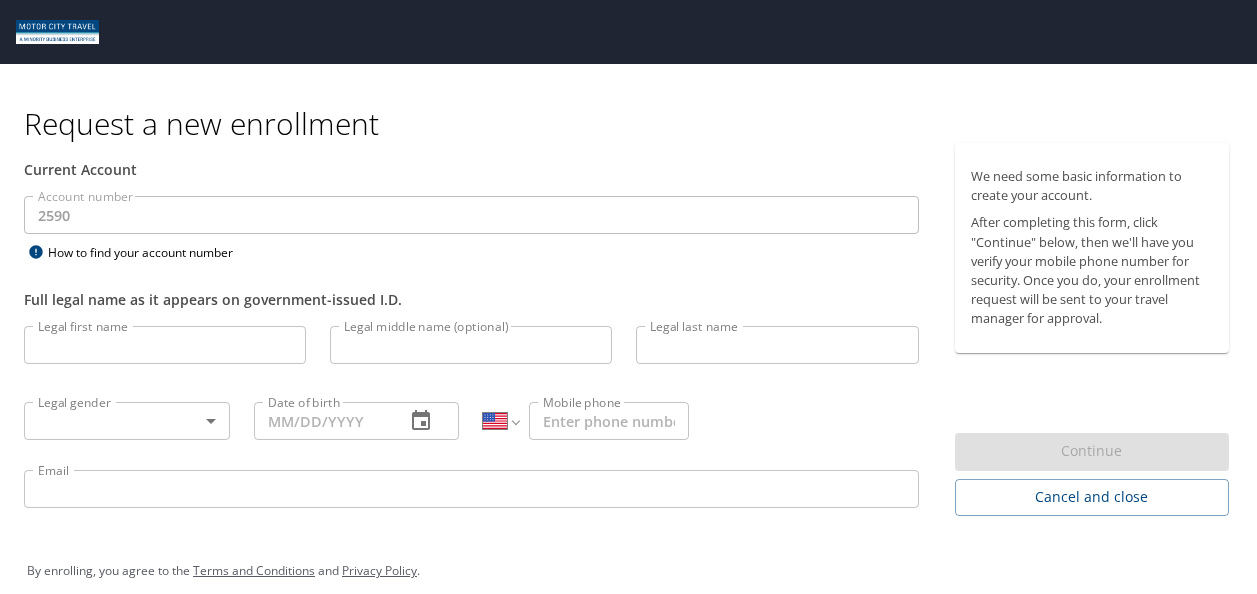 select on "US" 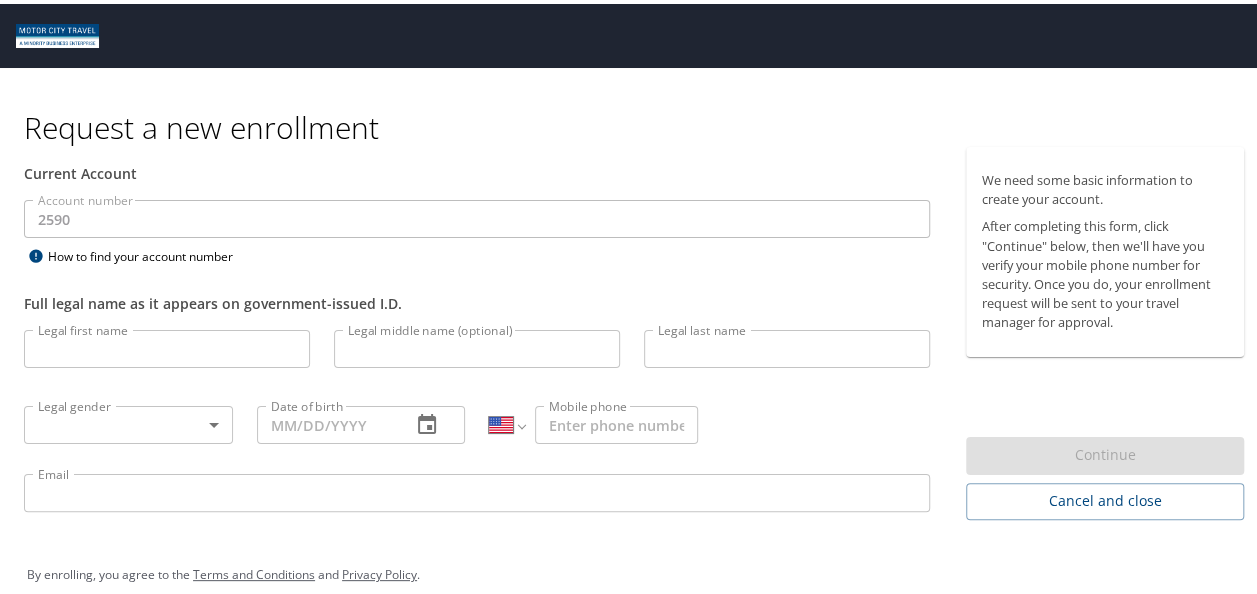 scroll, scrollTop: 21, scrollLeft: 0, axis: vertical 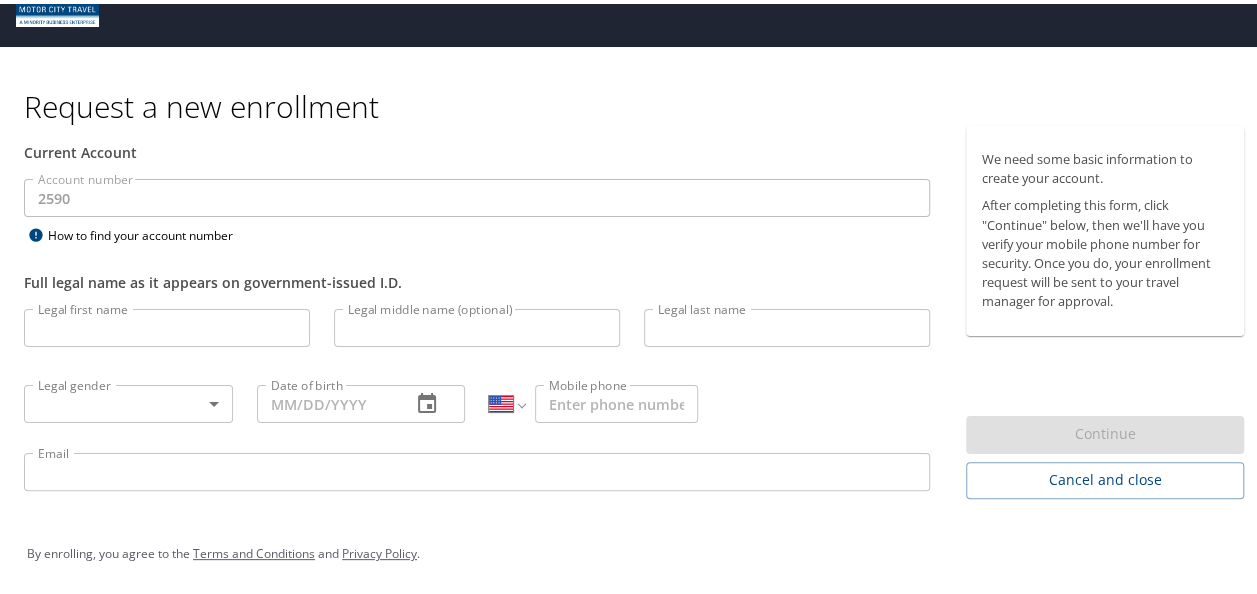 click on "Legal first name" at bounding box center [167, 324] 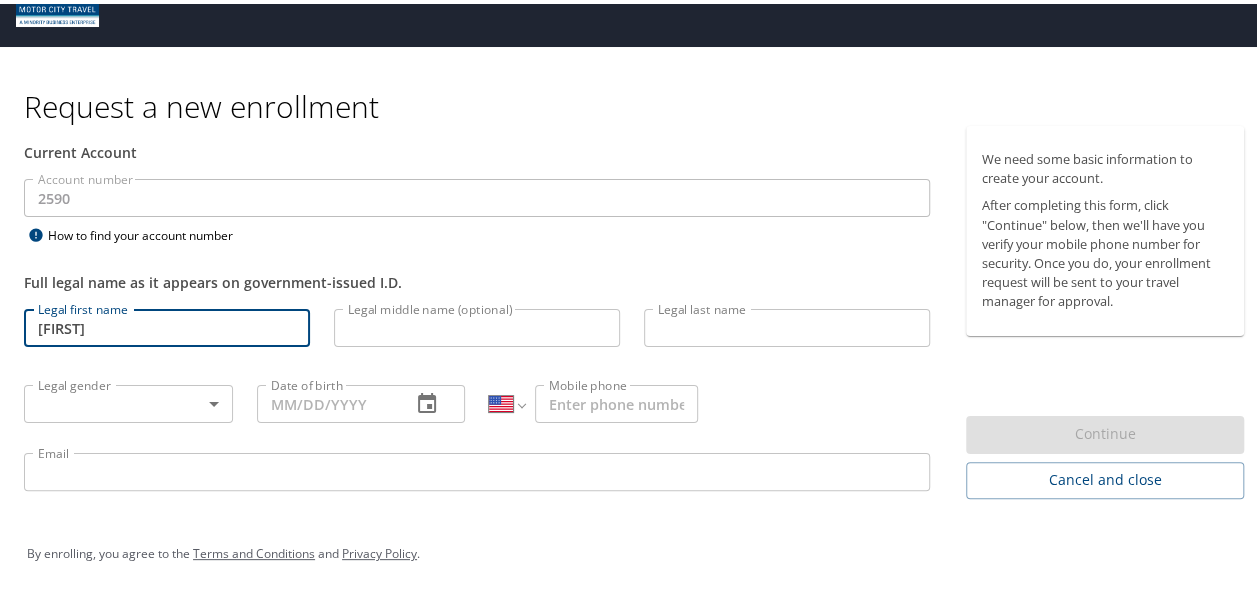 type on "[FIRST]" 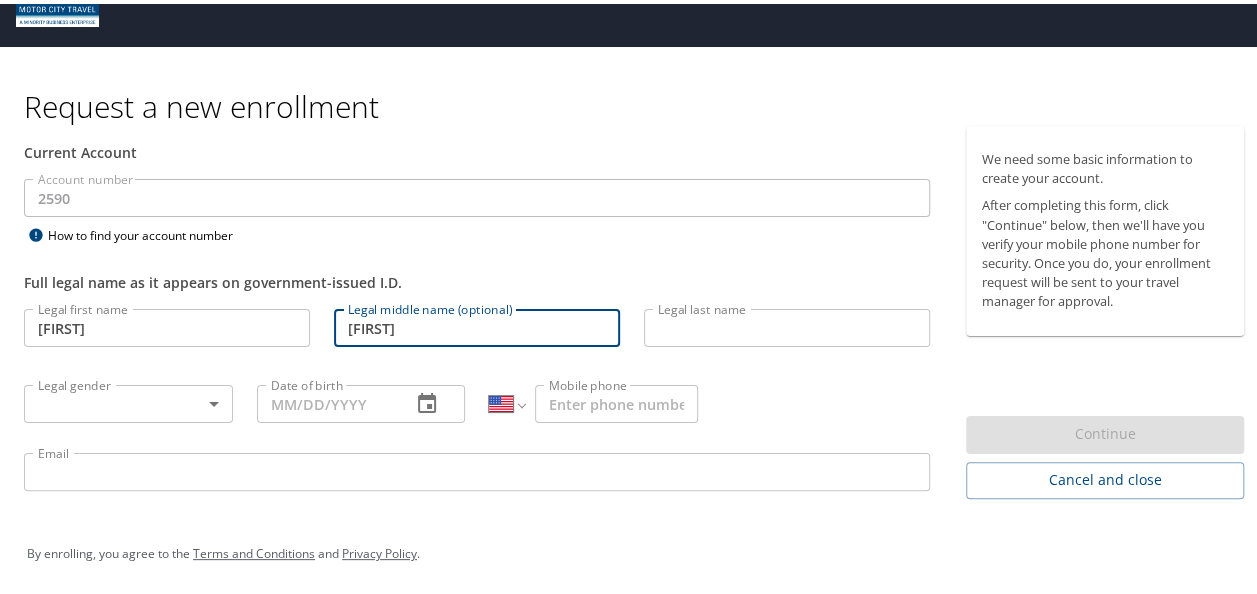 type on "[FIRST]" 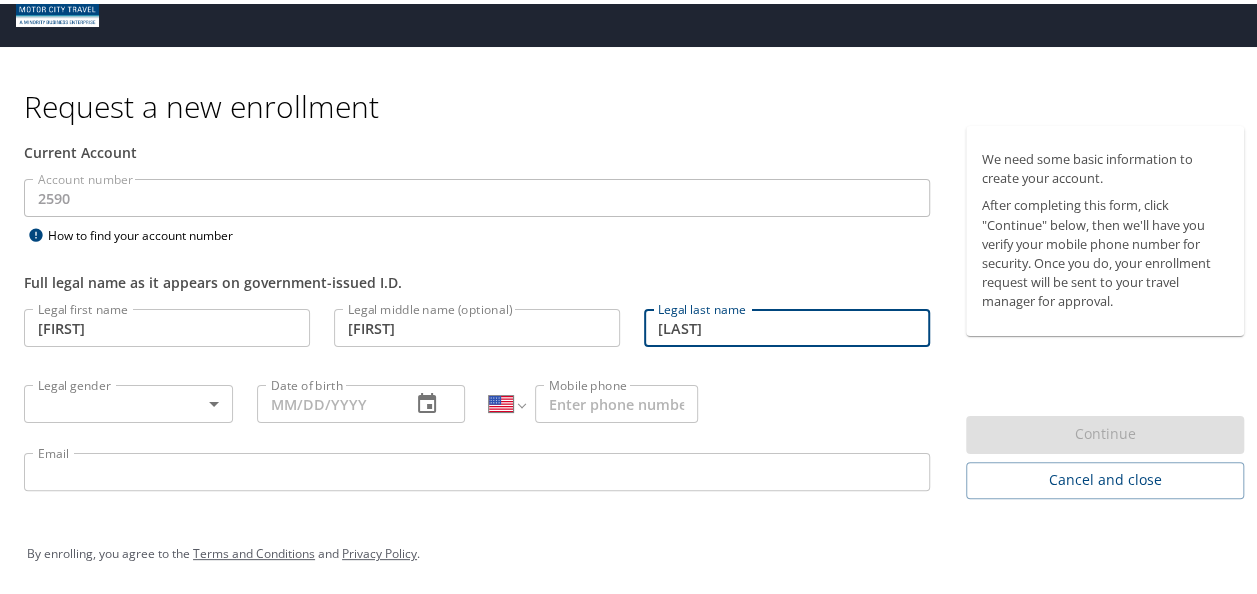 type on "[LAST]" 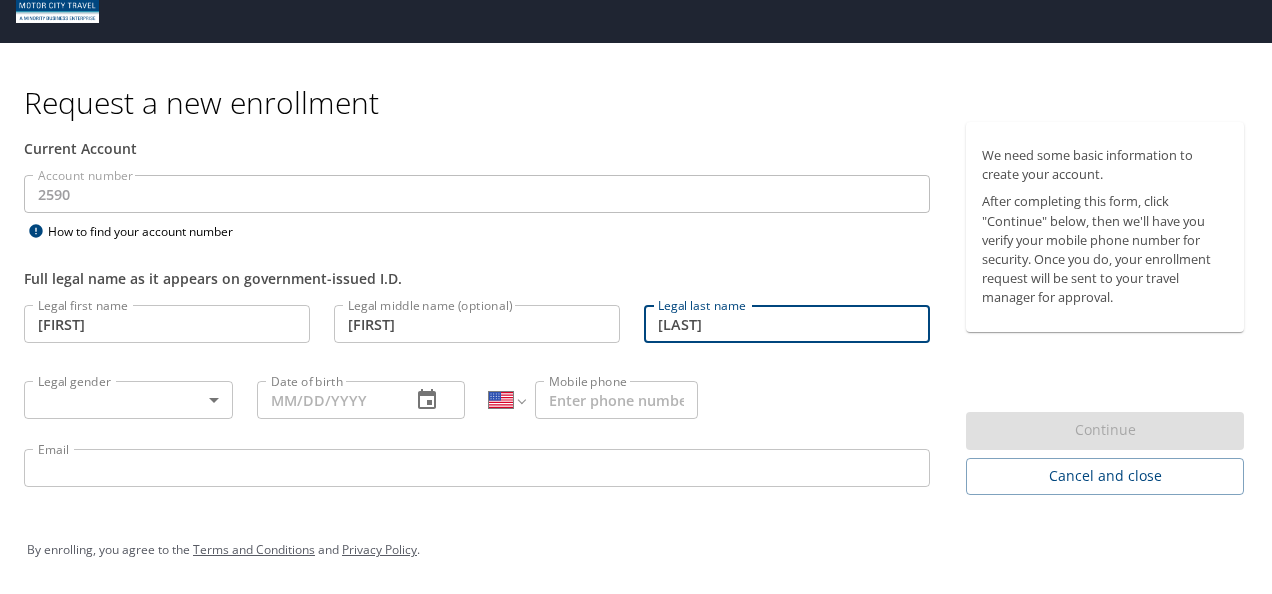 click on "Request a new enrollment Current Account Account number 2590 Account number  How to find your account number Full legal name as it appears on government-issued I.D. Legal first name [FIRST] Legal first name Legal middle name (optional) [MIDDLE] Legal middle name (optional) Legal last name [LAST] Legal last name Legal gender ​ Legal gender Date of birth Date of birth International Afghanistan Åland Islands Albania Algeria American Samoa Andorra Angola Anguilla Antigua and Barbuda Argentina Armenia Aruba Ascension Island Australia Austria Azerbaijan Bahamas Bahrain Bangladesh Barbados Belarus Belgium Belize Benin Bermuda Bhutan Bolivia Bonaire, Sint Eustatius and Saba Bosnia and Herzegovina Botswana Brazil British Indian Ocean Territory Brunei Darussalam Bulgaria Burkina Faso Burma Burundi Cambodia Cameroon Canada Cape Verde Cayman Islands Central African Republic Chad Chile China Christmas Island Cocos (Keeling) Islands Colombia Comoros Congo Congo, Democratic Republic of the Cook Islands Costa Rica Croatia" at bounding box center [636, 276] 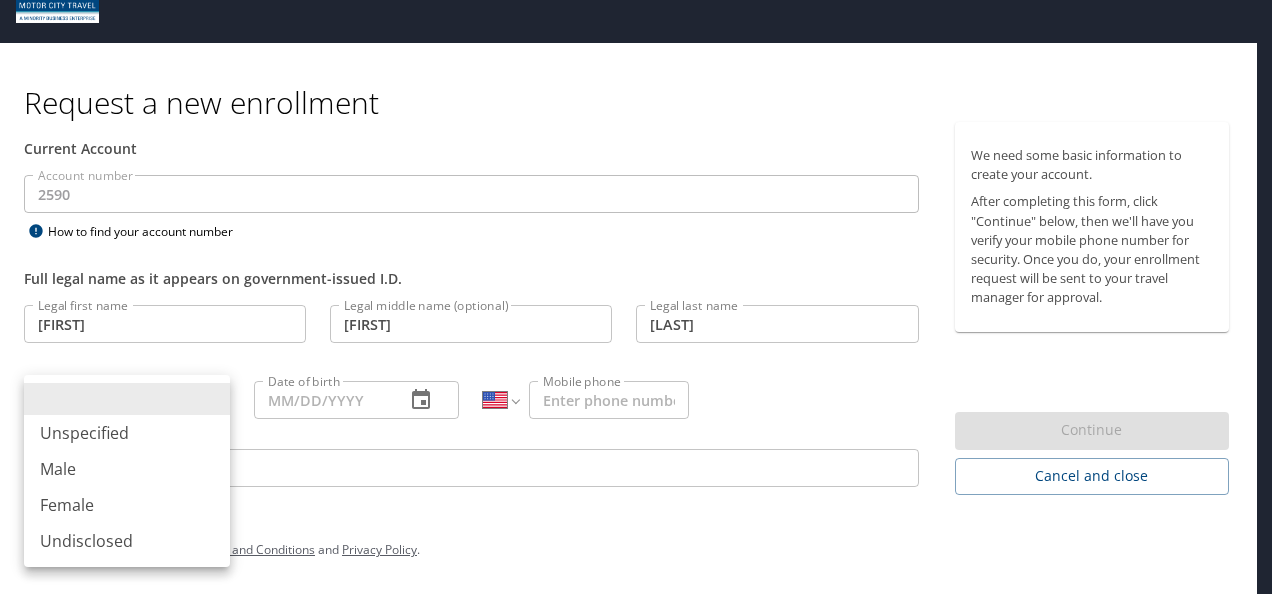 click on "Male" at bounding box center (127, 469) 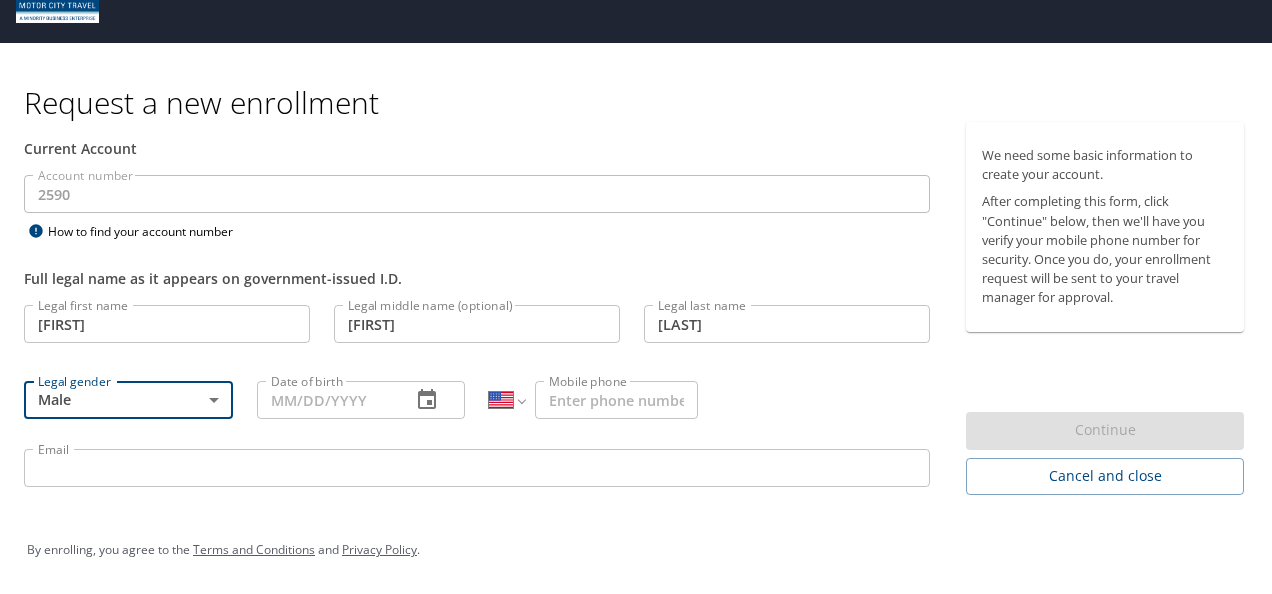 type on "Male" 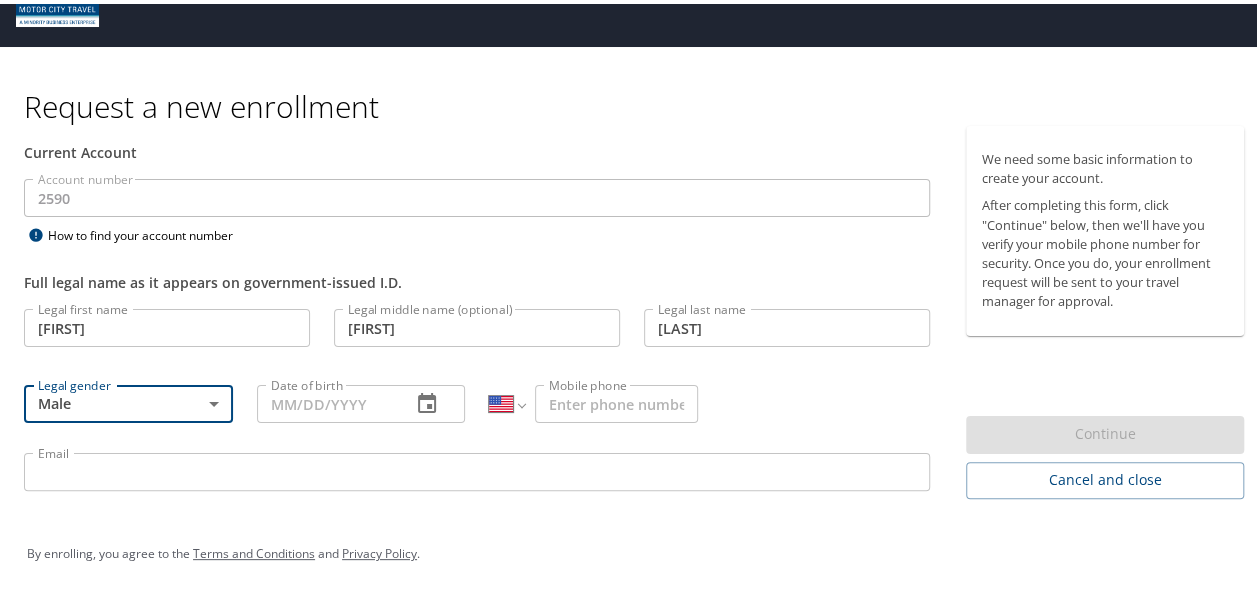 click on "Date of birth" at bounding box center [326, 400] 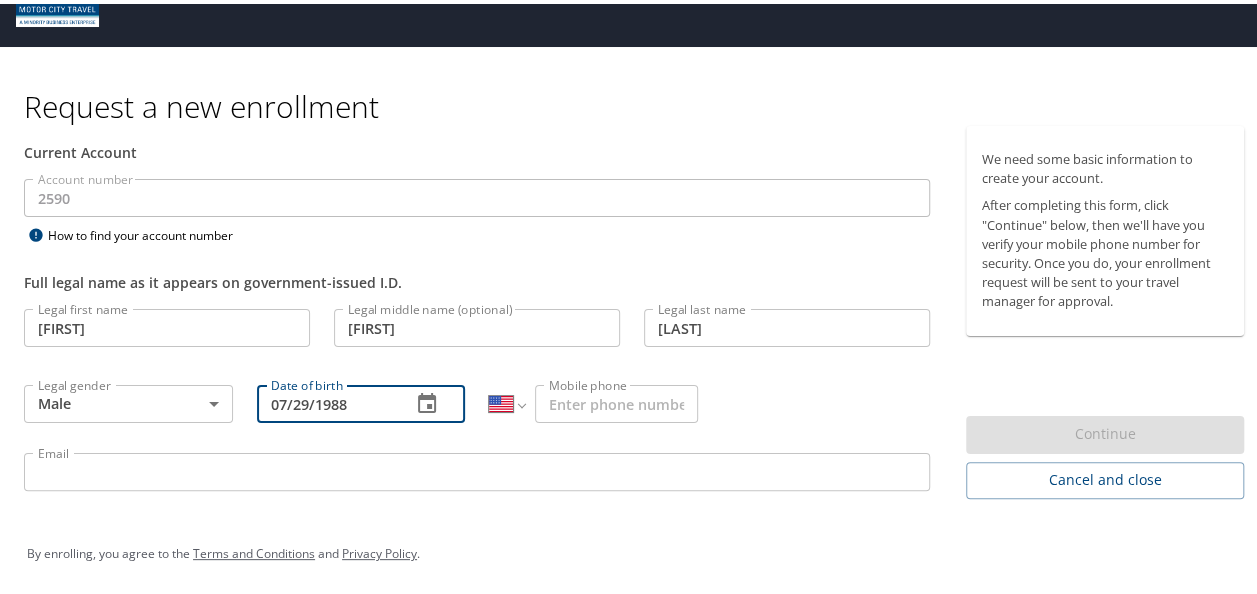 type on "07/29/1988" 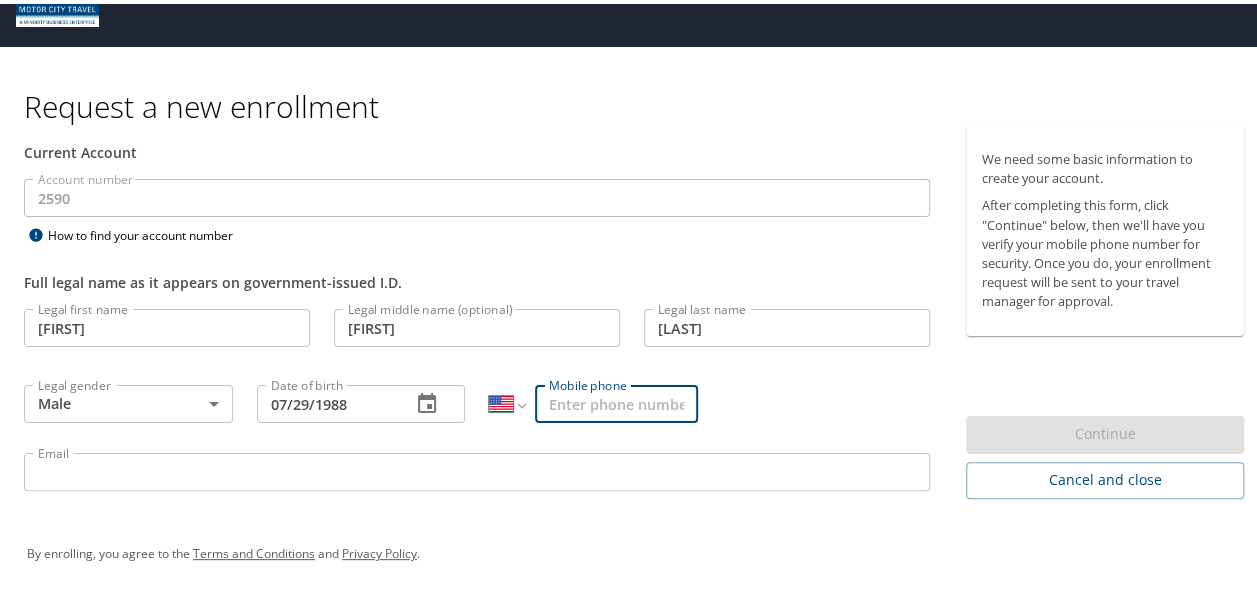 click on "Mobile phone" at bounding box center [616, 400] 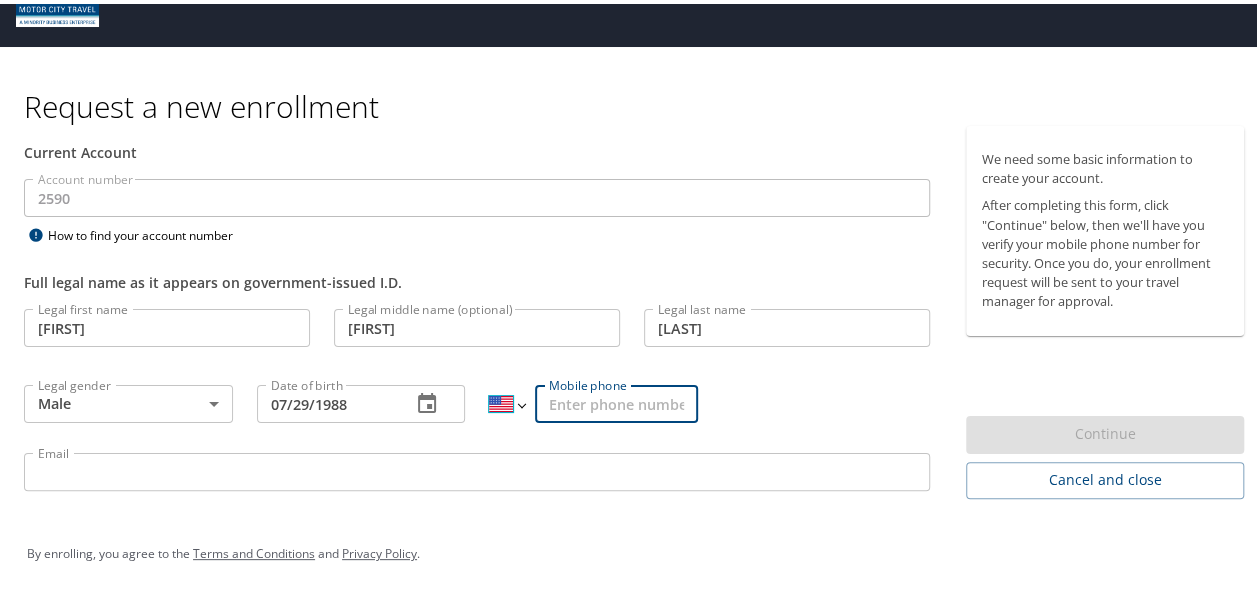 click on "International Afghanistan Åland Islands Albania Algeria American Samoa Andorra Angola Anguilla Antigua and Barbuda Argentina Armenia Aruba Ascension Island Australia Austria Azerbaijan Bahamas Bahrain Bangladesh Barbados Belarus Belgium Belize Benin Bermuda Bhutan Bolivia Bonaire, Sint Eustatius and Saba Bosnia and Herzegovina Botswana Brazil British Indian Ocean Territory Brunei Darussalam Bulgaria Burkina Faso Burma Burundi Cambodia Cameroon Canada Cape Verde Cayman Islands Central African Republic Chad Chile China Christmas Island Cocos (Keeling) Islands Colombia Comoros Congo Congo, Democratic Republic of the Cook Islands Costa Rica Cote d'Ivoire Croatia Cuba Curaçao Cyprus Czech Republic Denmark Djibouti Dominica Dominican Republic Ecuador Egypt El Salvador Equatorial Guinea Eritrea Estonia Ethiopia Falkland Islands Faroe Islands Federated States of Micronesia Fiji Finland France French Guiana French Polynesia Gabon Gambia Georgia Germany Ghana Gibraltar Greece Greenland Grenada Guadeloupe Guam Guinea" at bounding box center (506, 400) 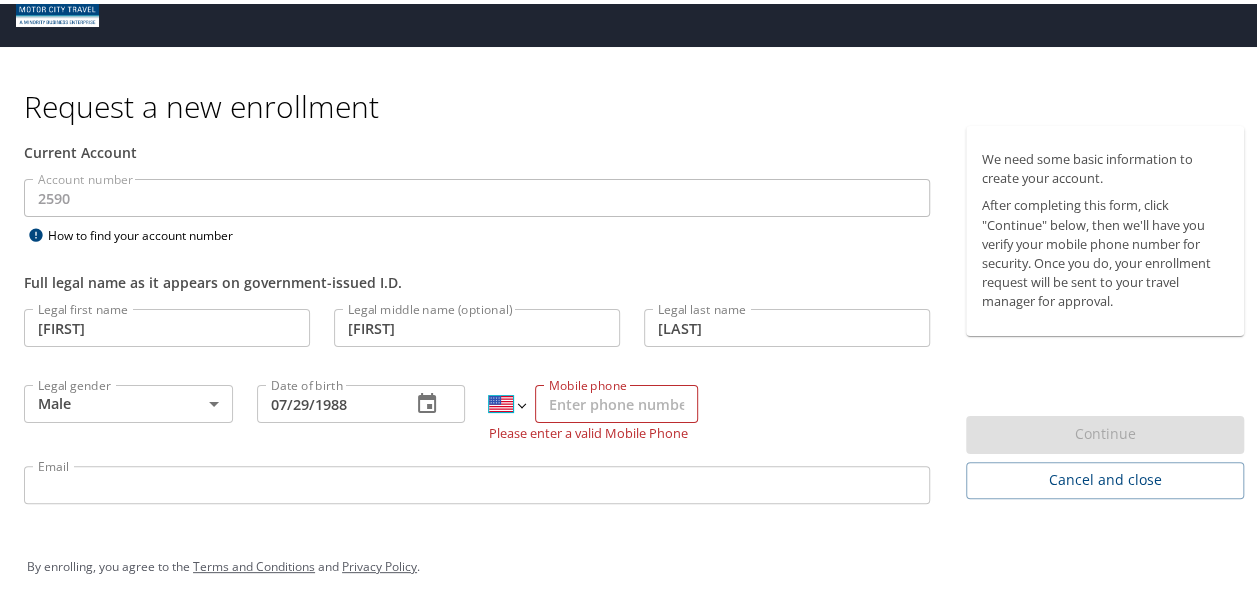 select on "MX" 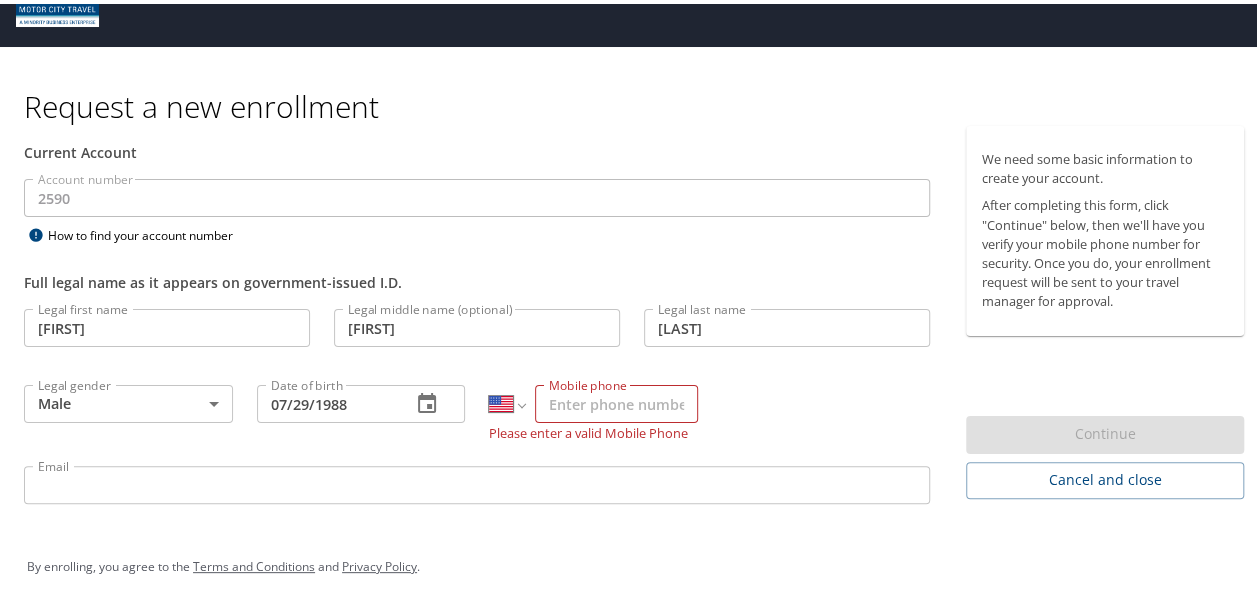 click on "International Afghanistan Åland Islands Albania Algeria American Samoa Andorra Angola Anguilla Antigua and Barbuda Argentina Armenia Aruba Ascension Island Australia Austria Azerbaijan Bahamas Bahrain Bangladesh Barbados Belarus Belgium Belize Benin Bermuda Bhutan Bolivia Bonaire, Sint Eustatius and Saba Bosnia and Herzegovina Botswana Brazil British Indian Ocean Territory Brunei Darussalam Bulgaria Burkina Faso Burma Burundi Cambodia Cameroon Canada Cape Verde Cayman Islands Central African Republic Chad Chile China Christmas Island Cocos (Keeling) Islands Colombia Comoros Congo Congo, Democratic Republic of the Cook Islands Costa Rica Cote d'Ivoire Croatia Cuba Curaçao Cyprus Czech Republic Denmark Djibouti Dominica Dominican Republic Ecuador Egypt El Salvador Equatorial Guinea Eritrea Estonia Ethiopia Falkland Islands Faroe Islands Federated States of Micronesia Fiji Finland France French Guiana French Polynesia Gabon Gambia Georgia Germany Ghana Gibraltar Greece Greenland Grenada Guadeloupe Guam Guinea" at bounding box center [506, 400] 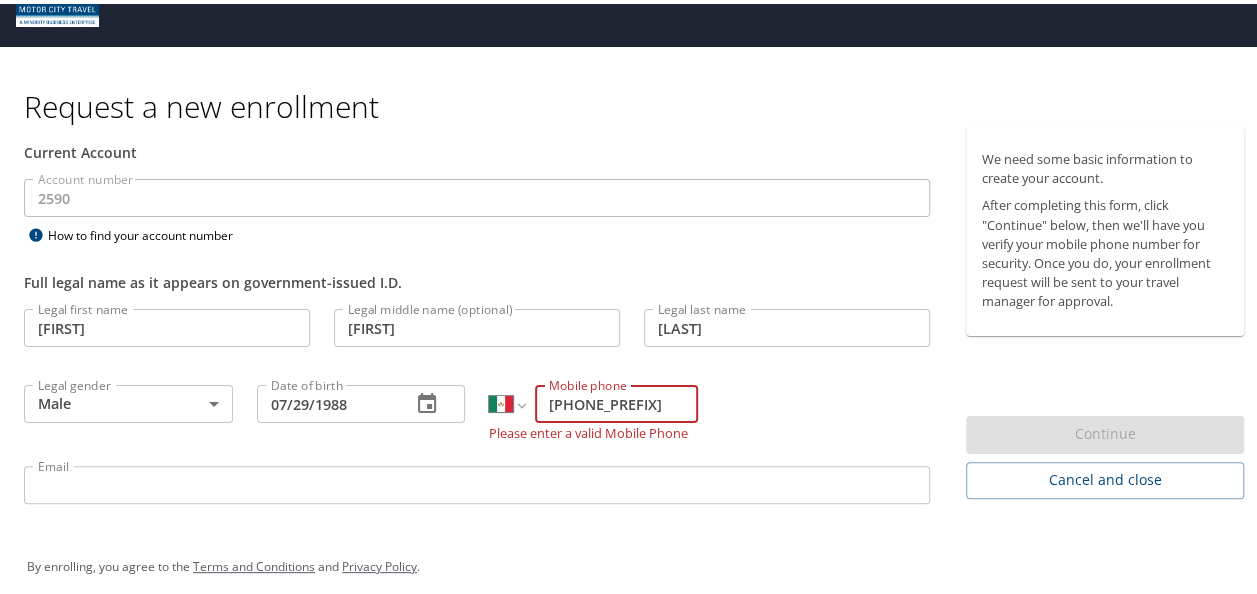 type on "55 1" 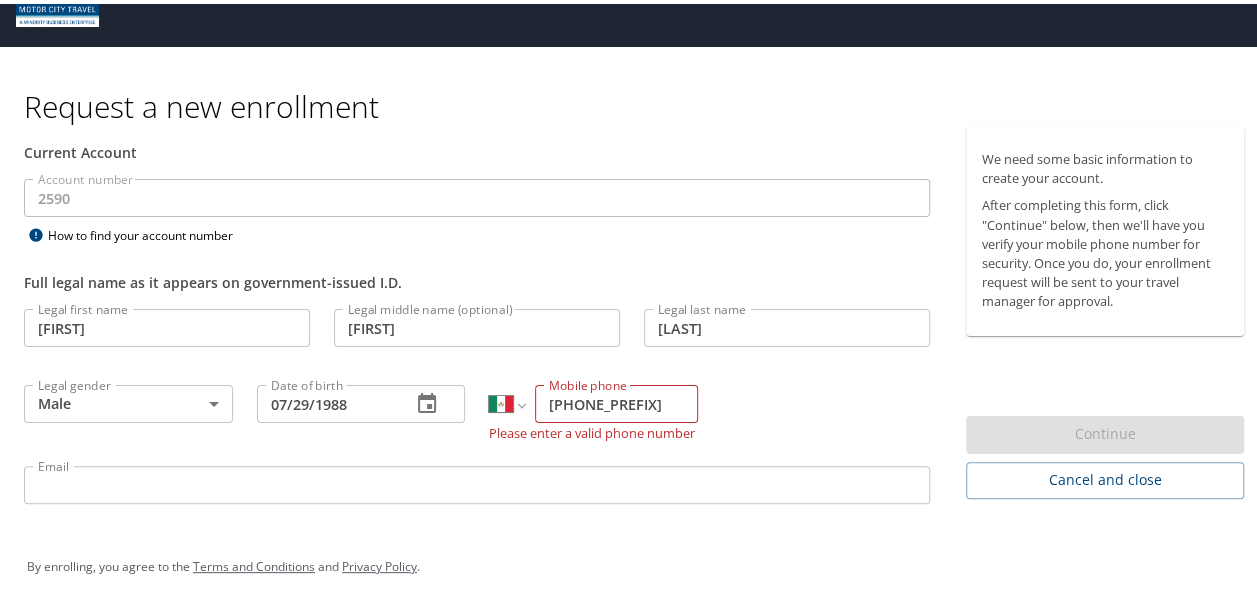 click on "Email" at bounding box center [477, 481] 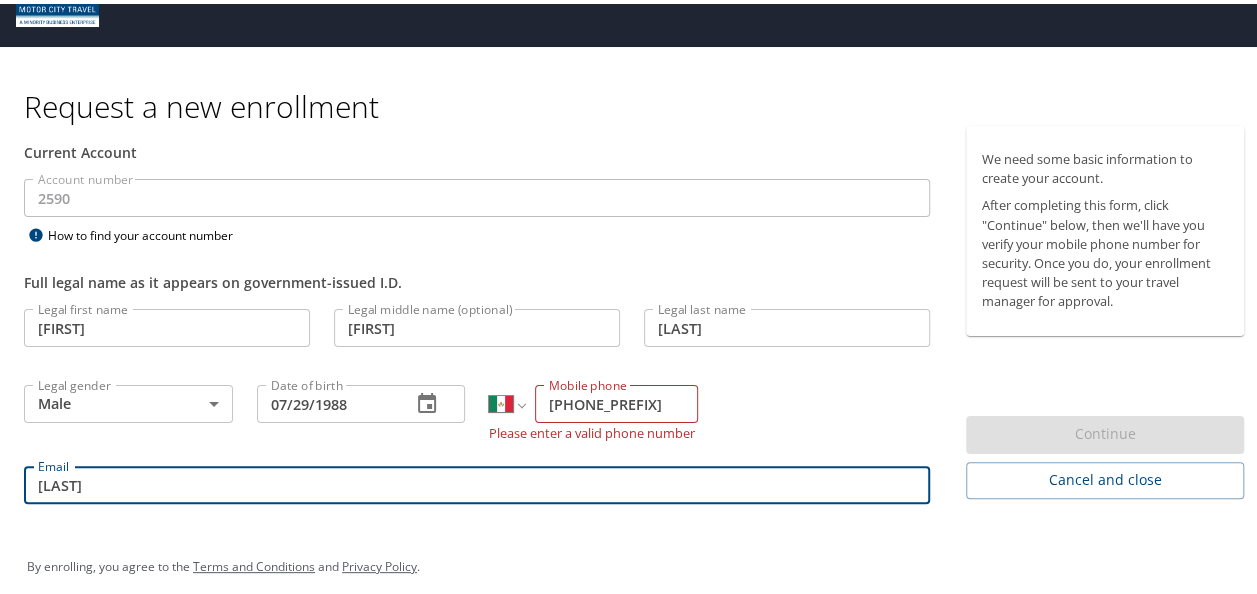 type on "jarizmendi@tifs.com" 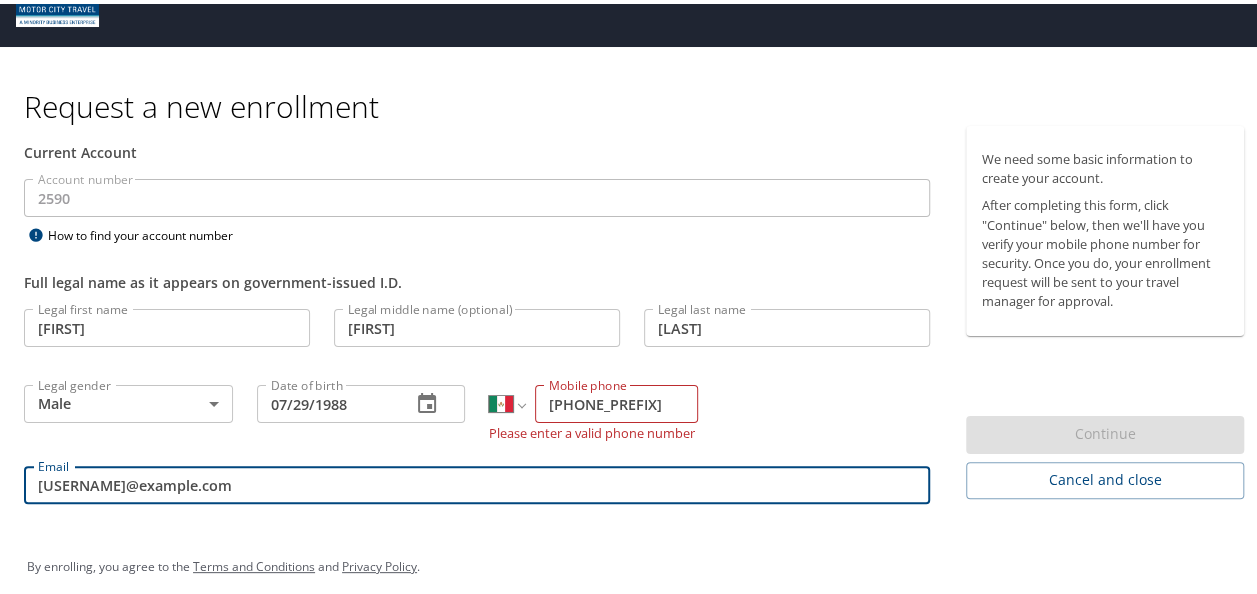 type 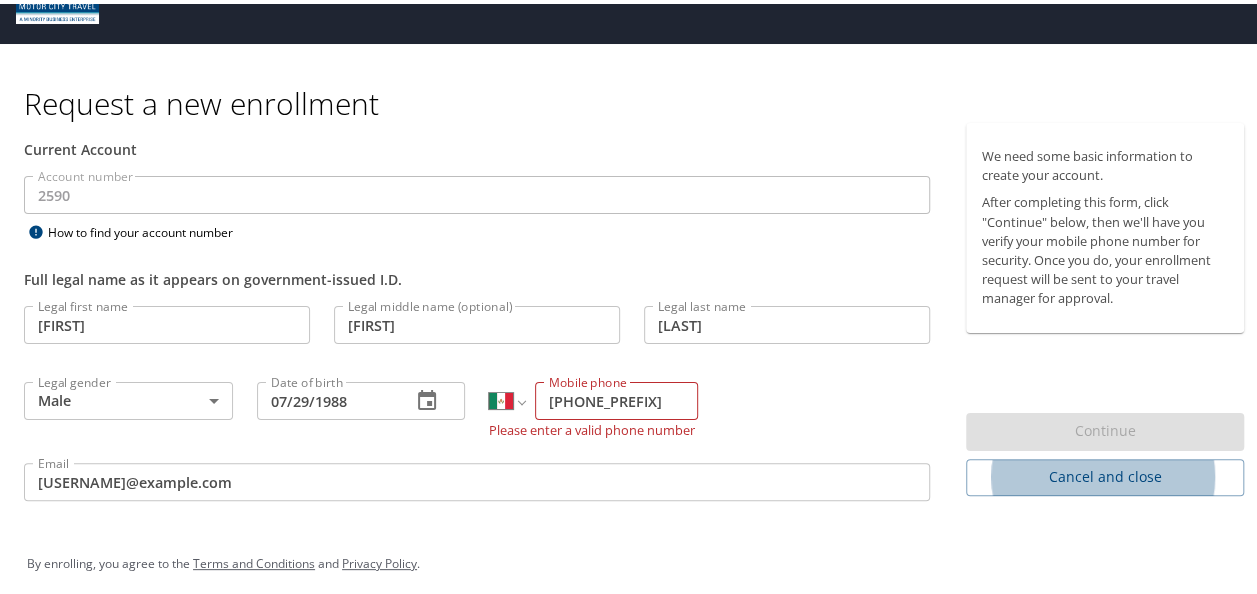 scroll, scrollTop: 46, scrollLeft: 0, axis: vertical 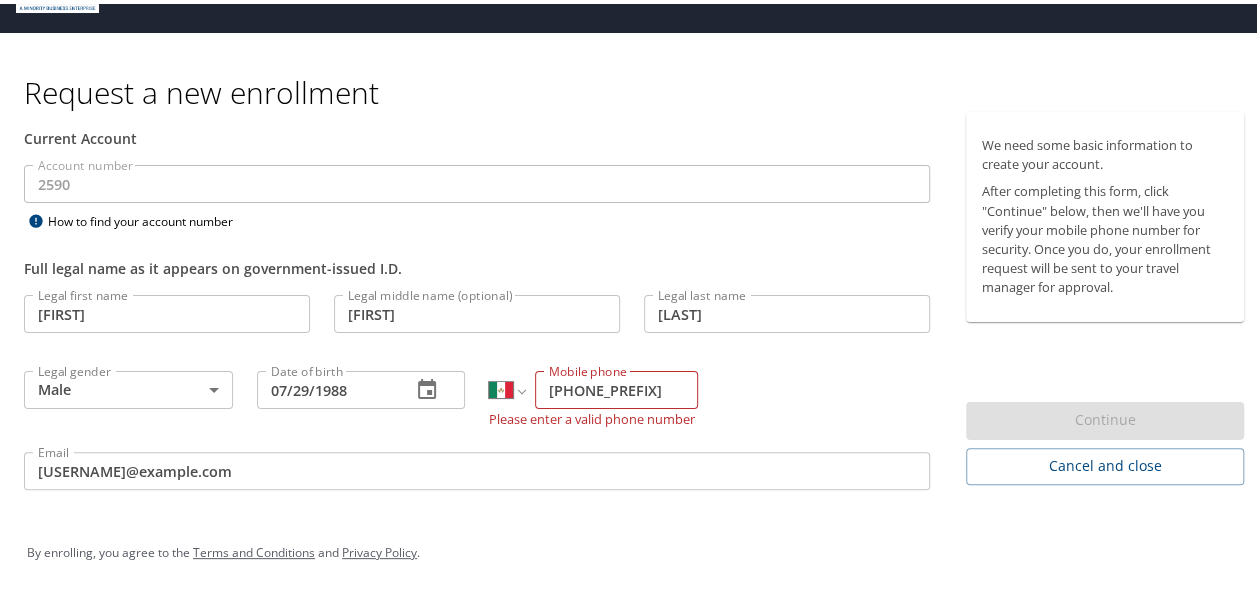 click on "Legal first name Jaen Legal first name Legal middle name (optional) Misael Legal middle name (optional) Legal last name Arizmendi Legal last name Legal gender Male Male Legal gender Date of birth 07/29/1988 Date of birth International Afghanistan Åland Islands Albania Algeria American Samoa Andorra Angola Anguilla Antigua and Barbuda Argentina Armenia Aruba Ascension Island Australia Austria Azerbaijan Bahamas Bahrain Bangladesh Barbados Belarus Belgium Belize Benin Bermuda Bhutan Bolivia Bonaire, Sint Eustatius and Saba Bosnia and Herzegovina Botswana Brazil British Indian Ocean Territory Brunei Darussalam Bulgaria Burkina Faso Burma Burundi Cambodia Cameroon Canada Cape Verde Cayman Islands Central African Republic Chad Chile China Christmas Island Cocos (Keeling) Islands Colombia Comoros Congo Congo, Democratic Republic of the Cook Islands Costa Rica Cote d'Ivoire Croatia Cuba Curaçao Cyprus Czech Republic Denmark Djibouti Dominica Dominican Republic Ecuador Egypt El Salvador Equatorial Guinea Eritrea" at bounding box center [477, 391] 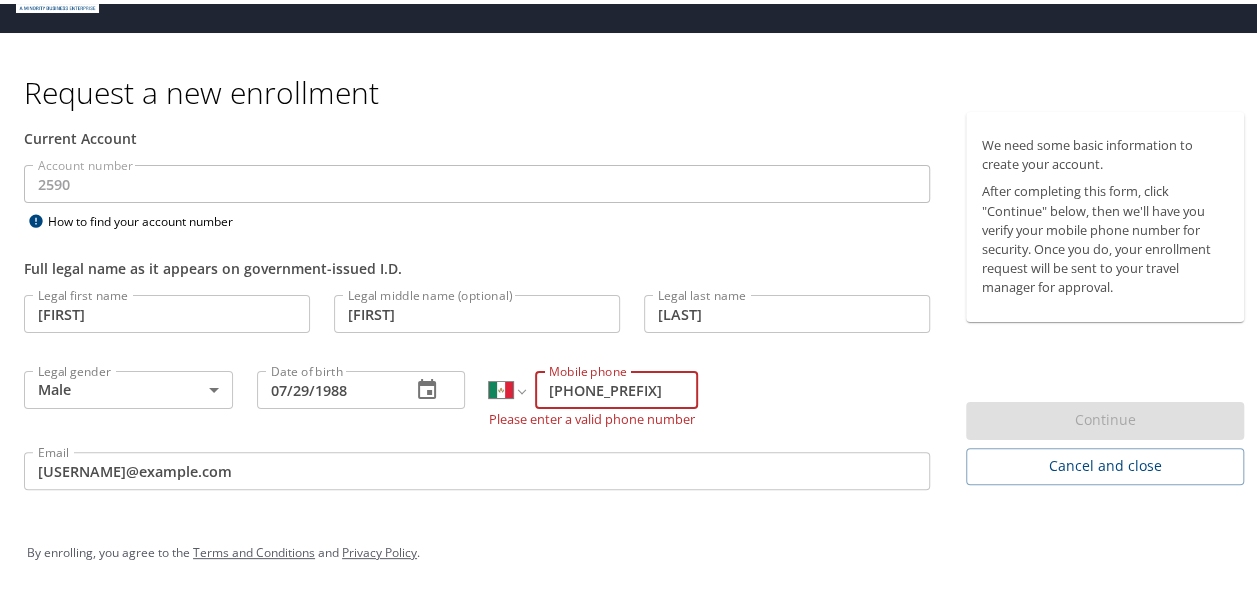 click on "55 1" at bounding box center (616, 386) 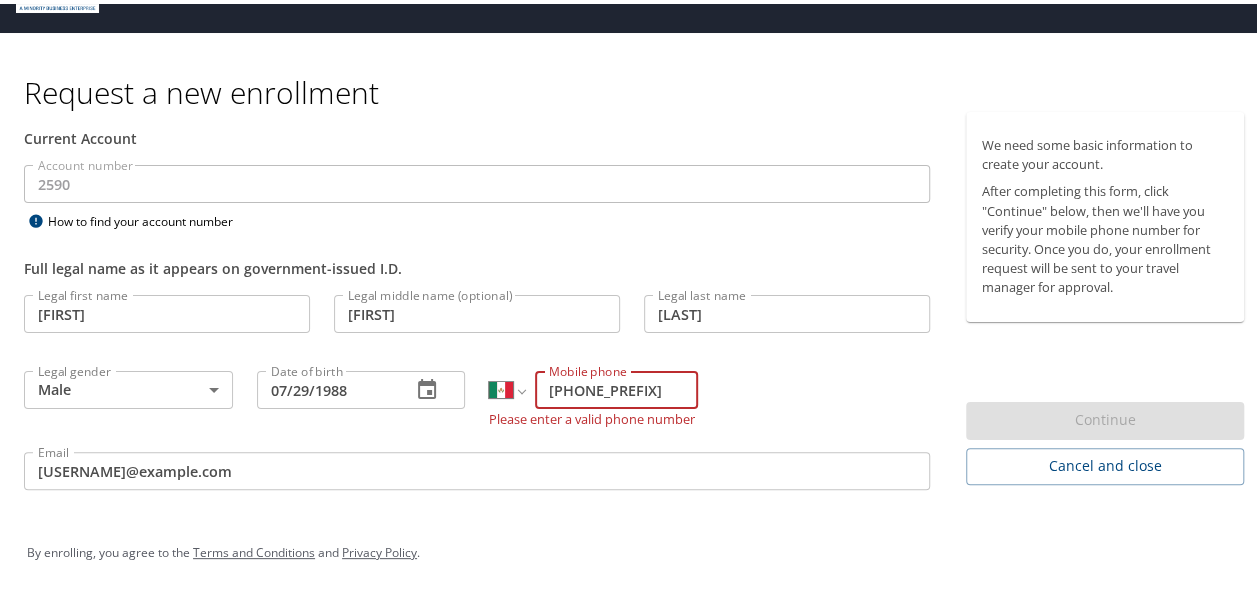 type on "55 1004 8322" 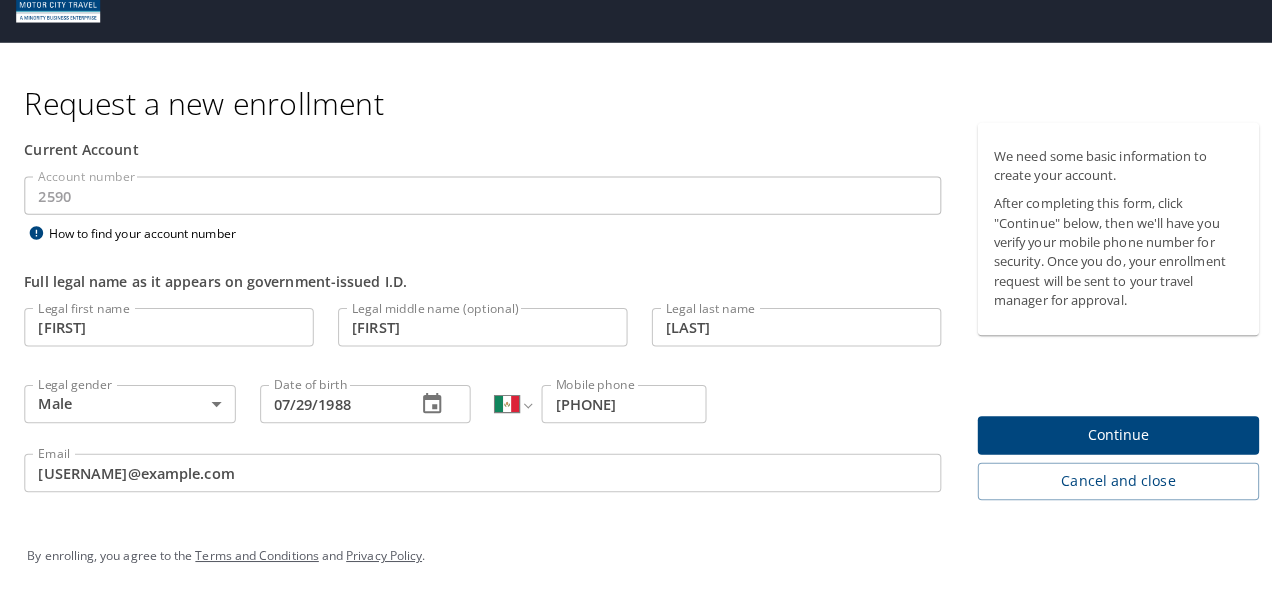 scroll, scrollTop: 21, scrollLeft: 0, axis: vertical 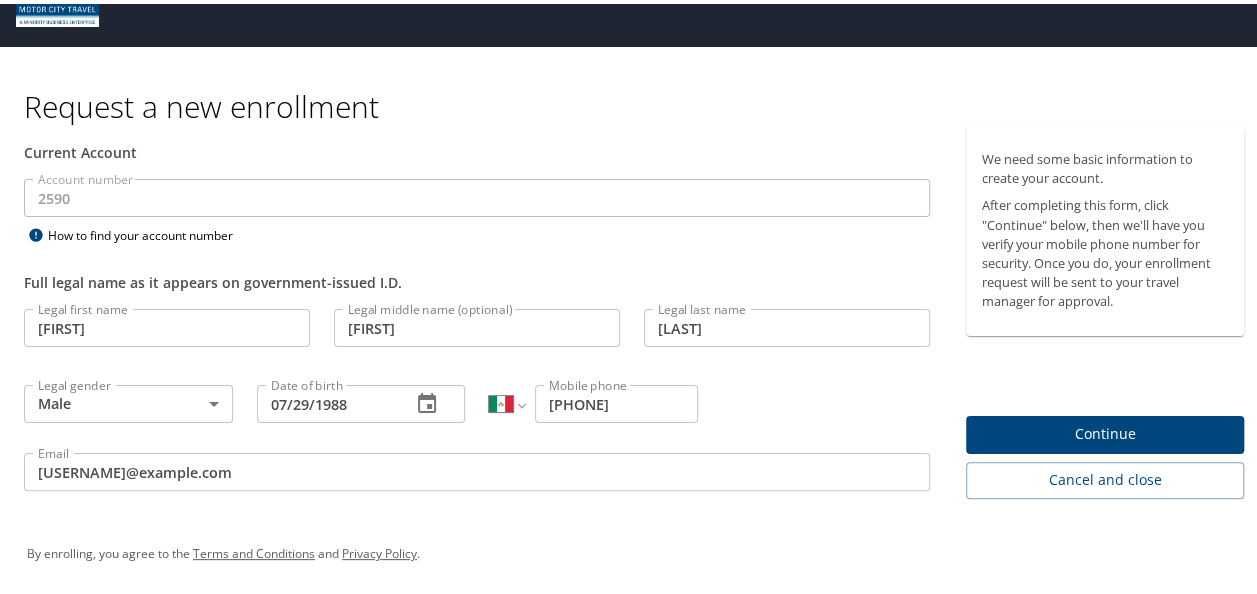 click on "Request a new enrollment Current Account Account number 2590 Account number  How to find your account number Full legal name as it appears on government-issued I.D. Legal first name Jaen Legal first name Legal middle name (optional) Misael Legal middle name (optional) Legal last name Arizmendi Legal last name Legal gender Male Male Legal gender Date of birth 07/29/1988 Date of birth International Afghanistan Åland Islands Albania Algeria American Samoa Andorra Angola Anguilla Antigua and Barbuda Argentina Armenia Aruba Ascension Island Australia Austria Azerbaijan Bahamas Bahrain Bangladesh Barbados Belarus Belgium Belize Benin Bermuda Bhutan Bolivia Bonaire, Sint Eustatius and Saba Bosnia and Herzegovina Botswana Brazil British Indian Ocean Territory Brunei Darussalam Bulgaria Burkina Faso Burma Burundi Cambodia Cameroon Canada Cape Verde Cayman Islands Central African Republic Chad Chile China Christmas Island Cocos (Keeling) Islands Colombia Comoros Congo Congo, Democratic Republic of the Cook Islands" at bounding box center [636, 276] 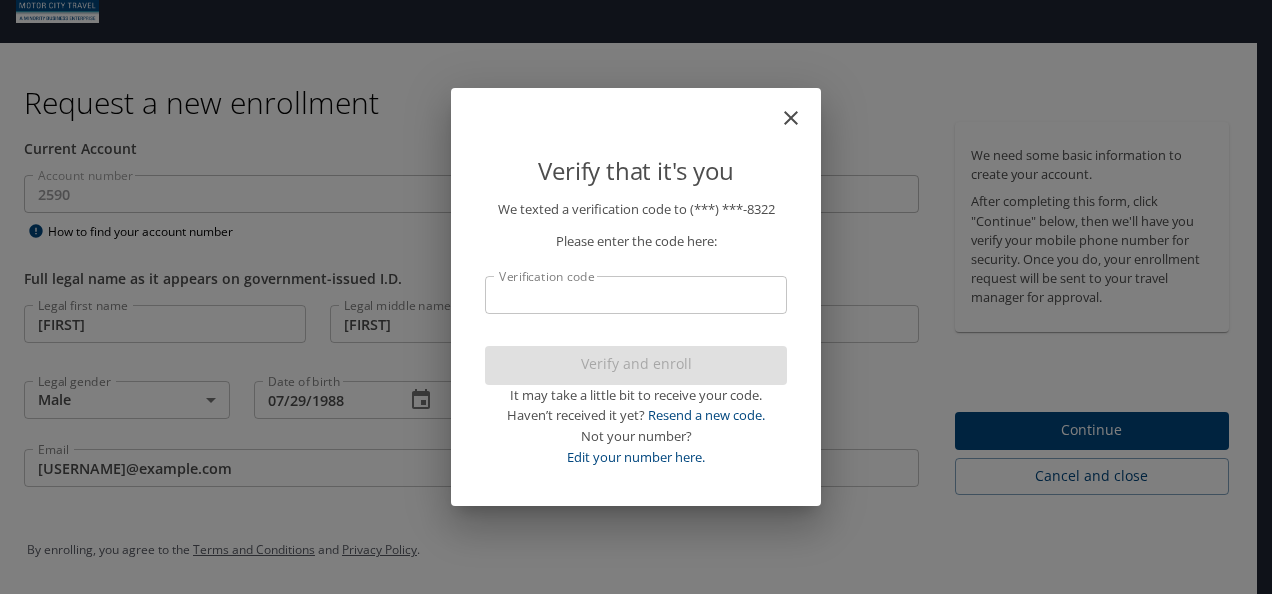 click on "Verification code" at bounding box center [636, 295] 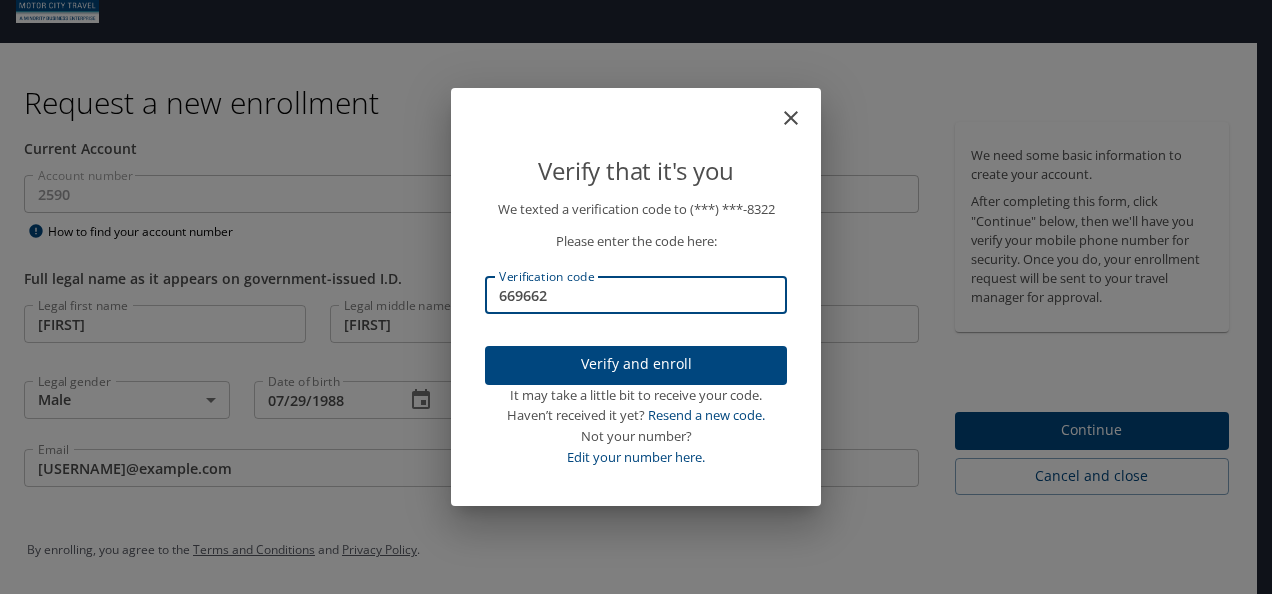type on "669662" 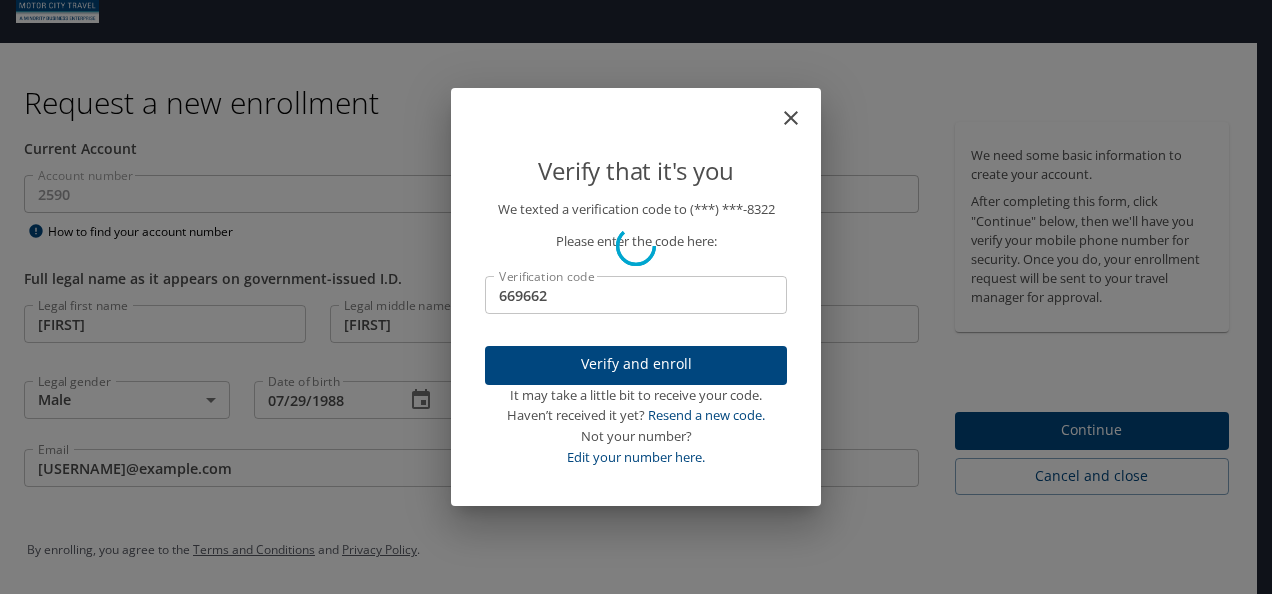 type 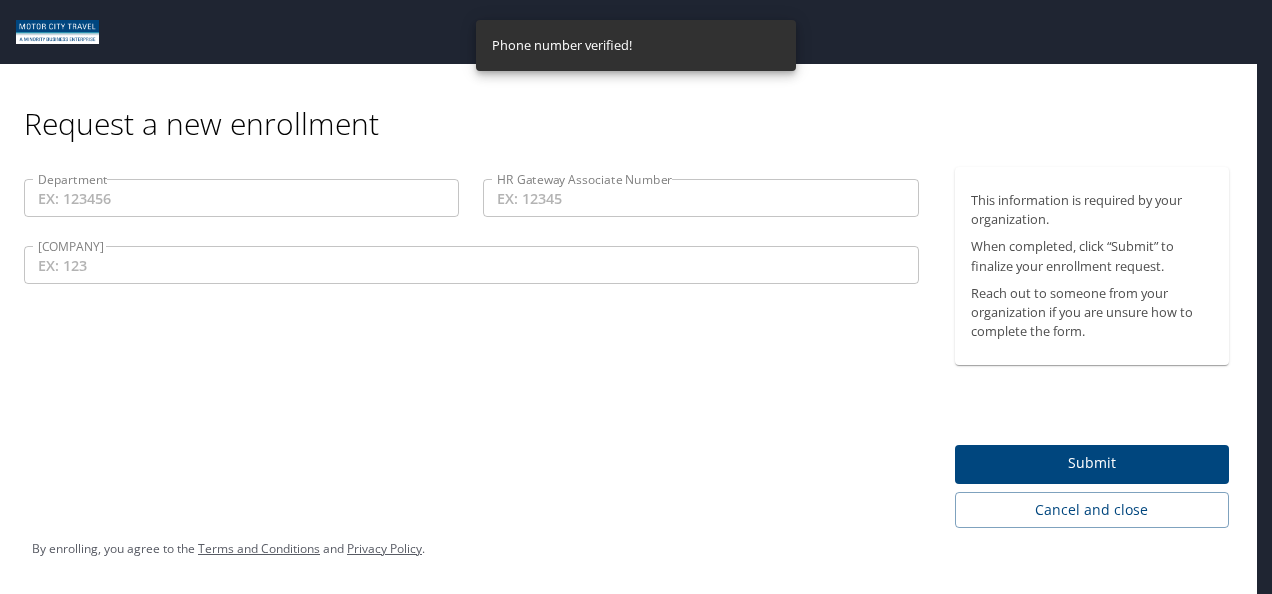 scroll, scrollTop: 0, scrollLeft: 0, axis: both 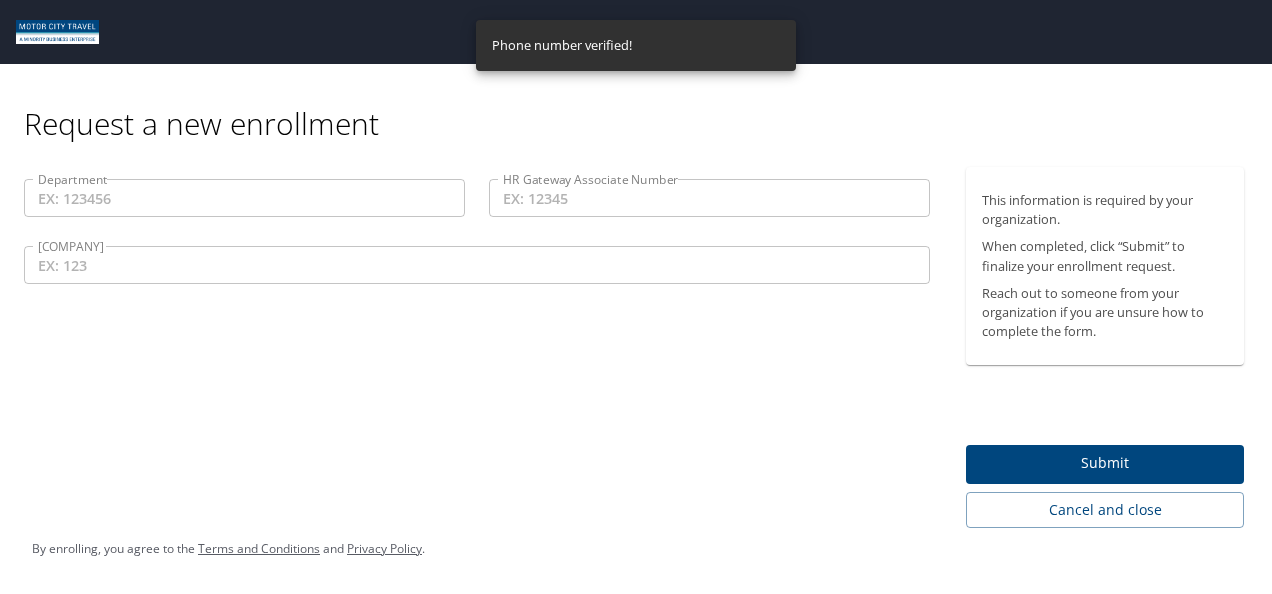 click on "Department" at bounding box center (244, 198) 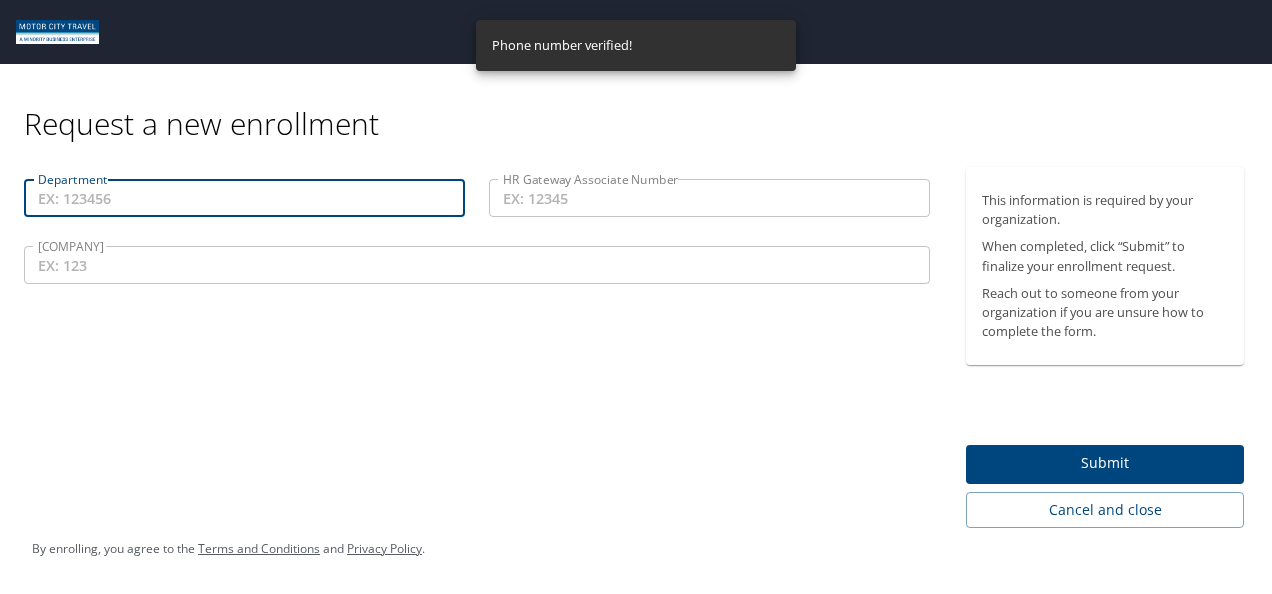 paste on "40300" 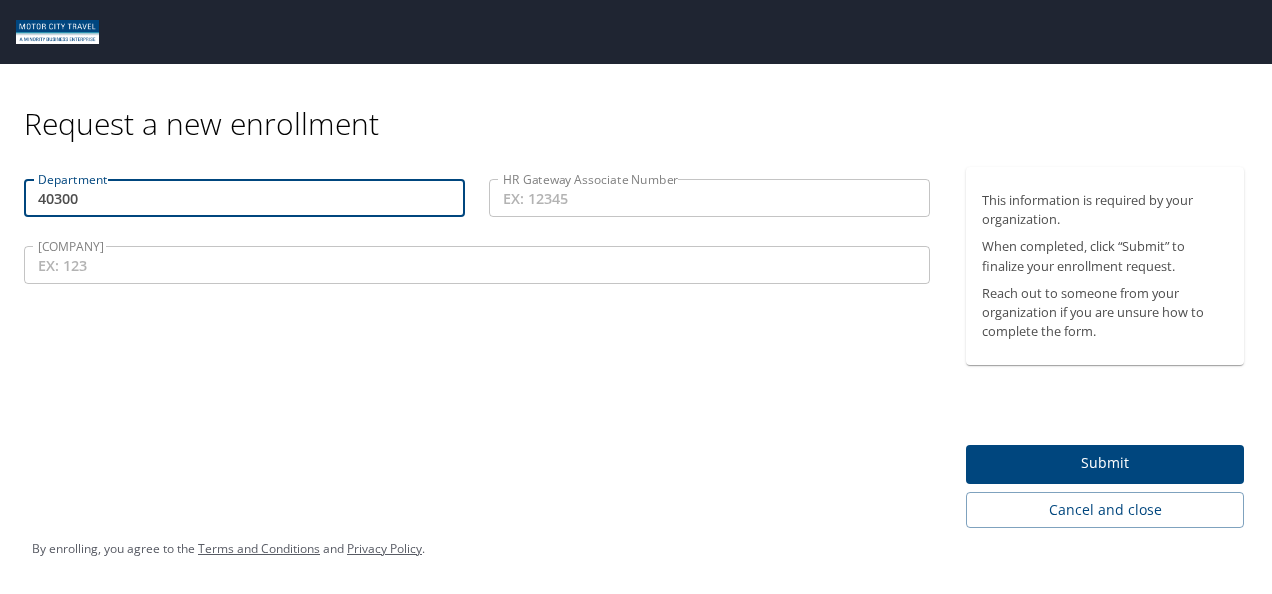 type on "40300" 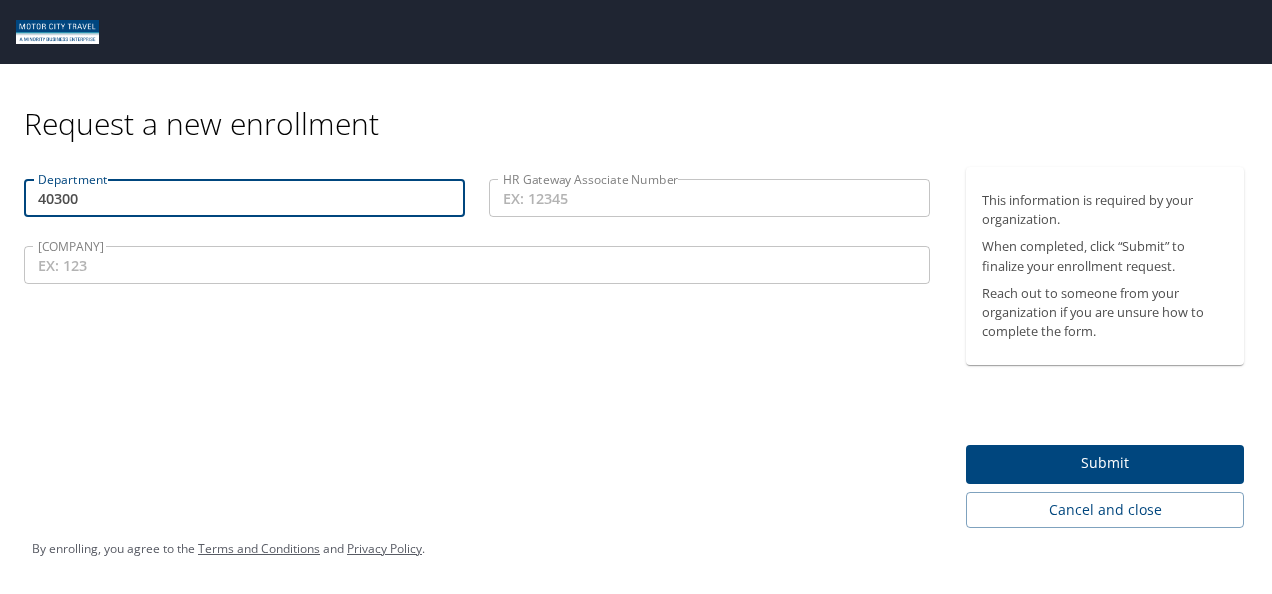 click on "COY" at bounding box center [477, 265] 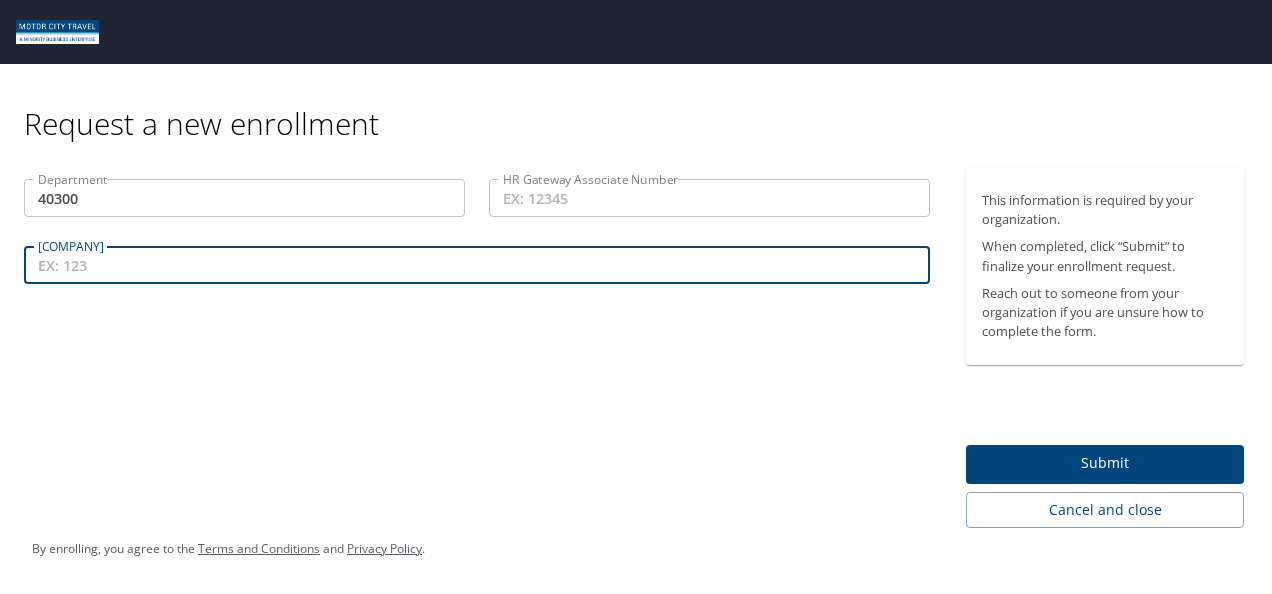 paste on "730" 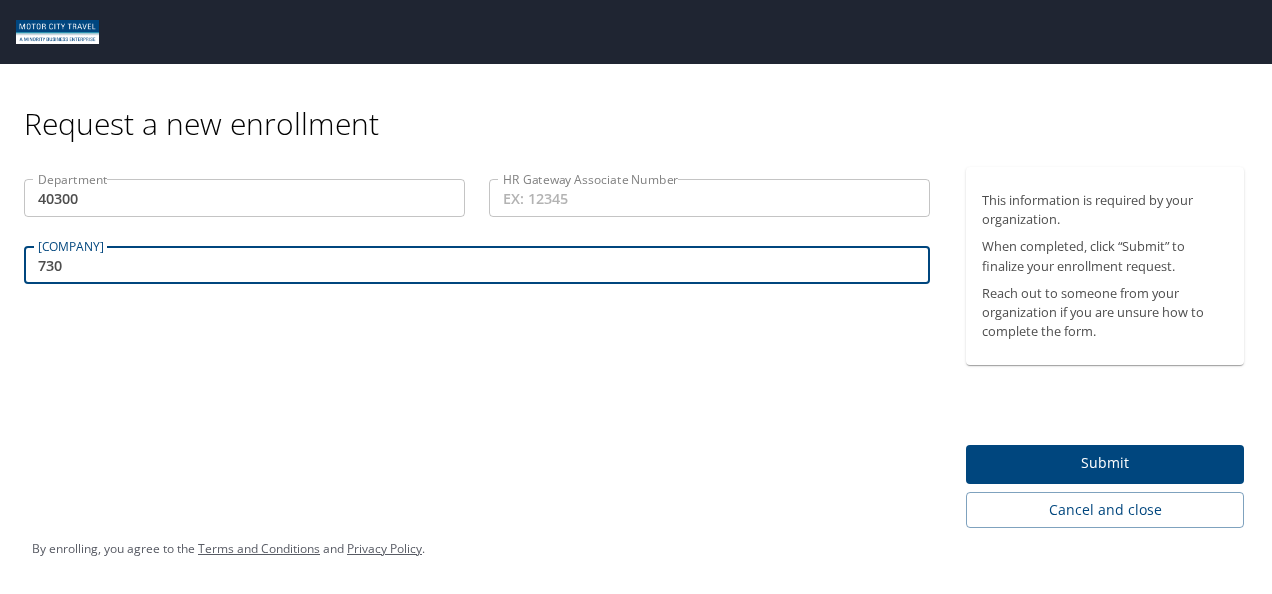 type on "730" 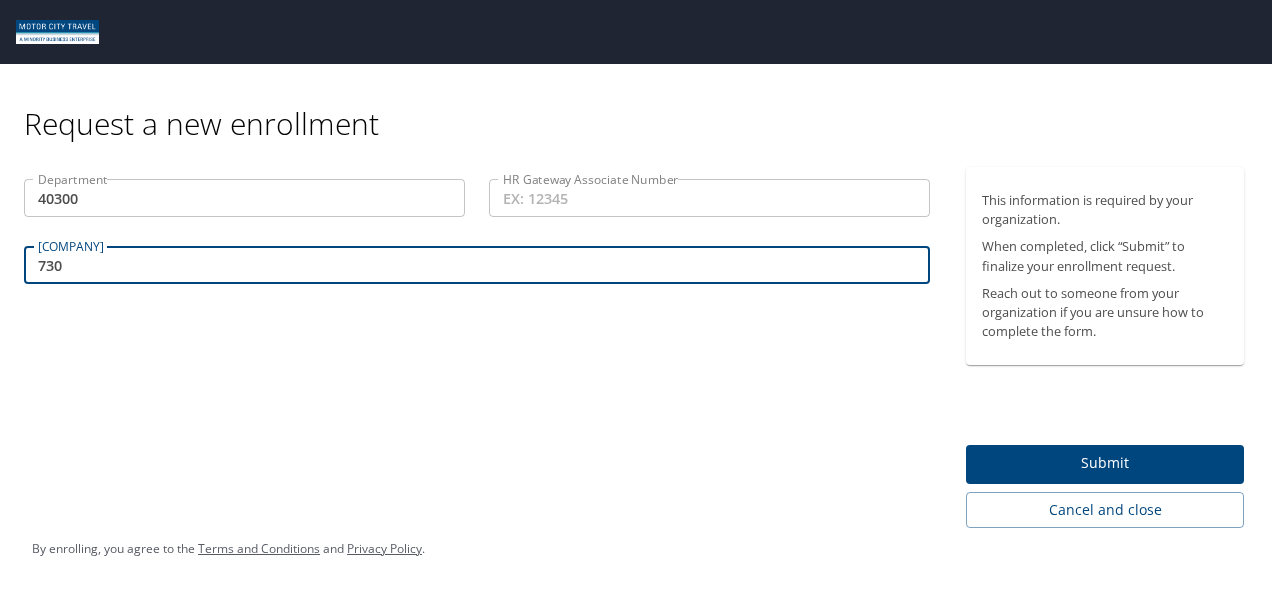 click on "HR Gateway Associate Number" at bounding box center (709, 198) 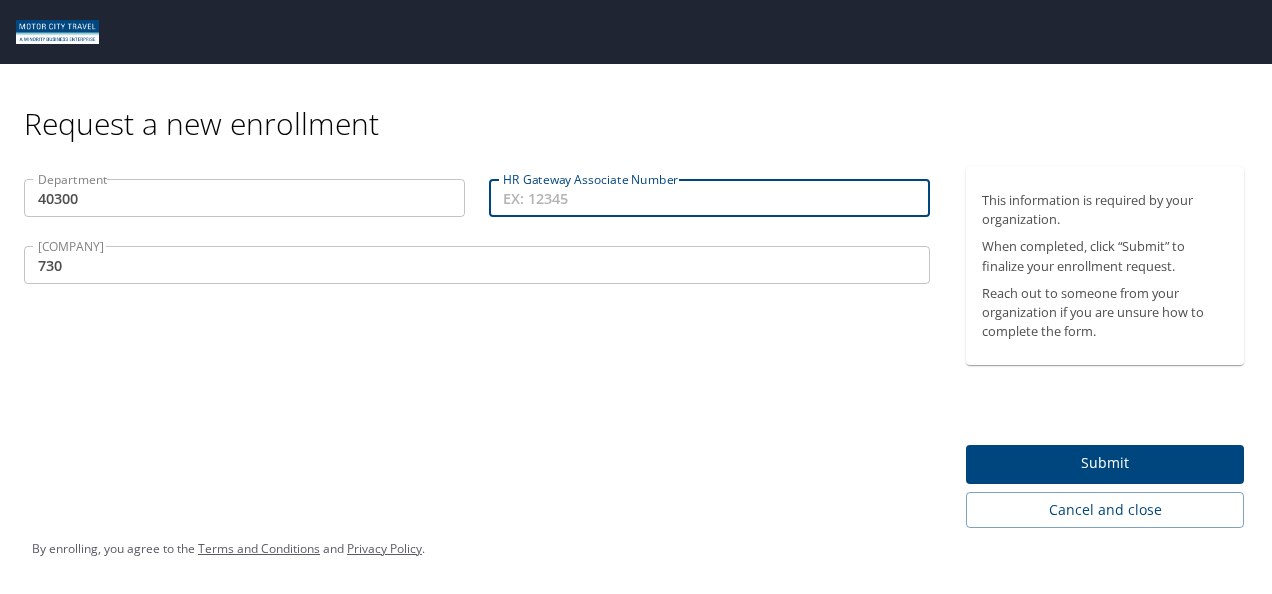 paste on "83632" 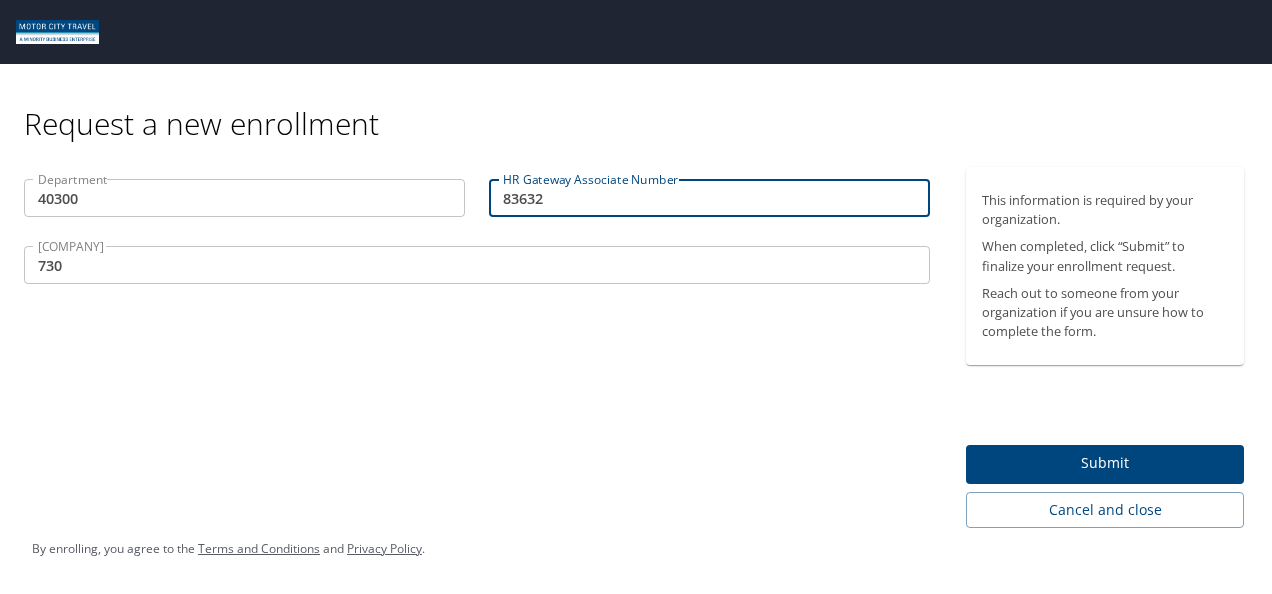 type on "83632" 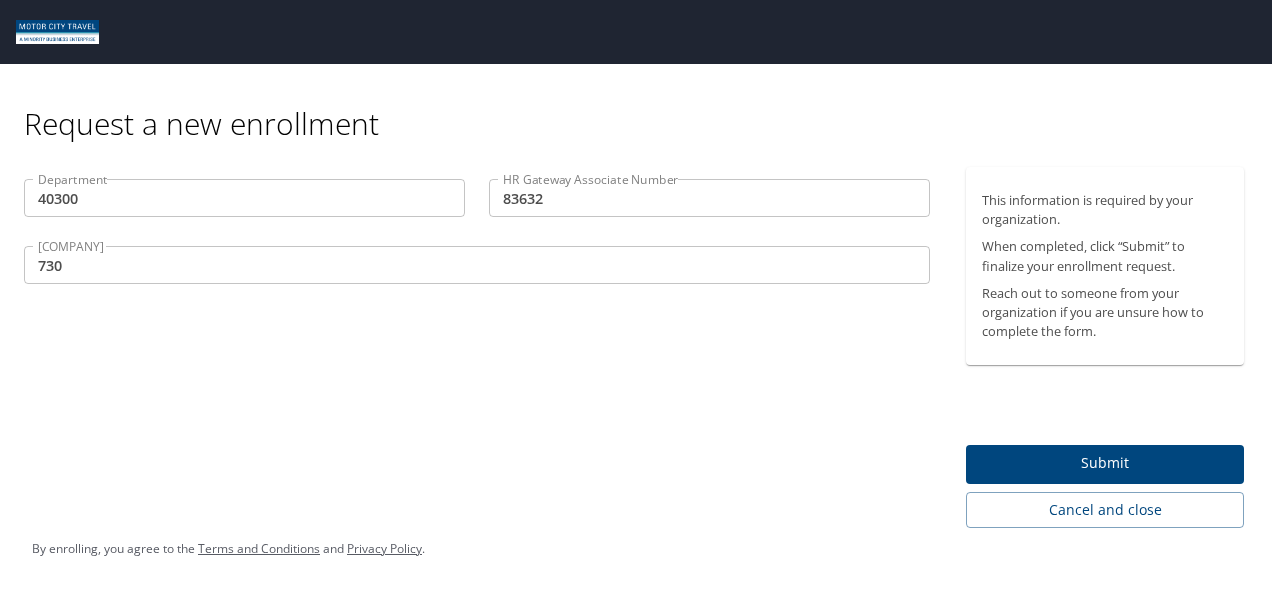 click on "Department   40300 Department     HR Gateway Associate Number   83632 HR Gateway Associate Number     COY   730 COY" at bounding box center (477, 347) 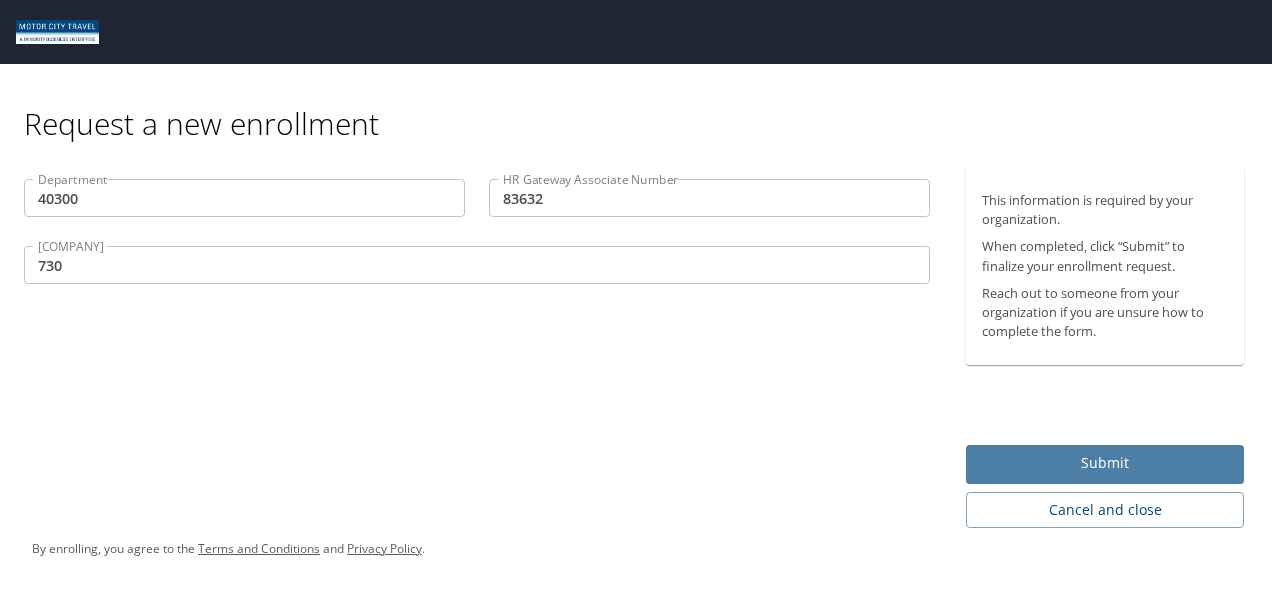 click on "Submit" at bounding box center (1105, 463) 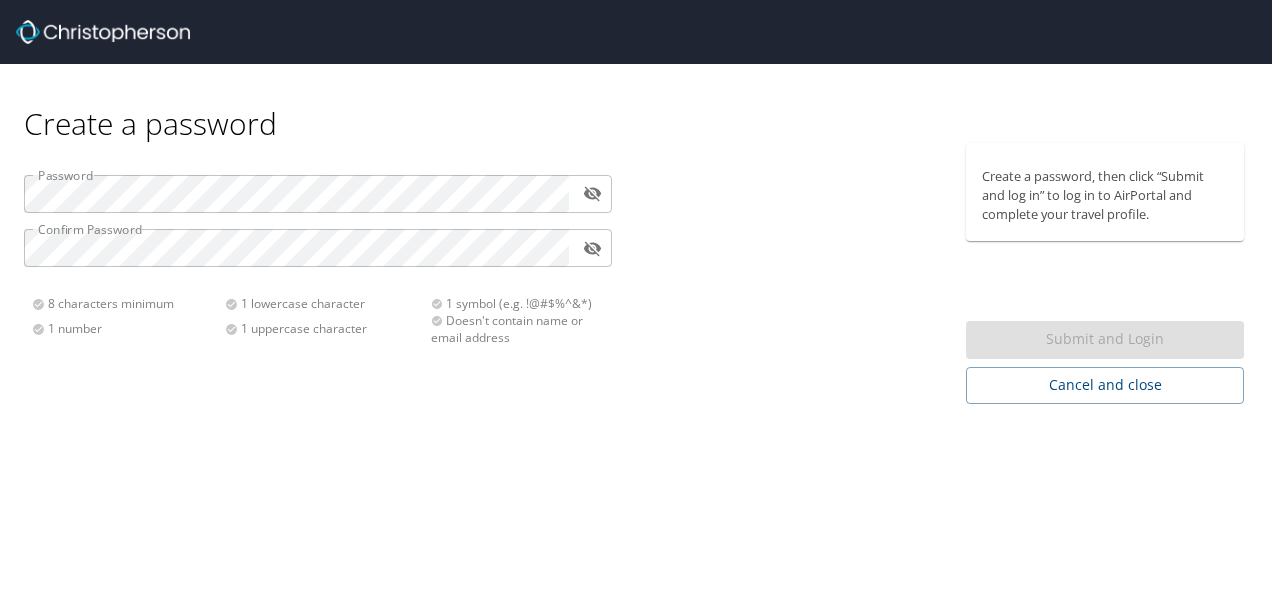 scroll, scrollTop: 0, scrollLeft: 0, axis: both 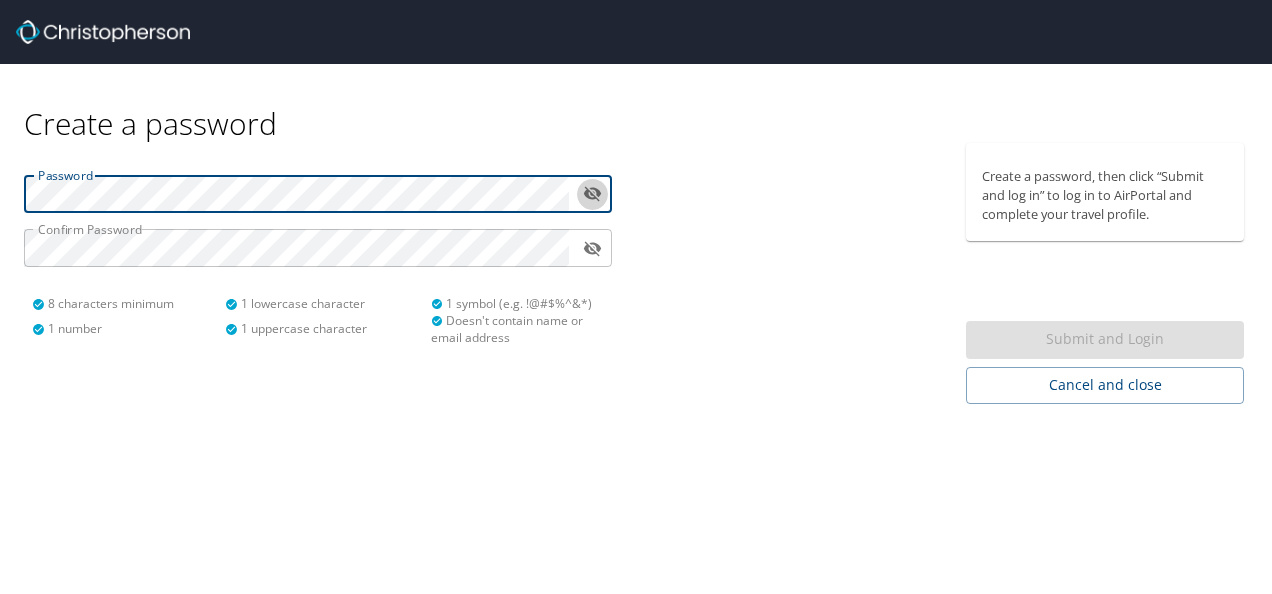 click 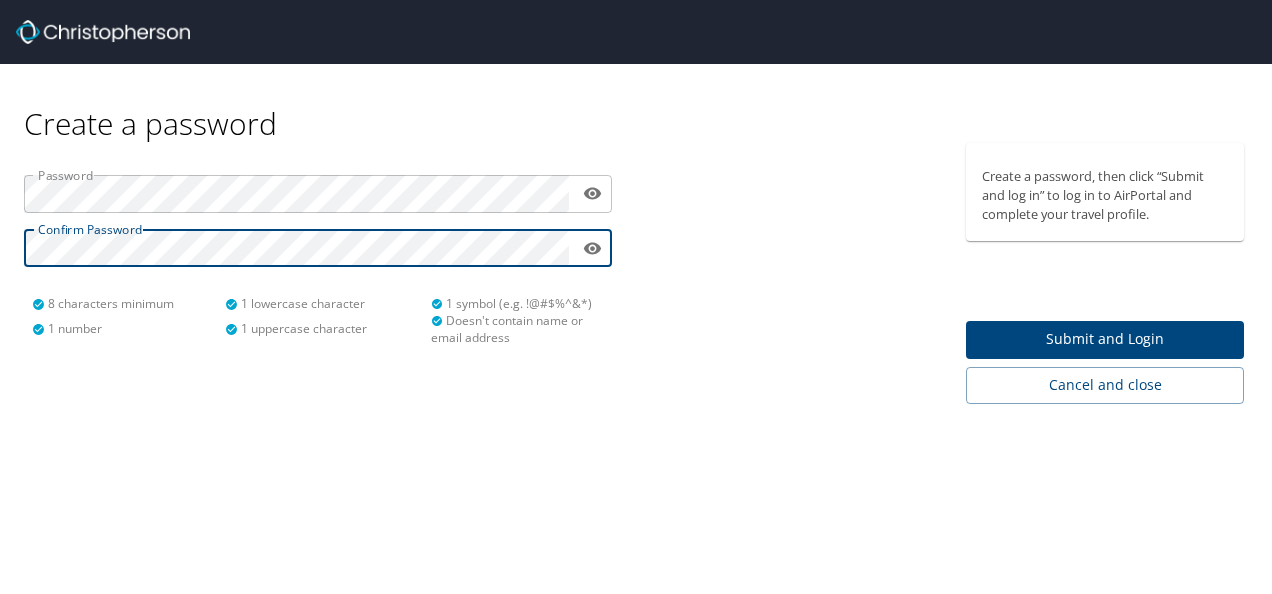 click at bounding box center [795, 273] 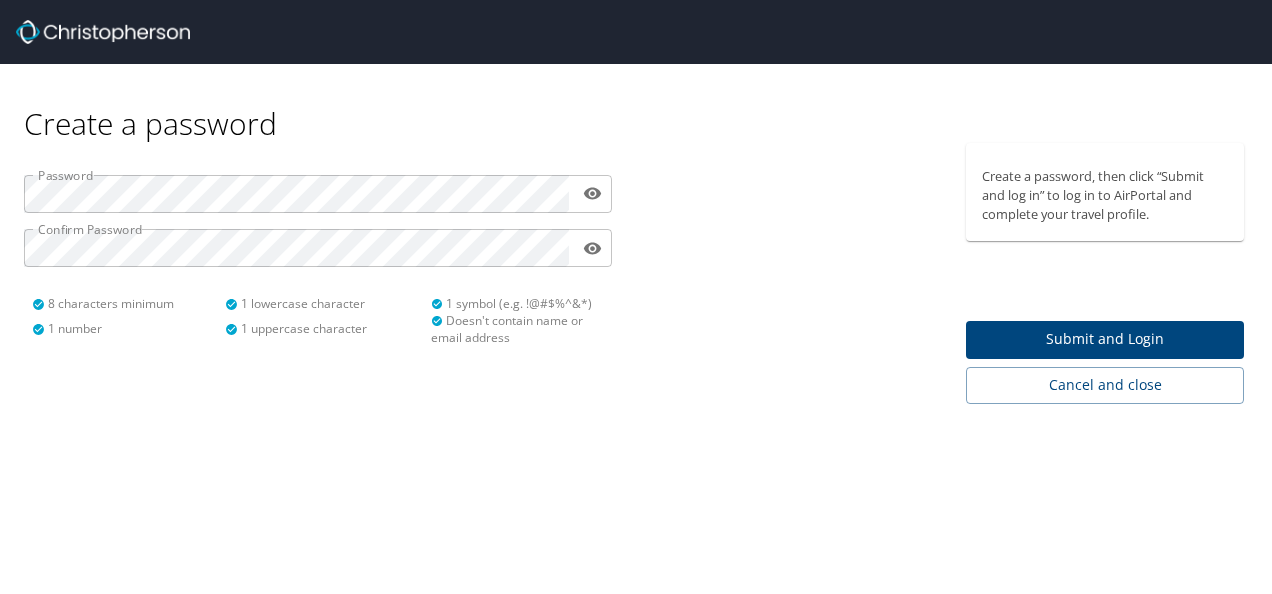 click at bounding box center [795, 273] 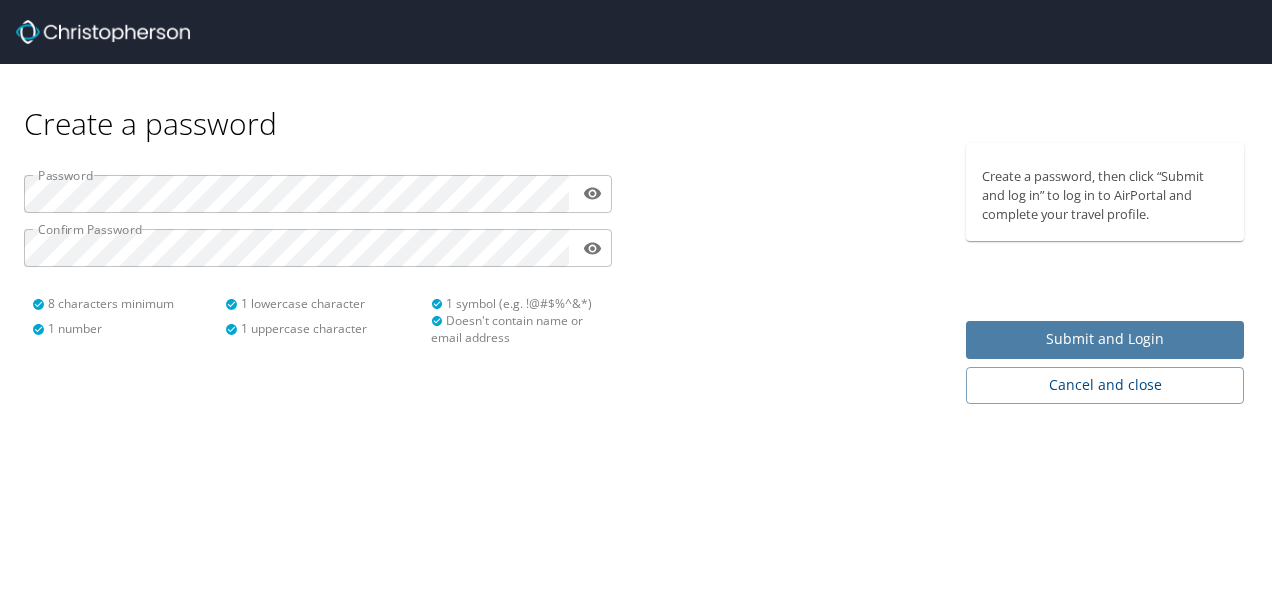 click on "Submit and Login" at bounding box center [1105, 339] 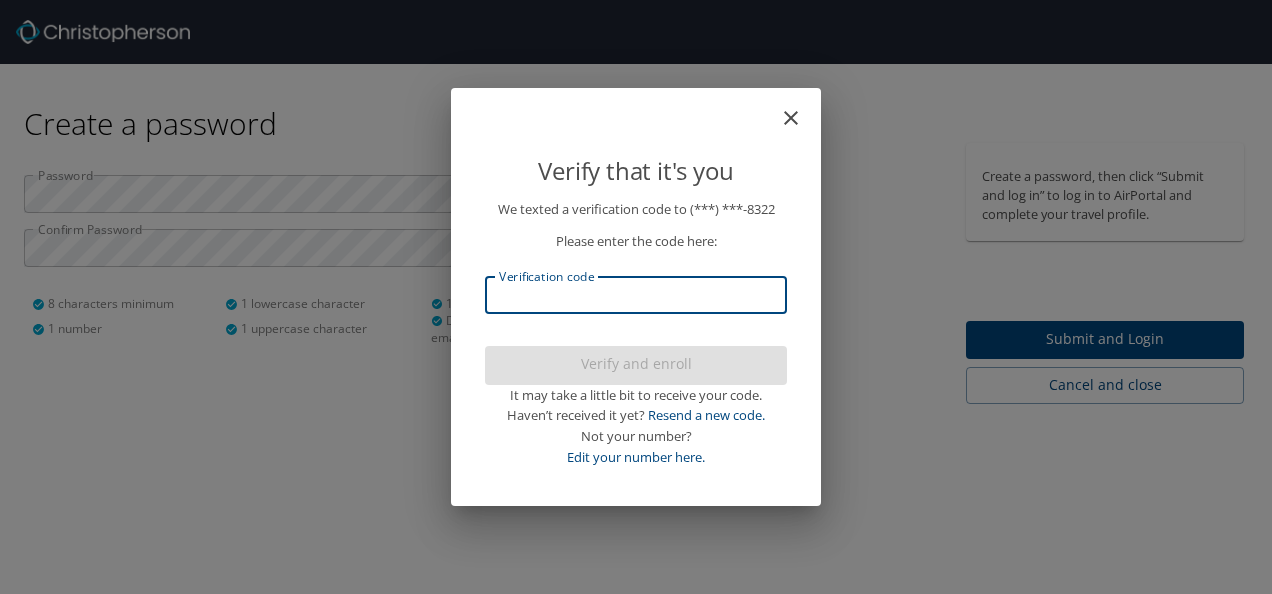 click on "Verification code" at bounding box center [636, 295] 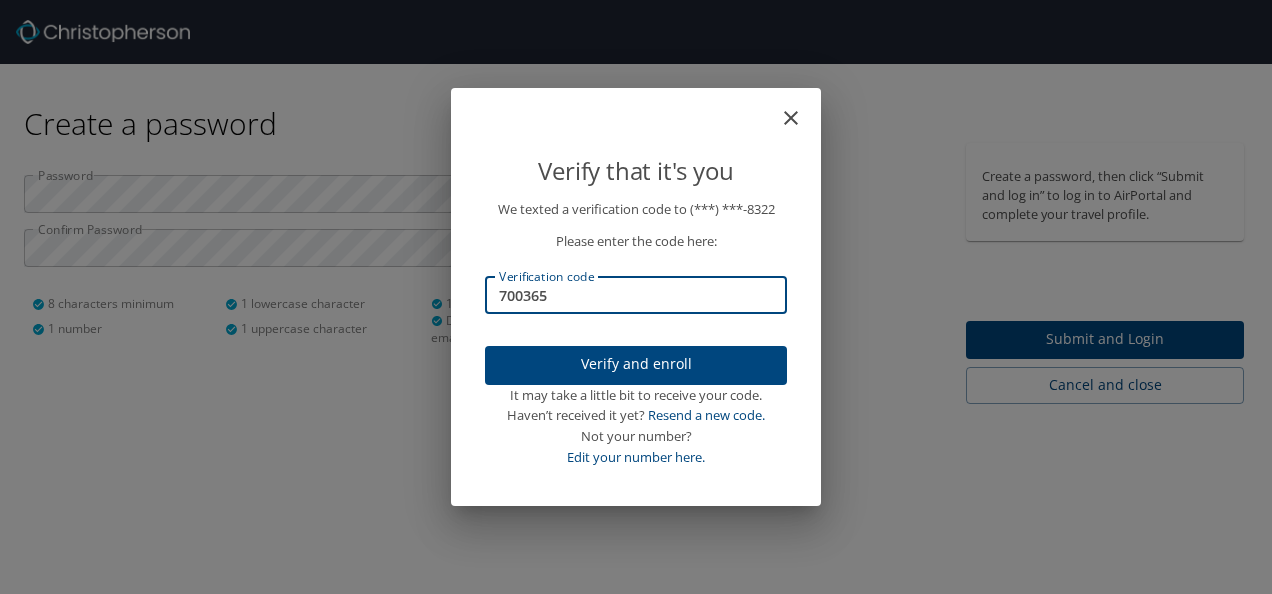 type on "700365" 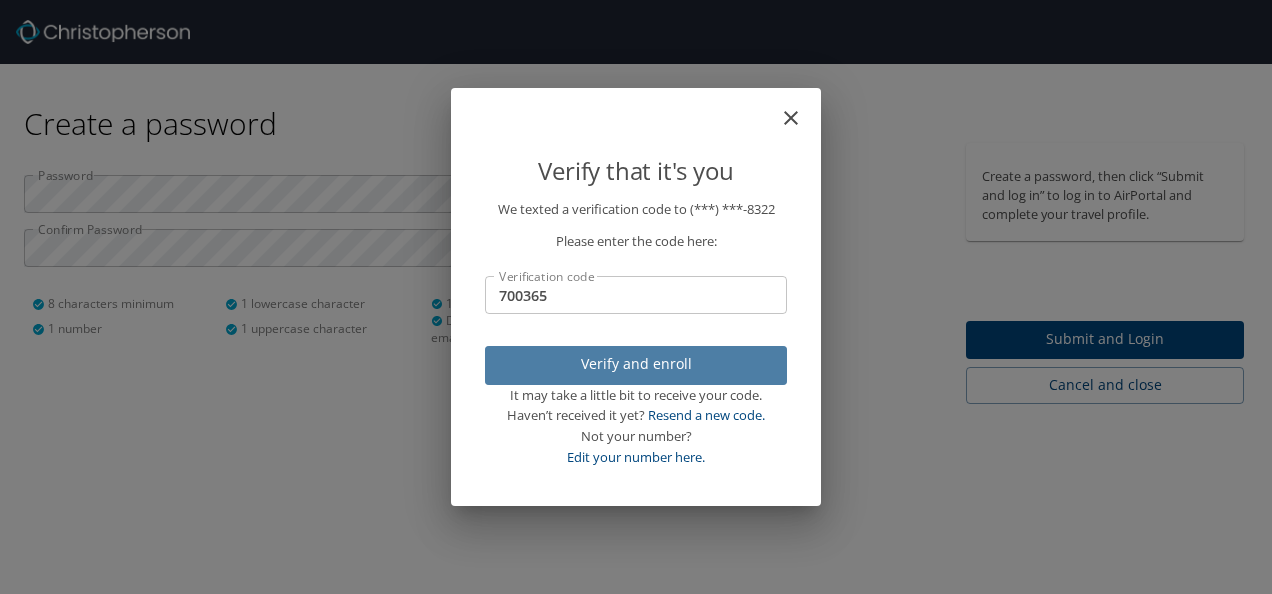 click on "Verify and enroll" at bounding box center (636, 364) 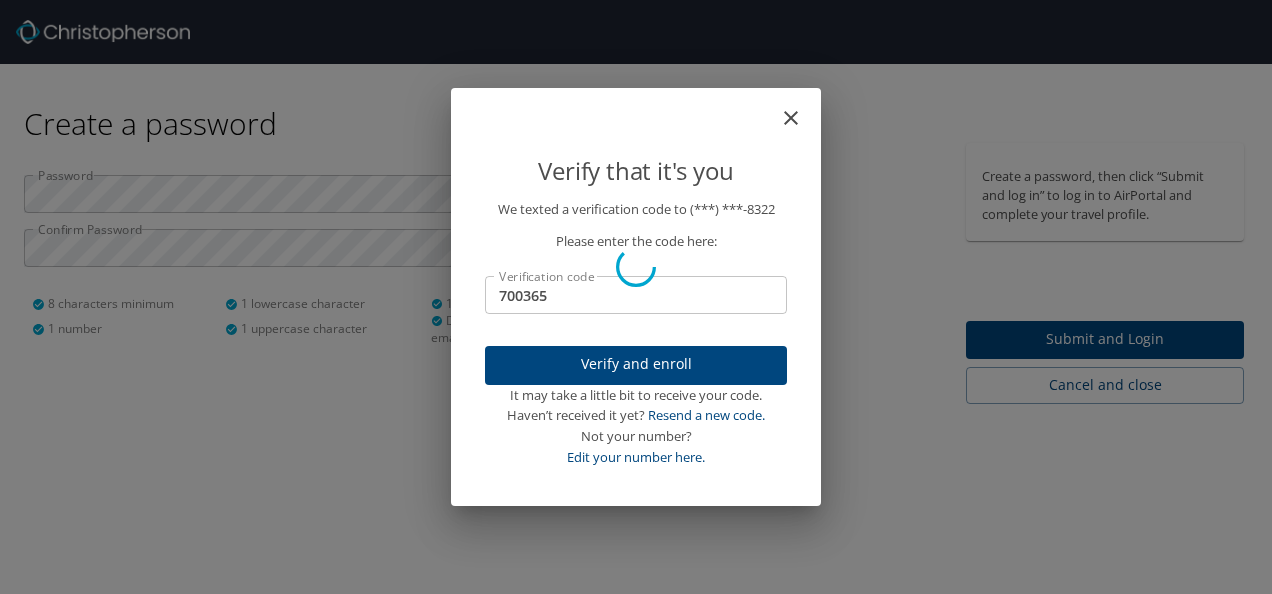 type 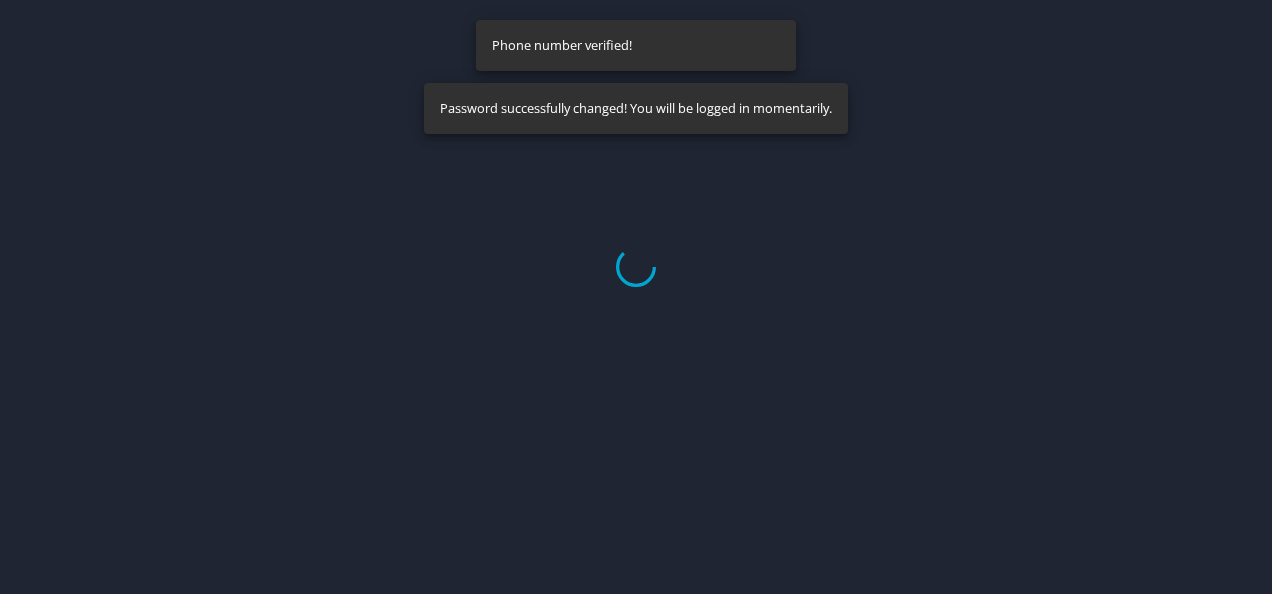 select on "US" 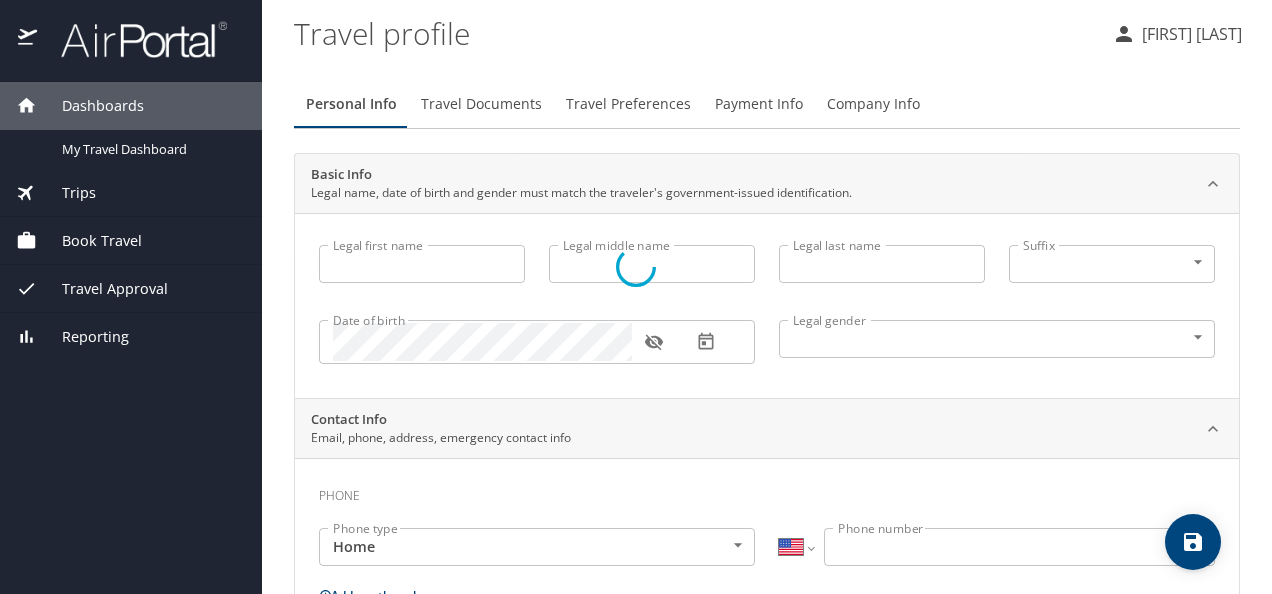 type on "[FIRST]" 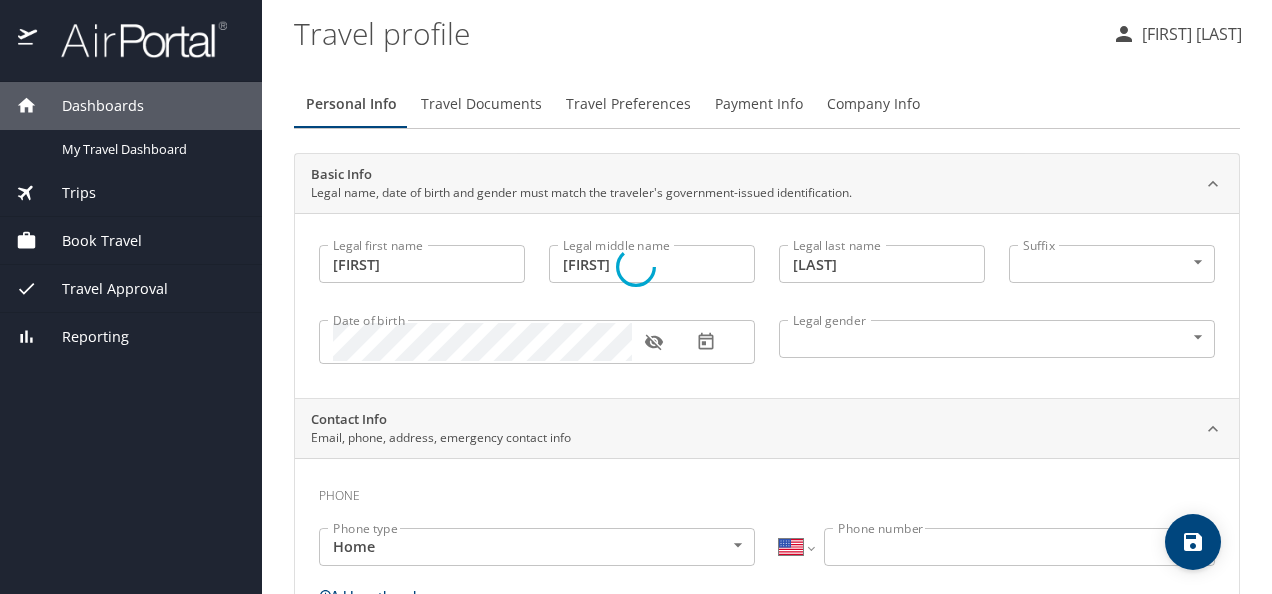 select on "MX" 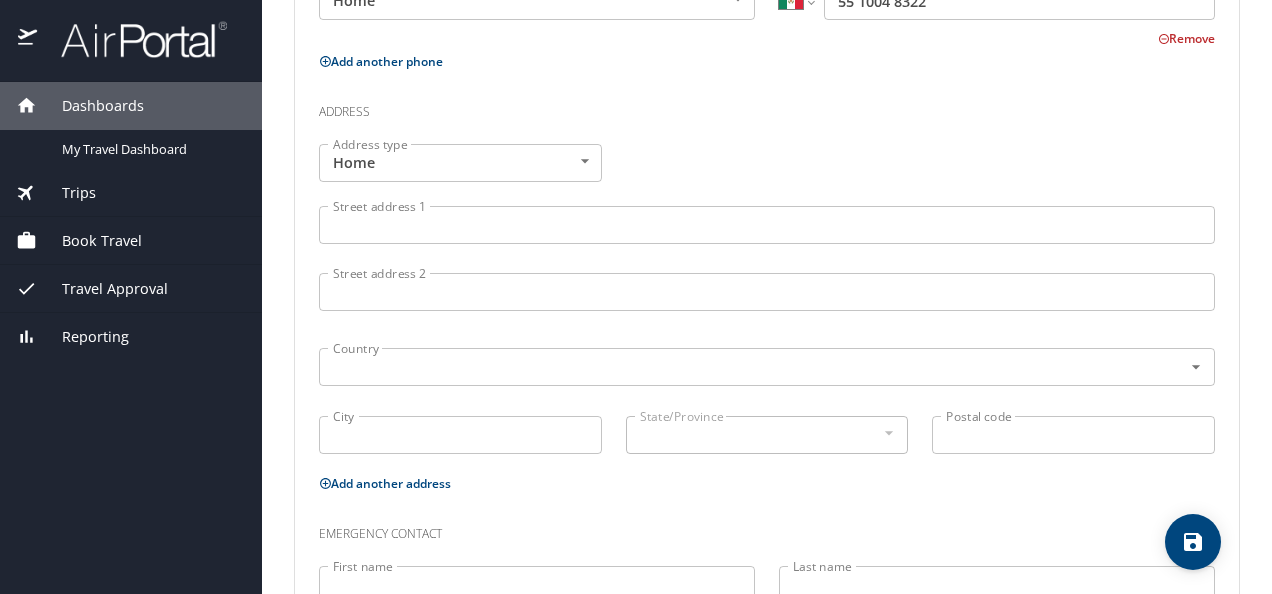 scroll, scrollTop: 700, scrollLeft: 0, axis: vertical 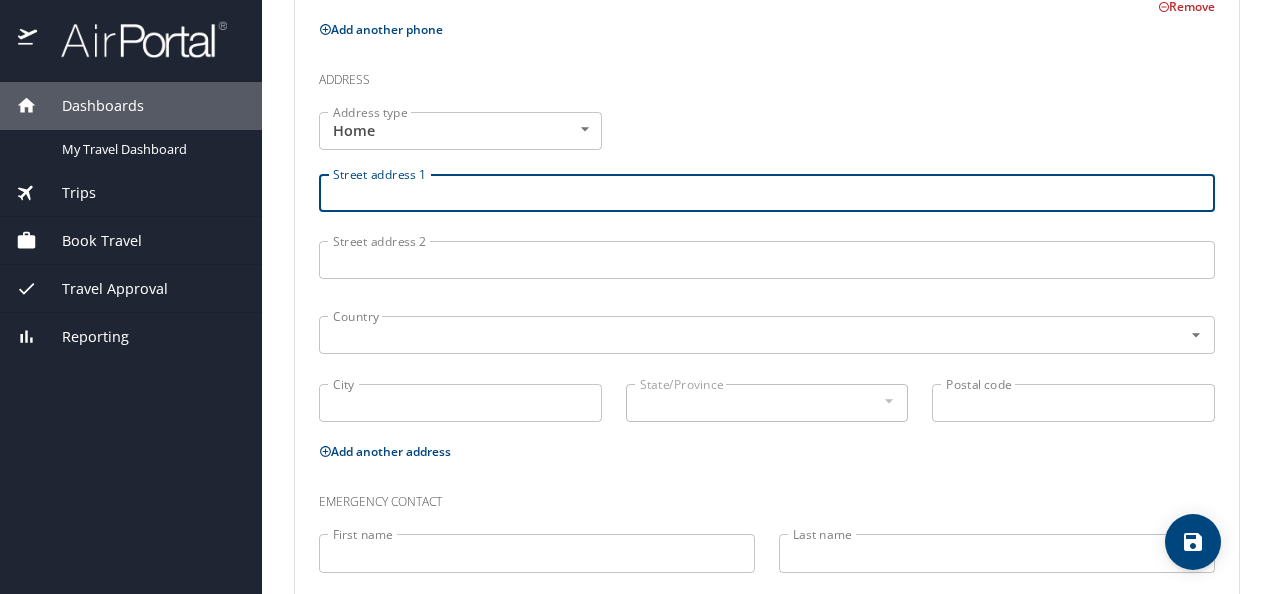 click on "Street address 1" at bounding box center (767, 193) 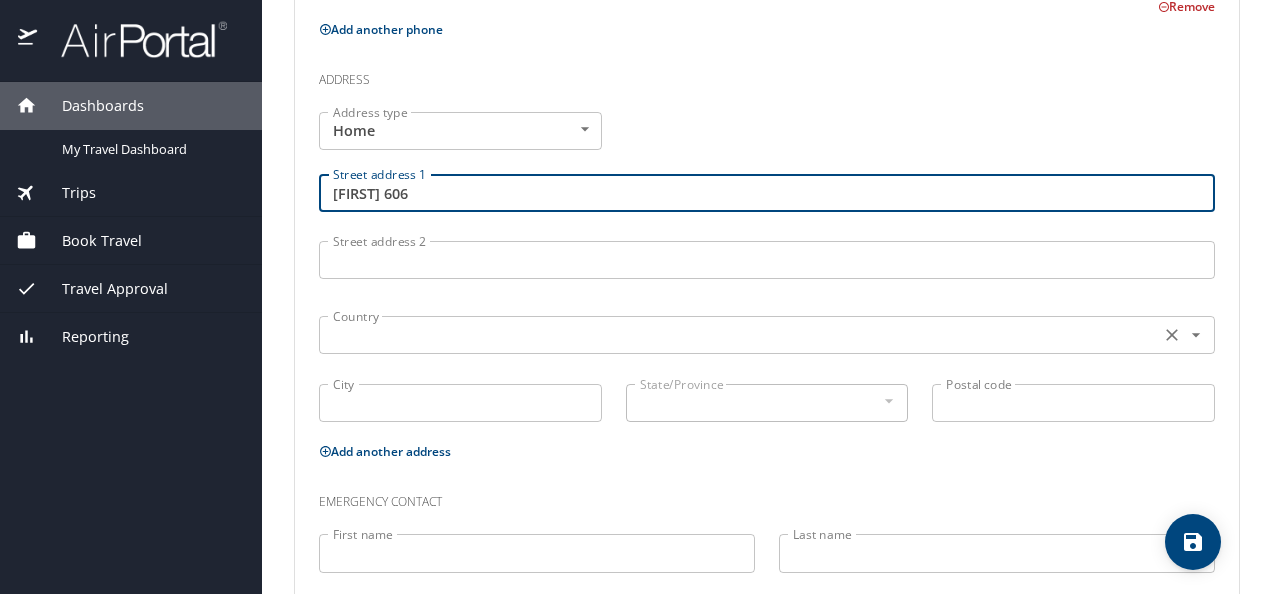 type on "[FIRST] 606" 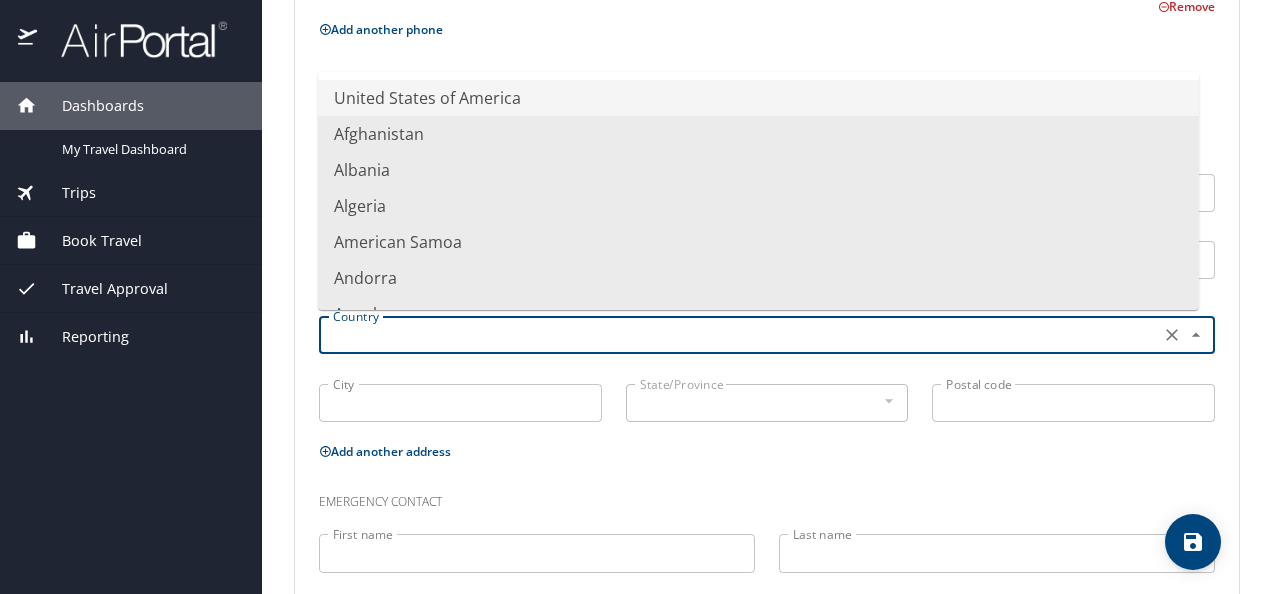 click at bounding box center (737, 335) 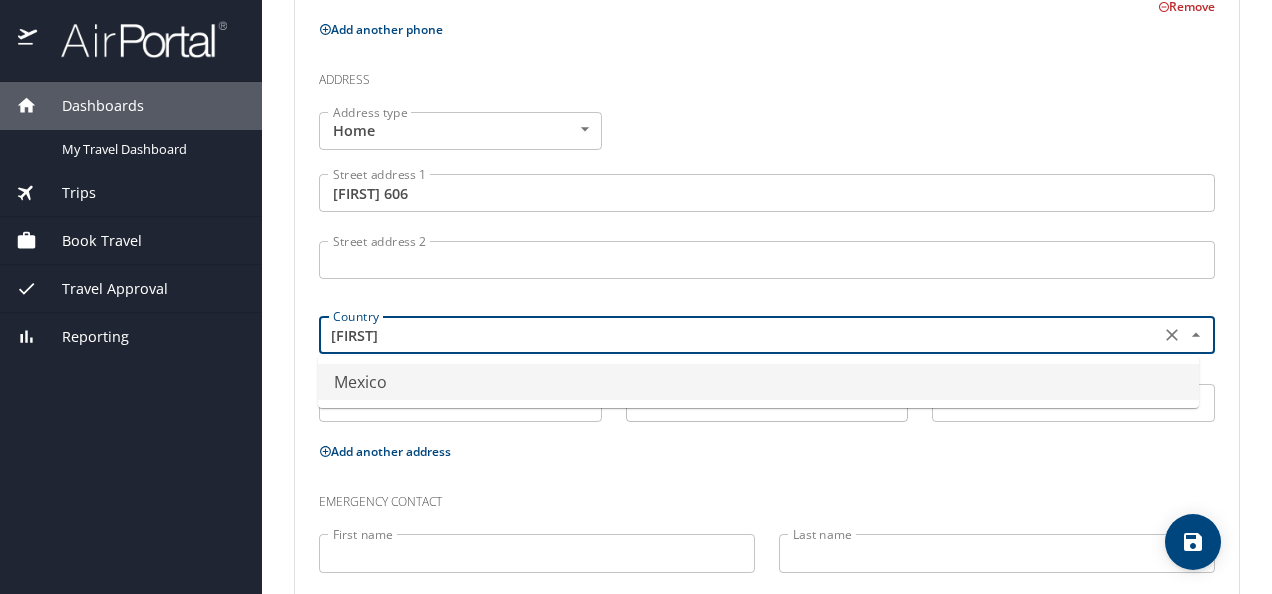 click on "Mexico" at bounding box center [758, 382] 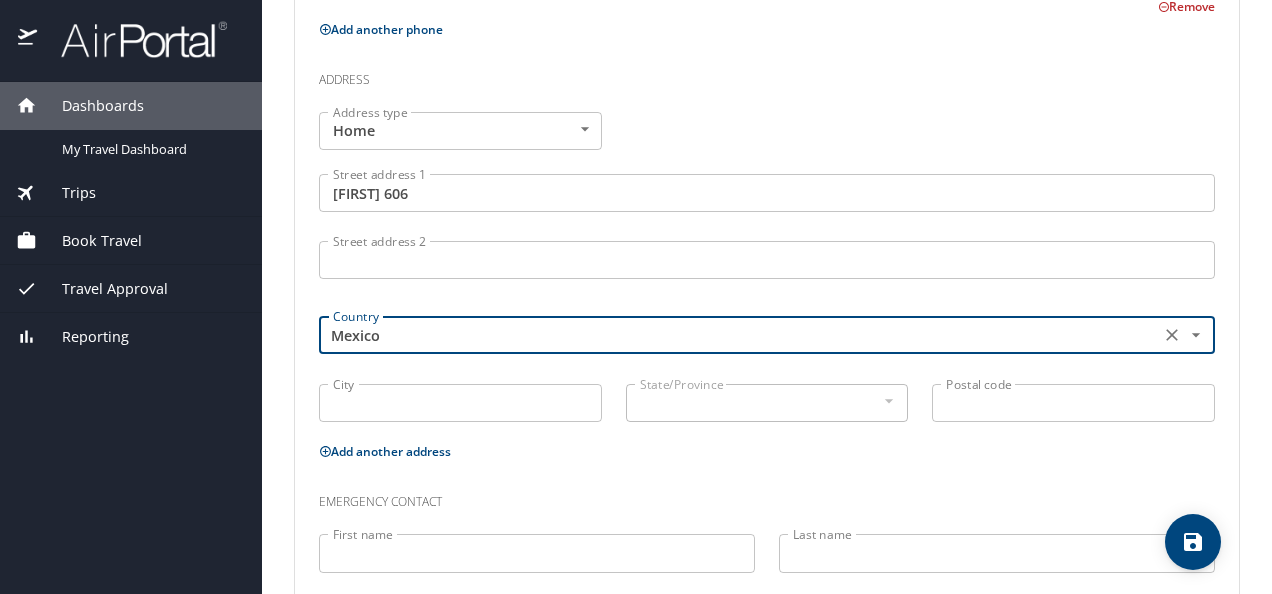 type on "Mexico" 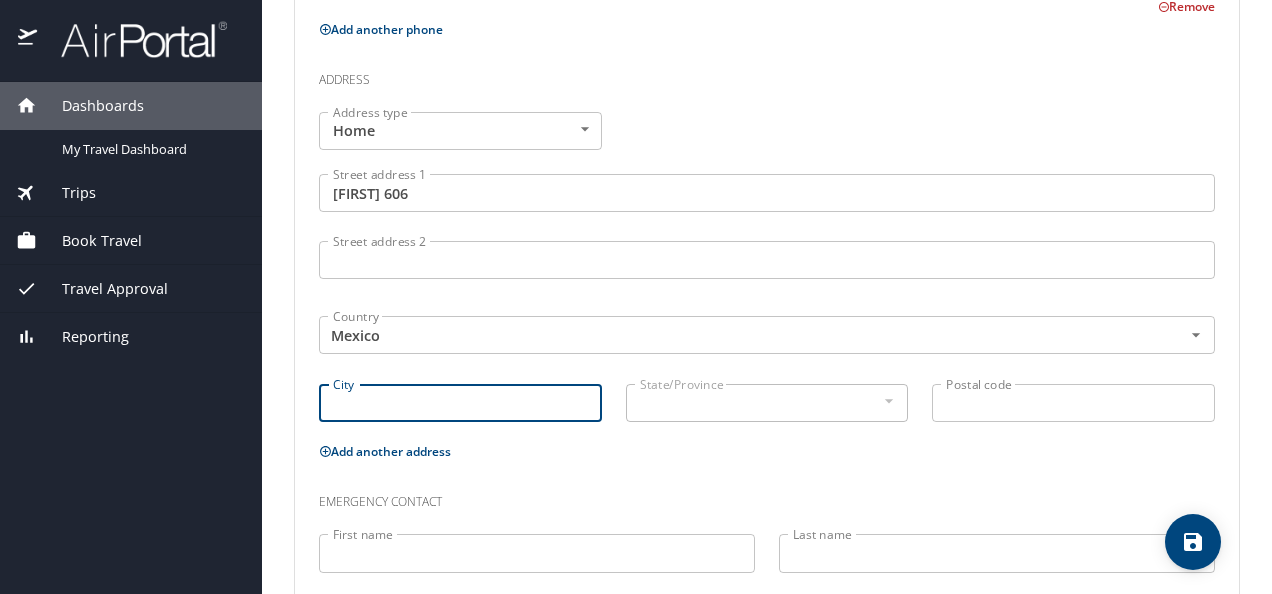 click on "City" at bounding box center [460, 403] 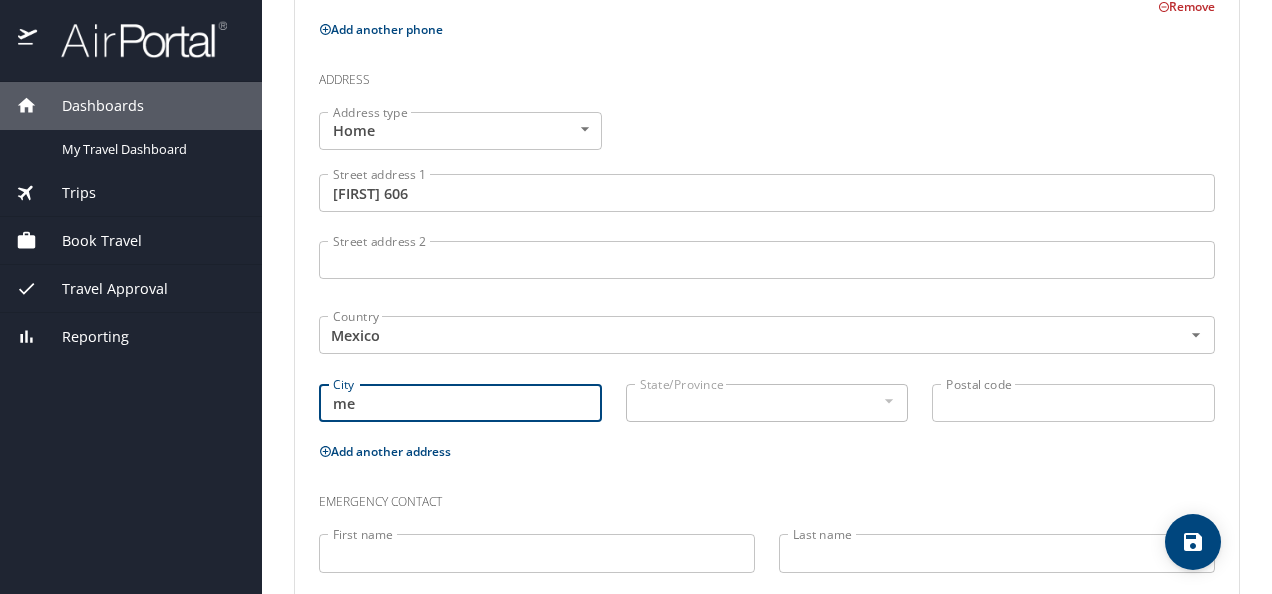 type on "m" 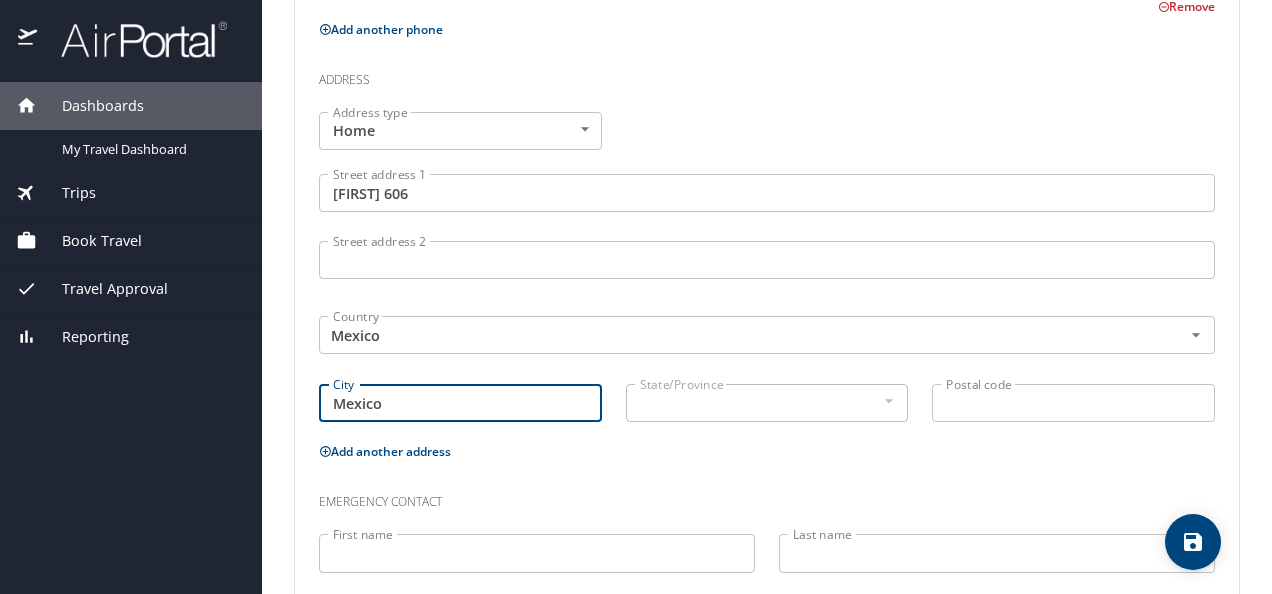 type on "Mexico" 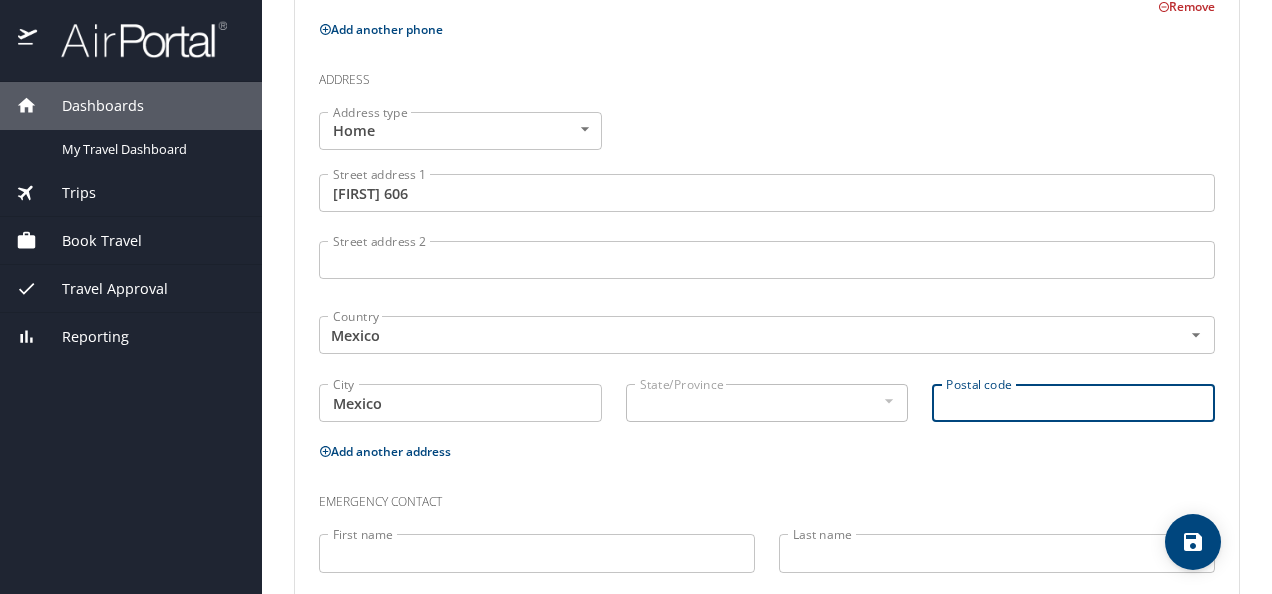 click on "Postal code" at bounding box center [1073, 403] 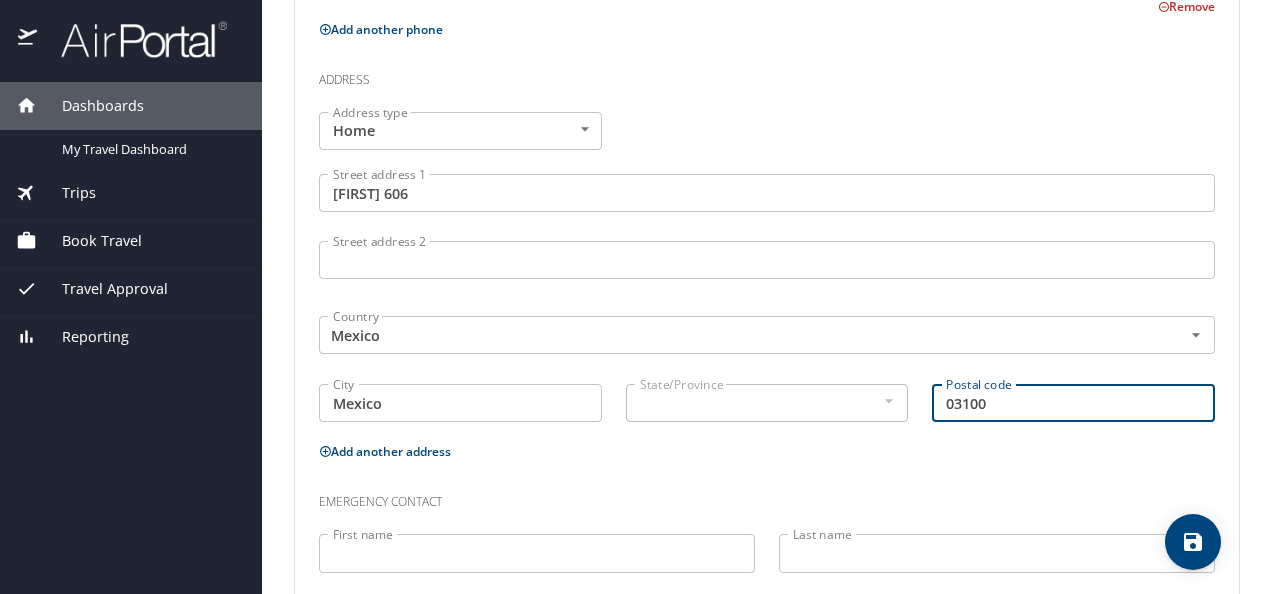 type on "03100" 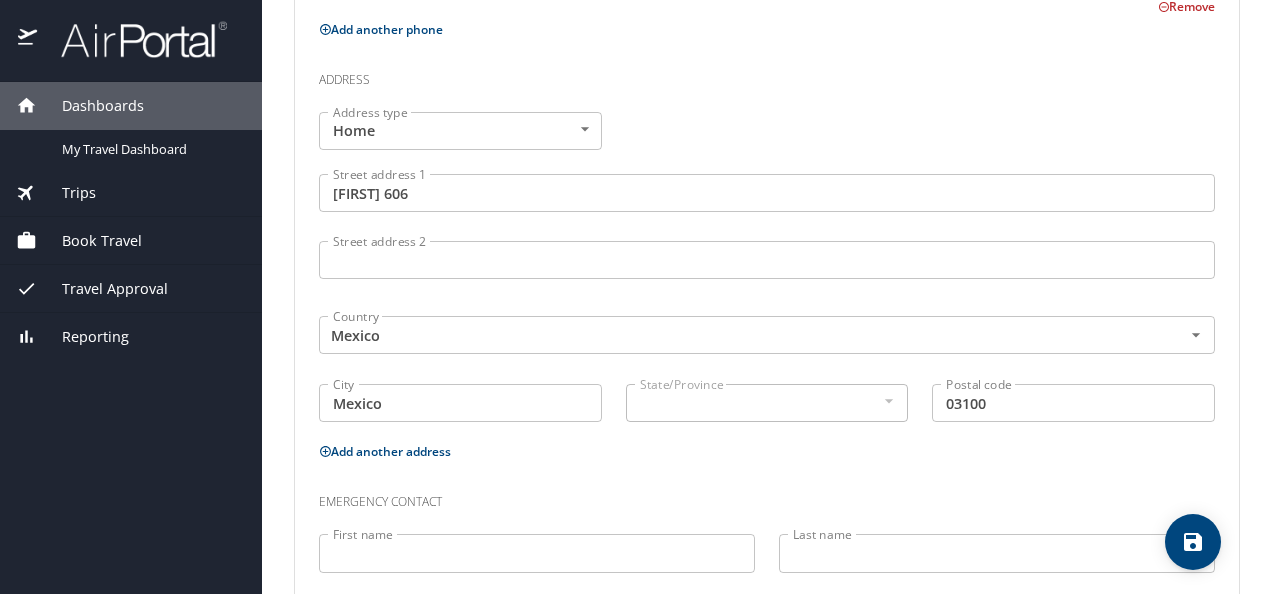 click on "Emergency contact" at bounding box center [767, 495] 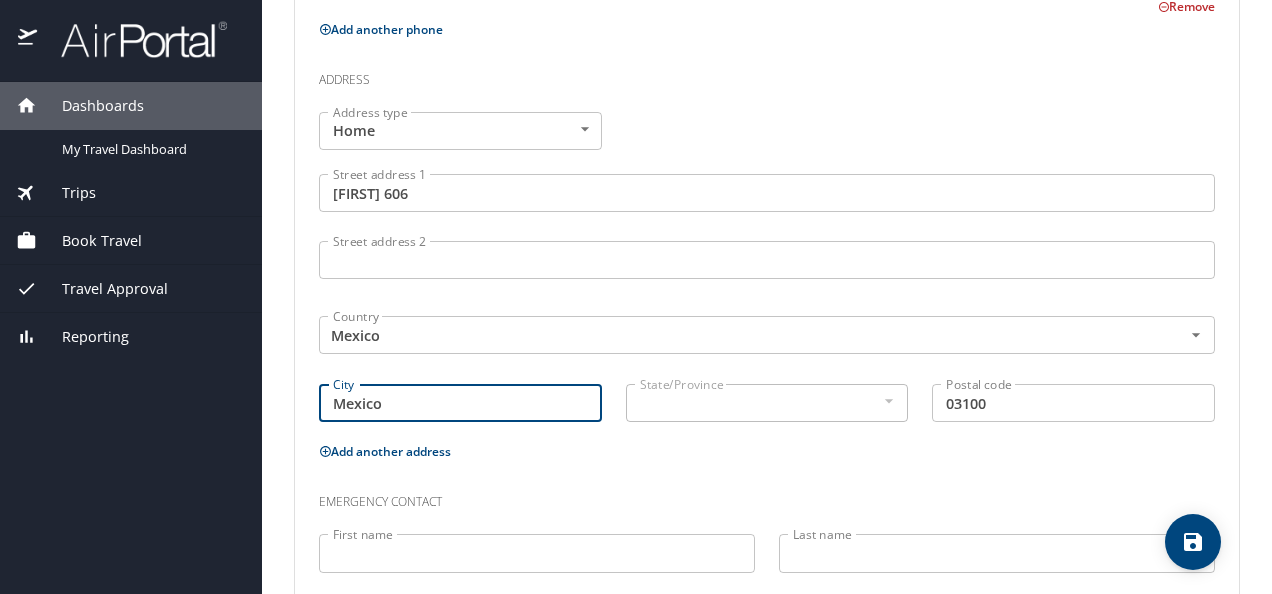 click on "Emergency contact" at bounding box center [767, 495] 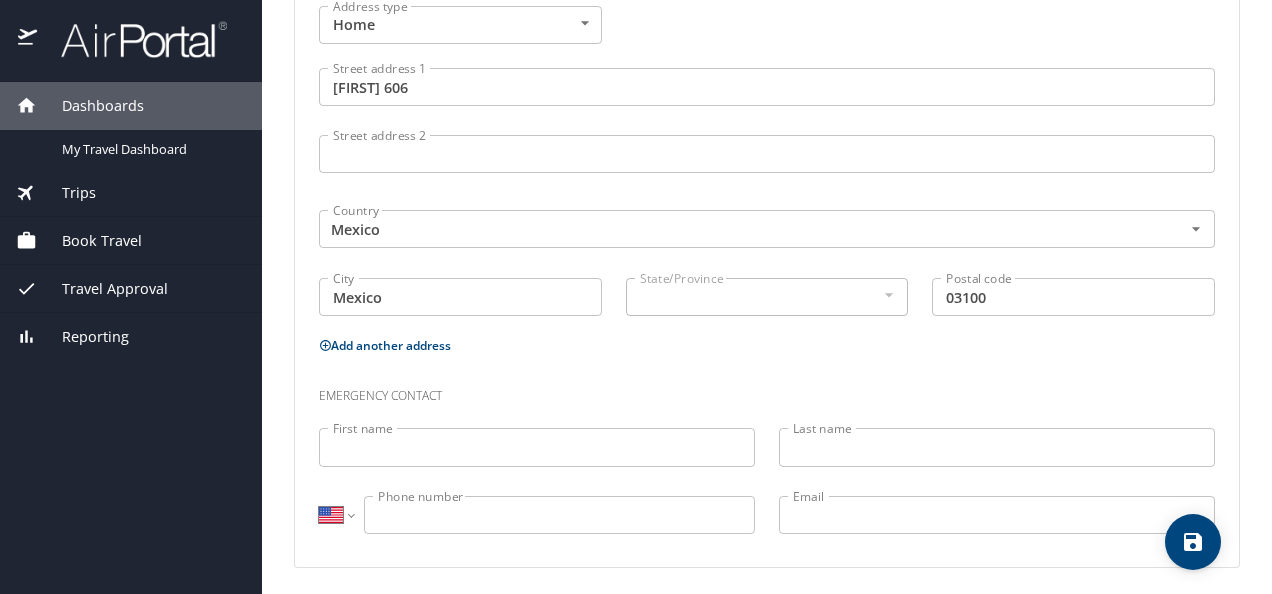 scroll, scrollTop: 808, scrollLeft: 0, axis: vertical 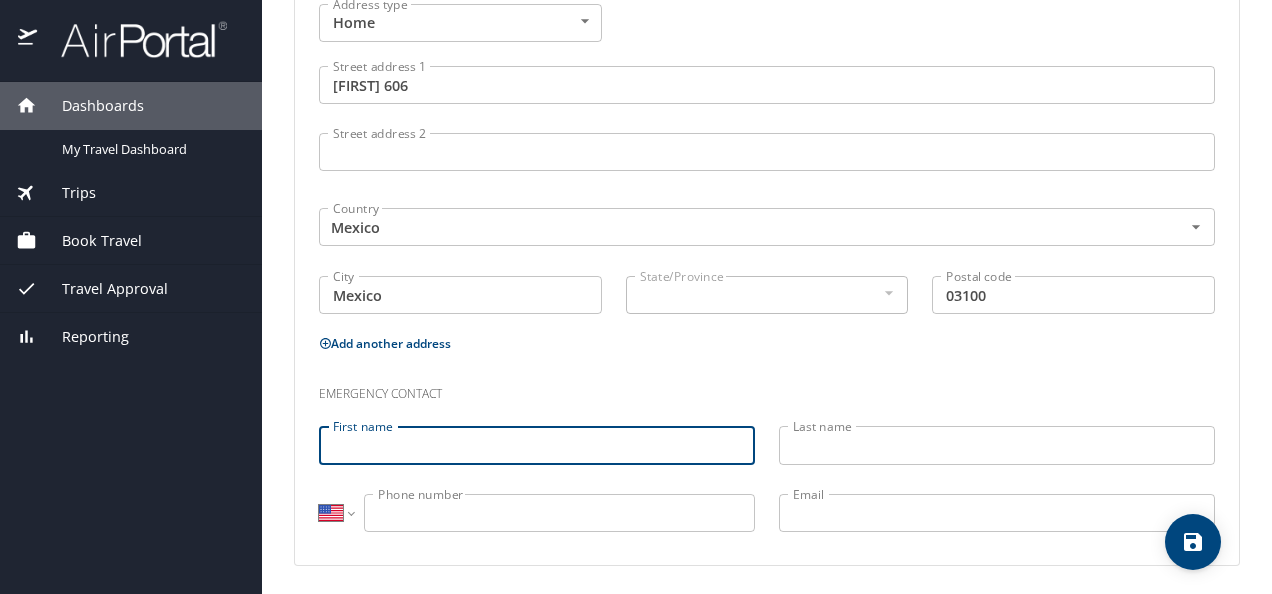 click on "First name" at bounding box center (537, 445) 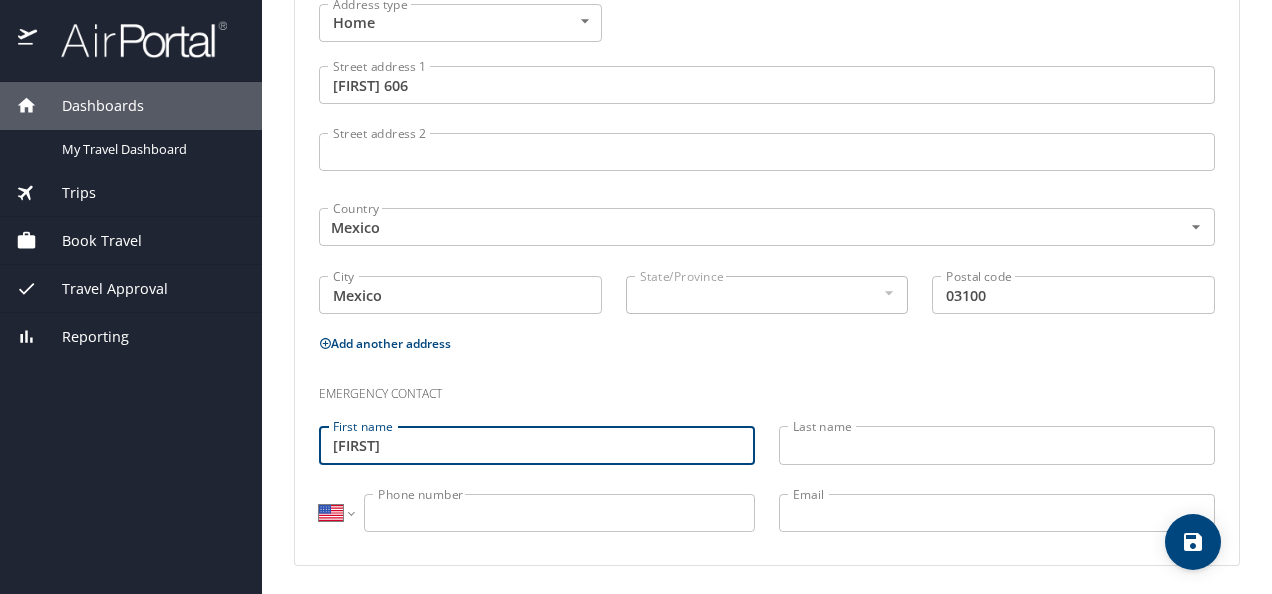 type on "[FIRST]" 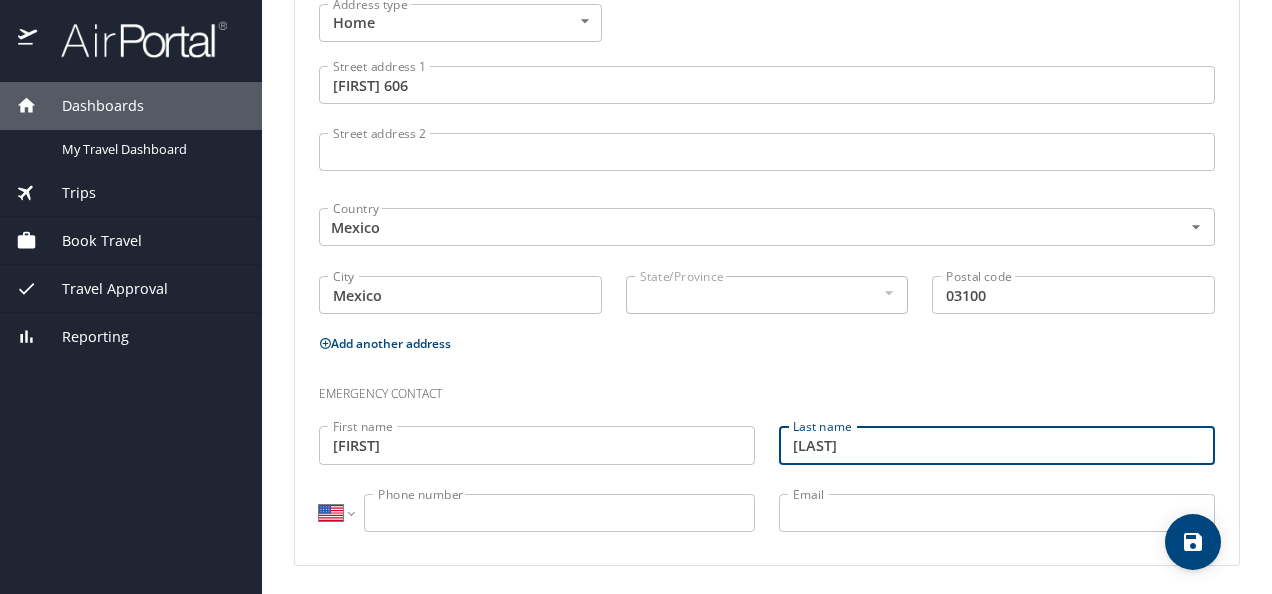 type on "[LAST]" 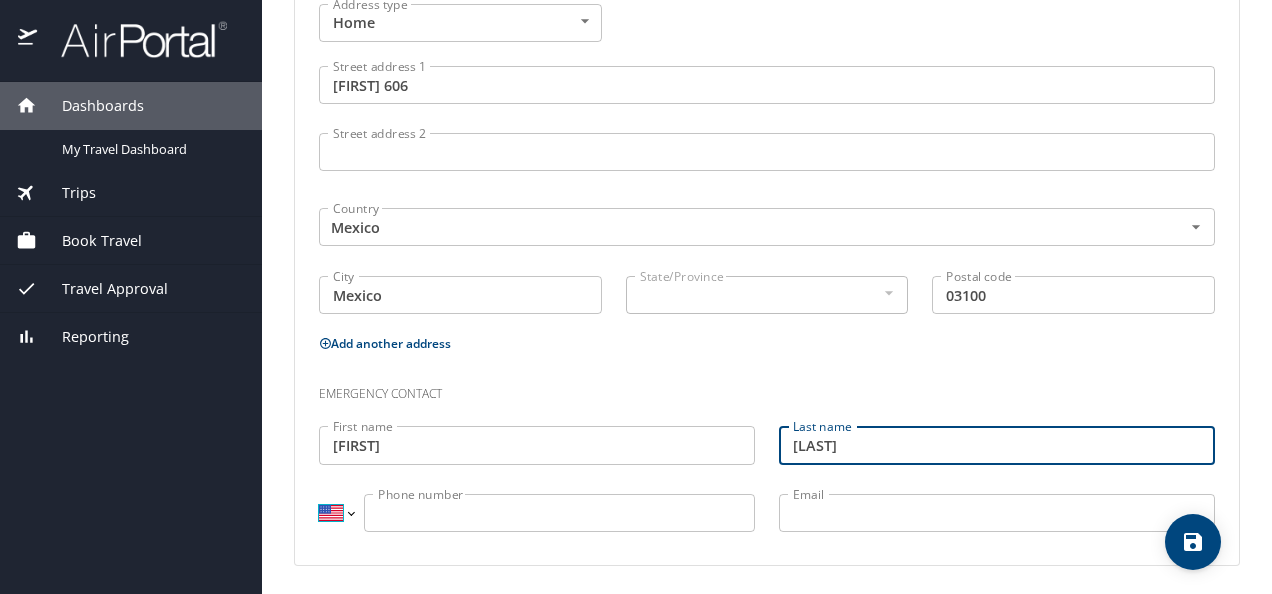 click on "International Afghanistan Åland Islands Albania Algeria American Samoa Andorra Angola Anguilla Antigua and Barbuda Argentina Armenia Aruba Ascension Island Australia Austria Azerbaijan Bahamas Bahrain Bangladesh Barbados Belarus Belgium Belize Benin Bermuda Bhutan Bolivia Bonaire, Sint Eustatius and Saba Bosnia and Herzegovina Botswana Brazil British Indian Ocean Territory Brunei Darussalam Bulgaria Burkina Faso Burma Burundi Cambodia Cameroon Canada Cape Verde Cayman Islands Central African Republic Chad Chile China Christmas Island Cocos (Keeling) Islands Colombia Comoros Congo Congo, Democratic Republic of the Cook Islands Costa Rica Cote d'Ivoire Croatia Cuba Curaçao Cyprus Czech Republic Denmark Djibouti Dominica Dominican Republic Ecuador Egypt El Salvador Equatorial Guinea Eritrea Estonia Ethiopia Falkland Islands Faroe Islands Federated States of Micronesia Fiji Finland France French Guiana French Polynesia Gabon Gambia Georgia Germany Ghana Gibraltar Greece Greenland Grenada Guadeloupe Guam Guinea" at bounding box center [336, 513] 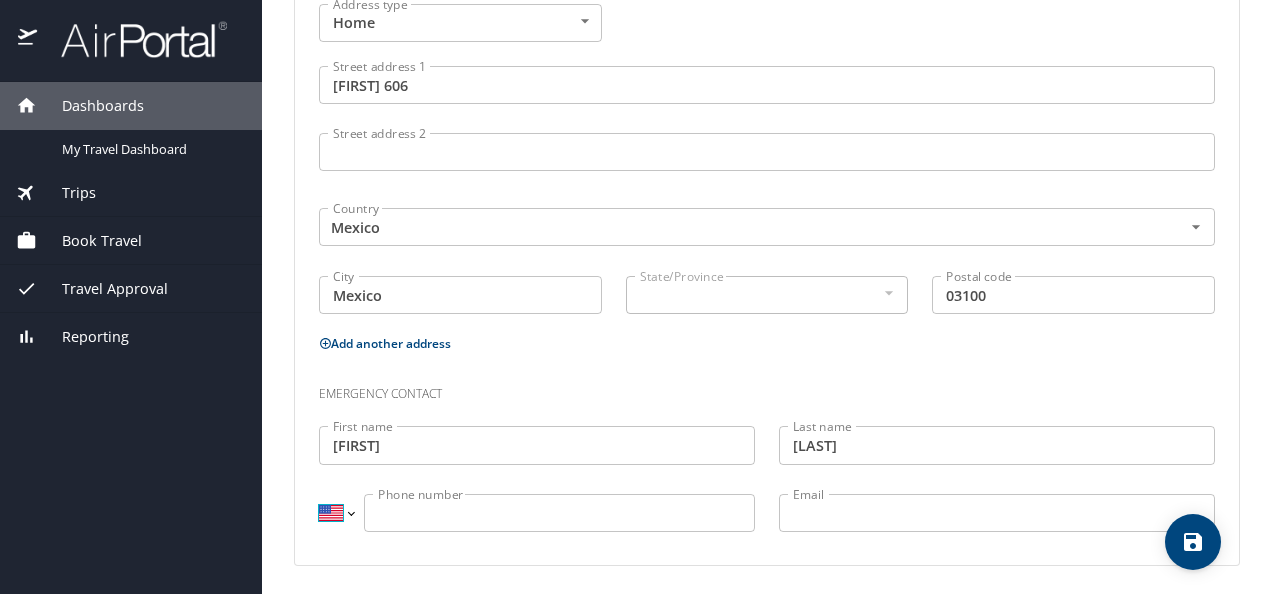 select on "MX" 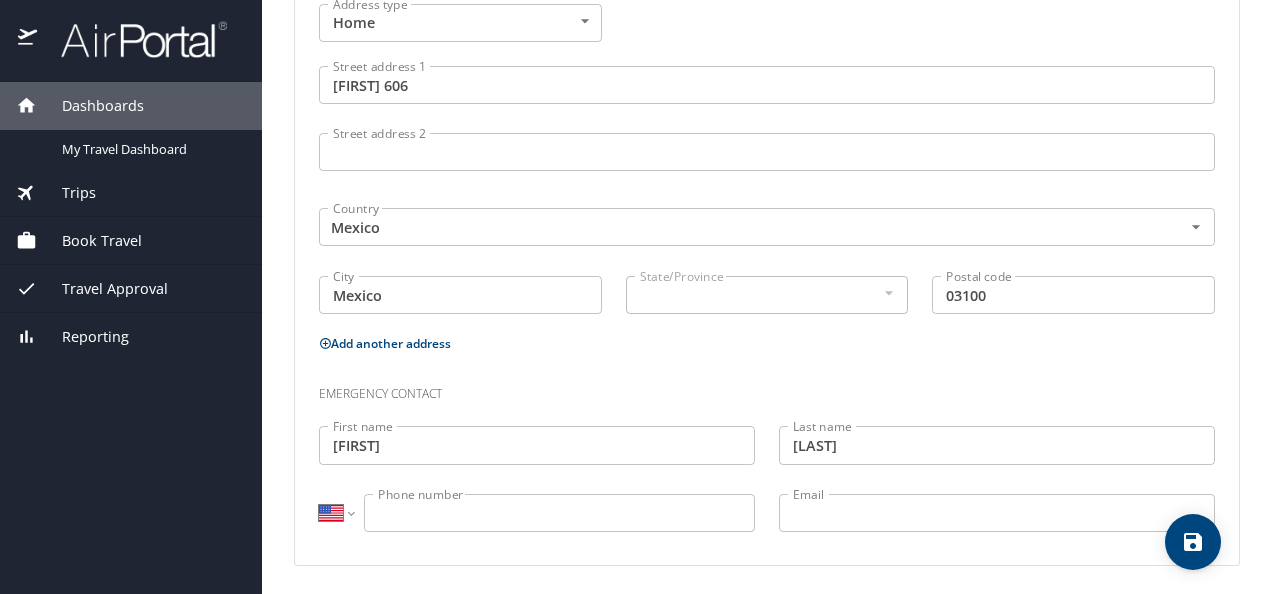 click on "International Afghanistan Åland Islands Albania Algeria American Samoa Andorra Angola Anguilla Antigua and Barbuda Argentina Armenia Aruba Ascension Island Australia Austria Azerbaijan Bahamas Bahrain Bangladesh Barbados Belarus Belgium Belize Benin Bermuda Bhutan Bolivia Bonaire, Sint Eustatius and Saba Bosnia and Herzegovina Botswana Brazil British Indian Ocean Territory Brunei Darussalam Bulgaria Burkina Faso Burma Burundi Cambodia Cameroon Canada Cape Verde Cayman Islands Central African Republic Chad Chile China Christmas Island Cocos (Keeling) Islands Colombia Comoros Congo Congo, Democratic Republic of the Cook Islands Costa Rica Cote d'Ivoire Croatia Cuba Curaçao Cyprus Czech Republic Denmark Djibouti Dominica Dominican Republic Ecuador Egypt El Salvador Equatorial Guinea Eritrea Estonia Ethiopia Falkland Islands Faroe Islands Federated States of Micronesia Fiji Finland France French Guiana French Polynesia Gabon Gambia Georgia Germany Ghana Gibraltar Greece Greenland Grenada Guadeloupe Guam Guinea" at bounding box center [336, 513] 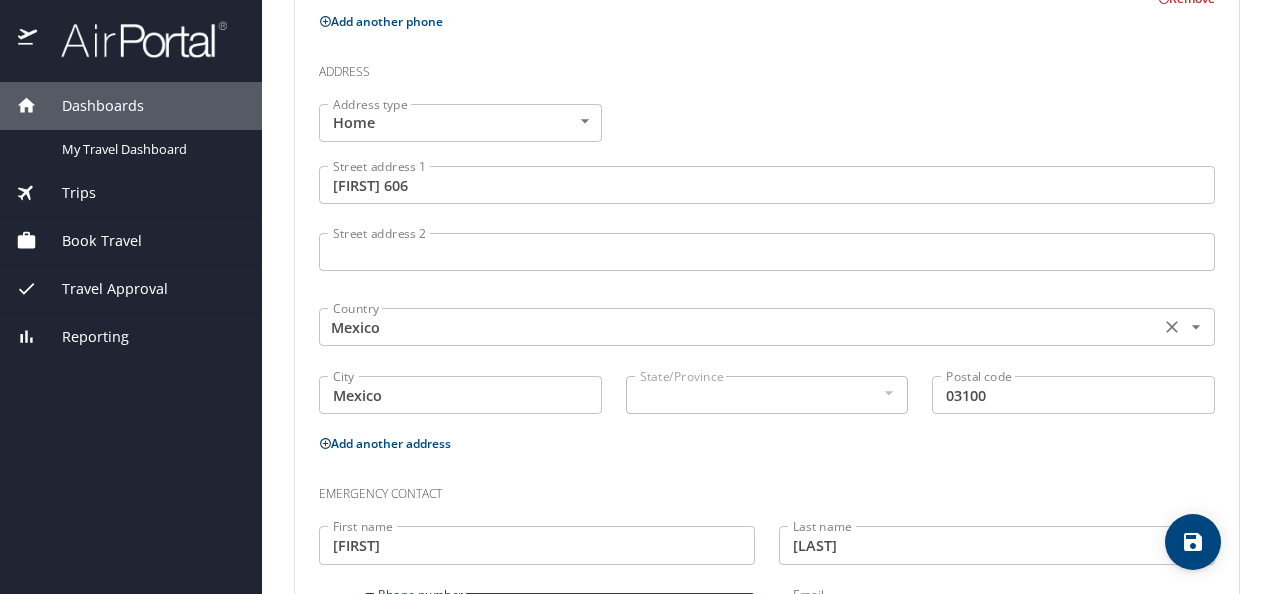 scroll, scrollTop: 808, scrollLeft: 0, axis: vertical 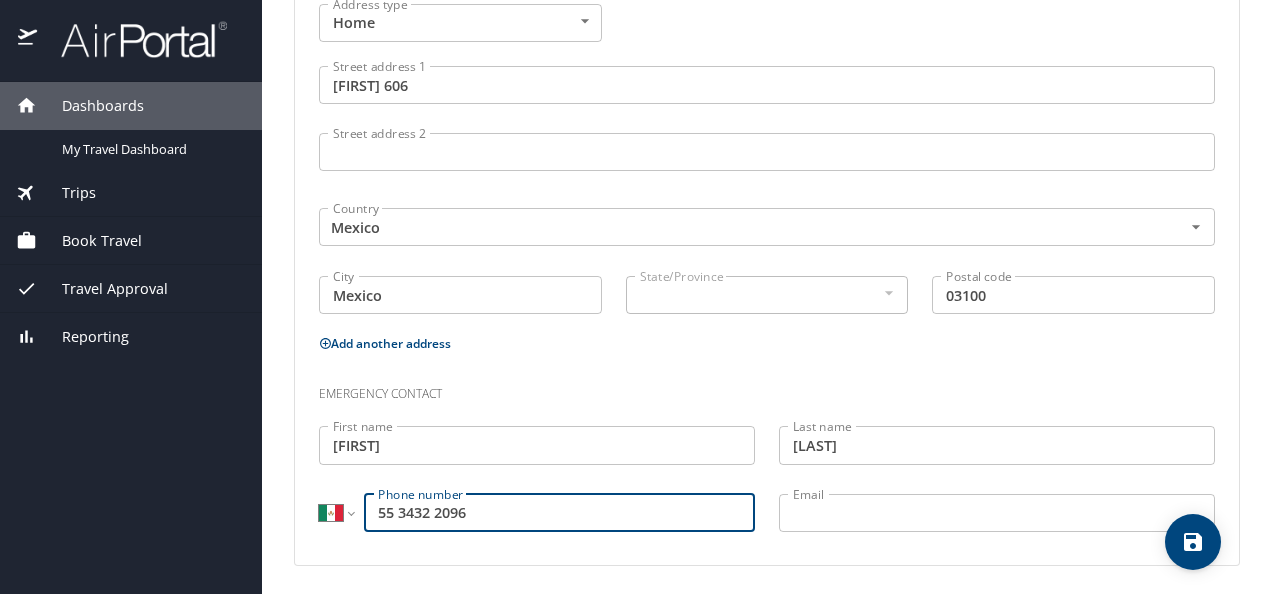 type on "55 3432 2096" 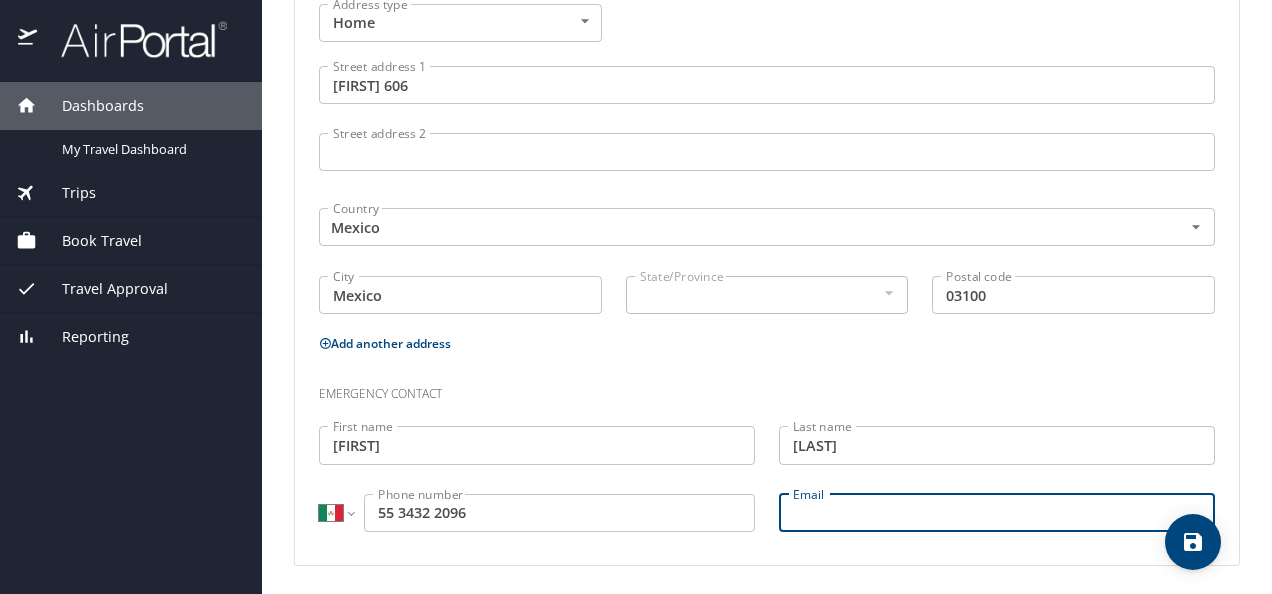 click on "Email" at bounding box center [997, 513] 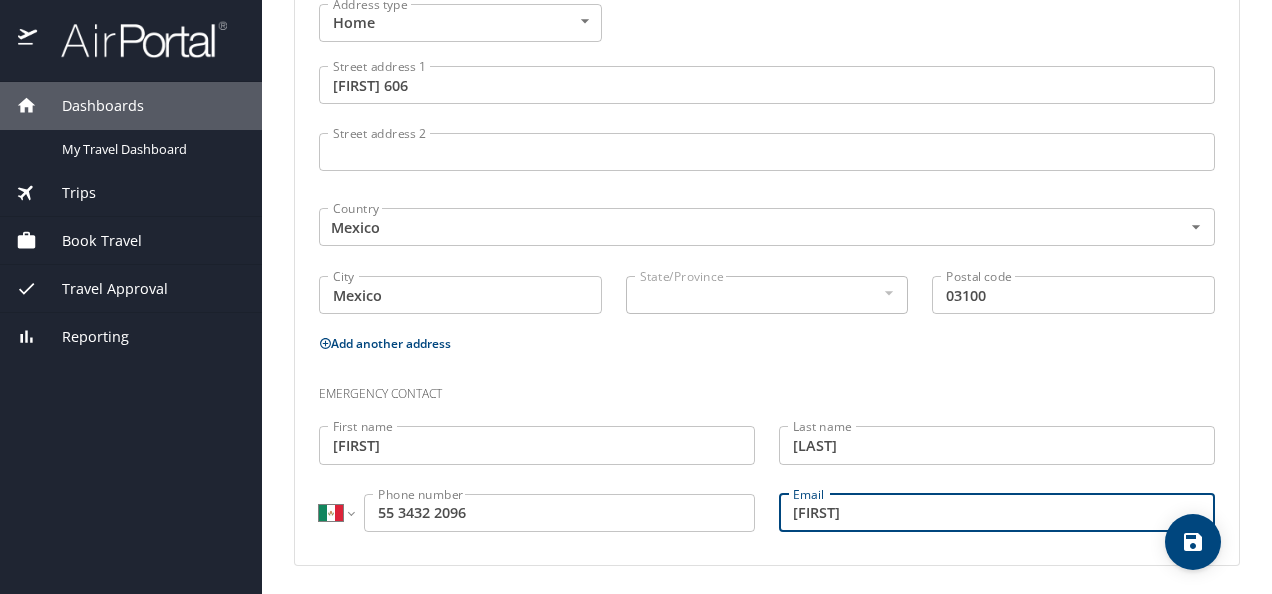 type on "j" 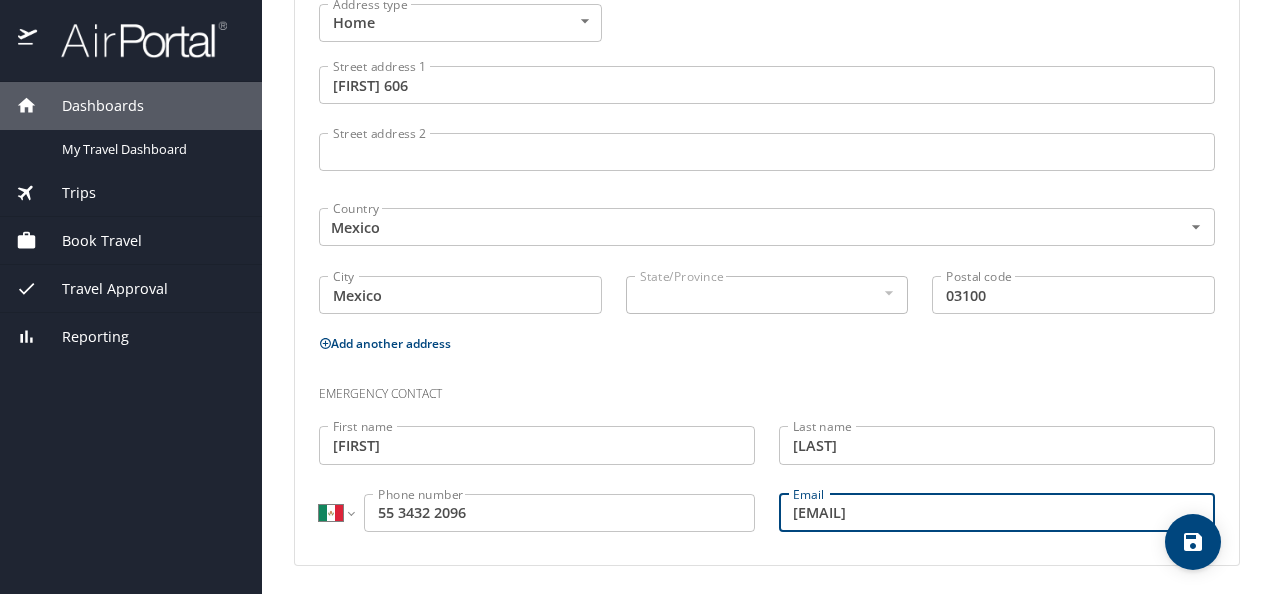 type on "[EMAIL]" 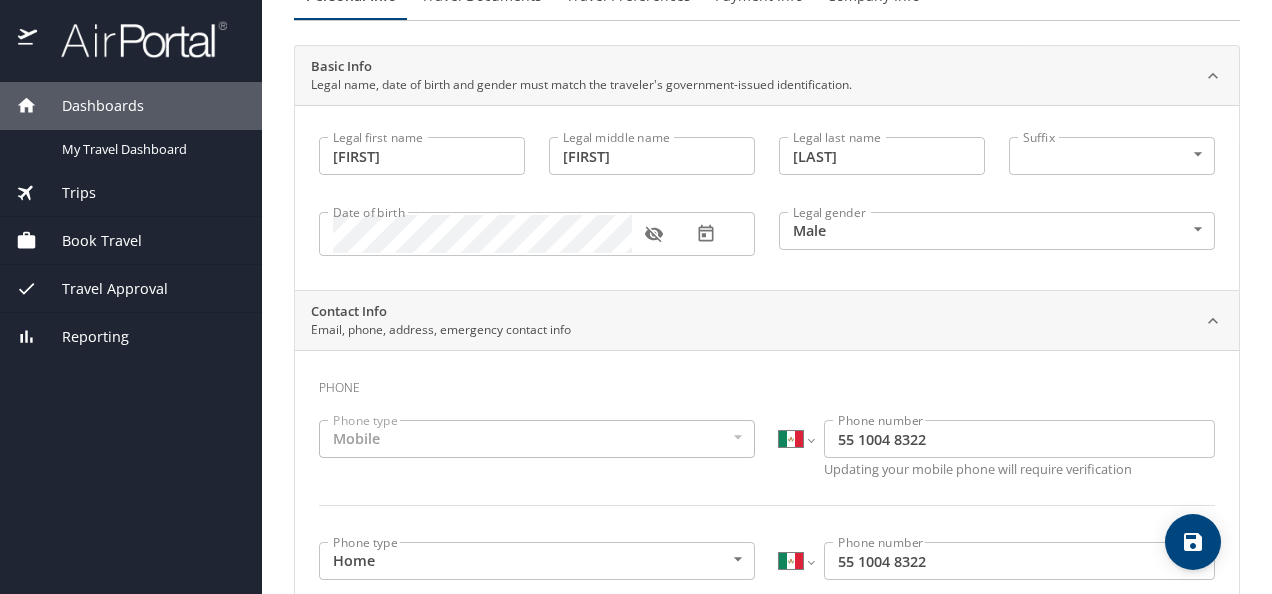scroll, scrollTop: 0, scrollLeft: 0, axis: both 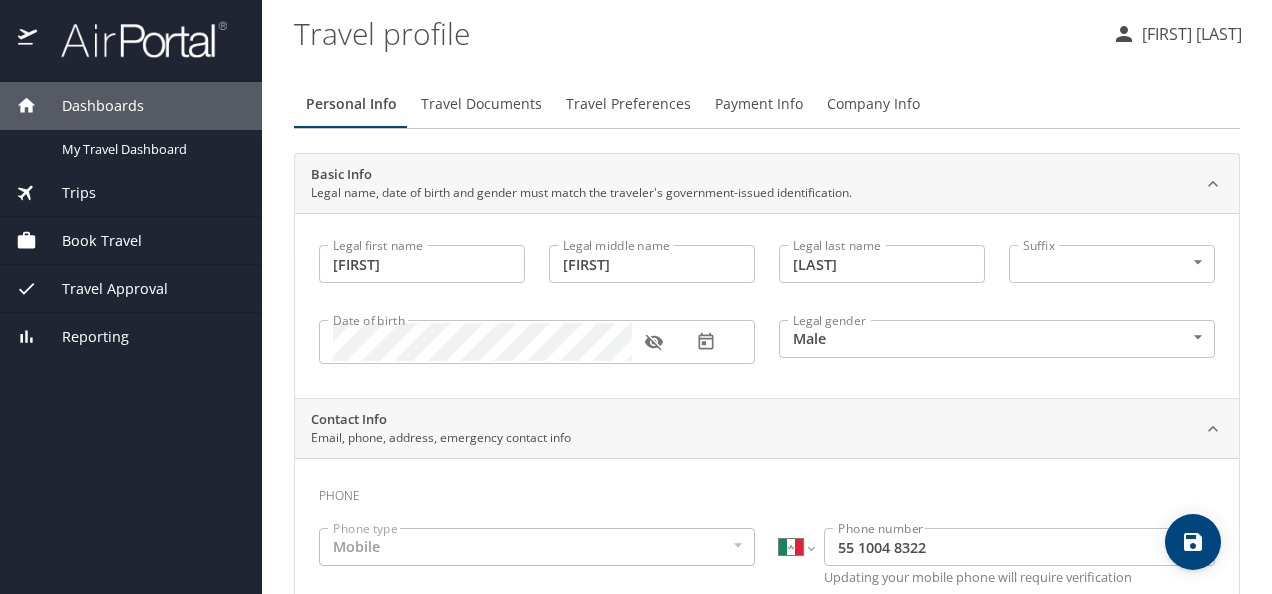 click on "Travel Documents" at bounding box center (481, 104) 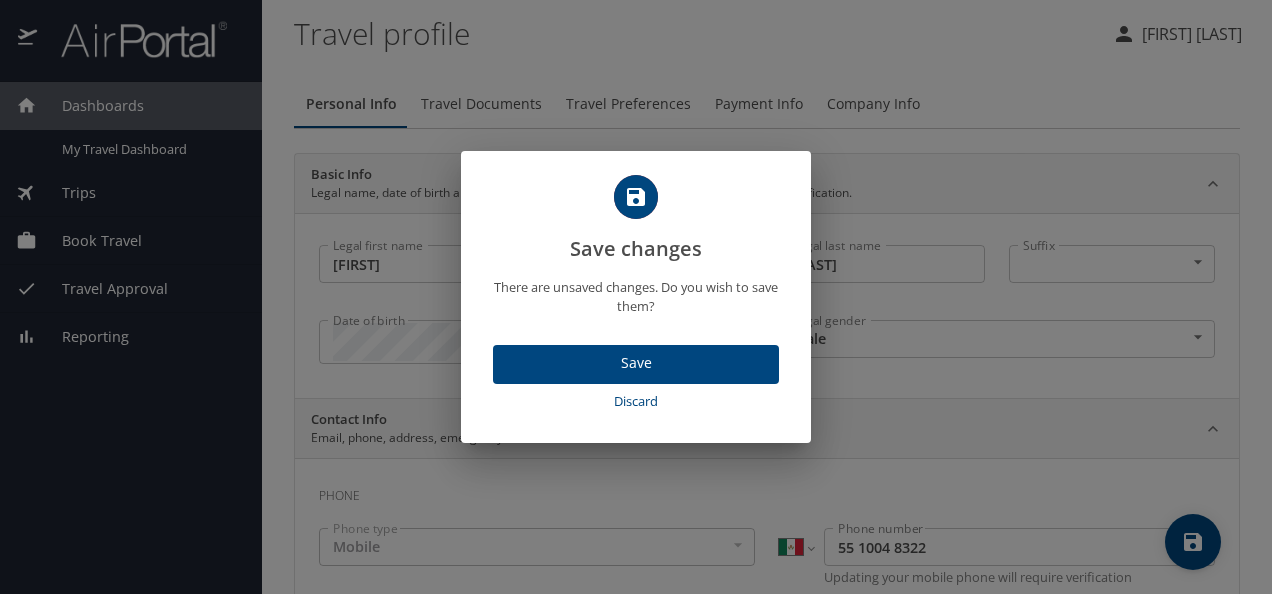 click on "Save" at bounding box center [636, 363] 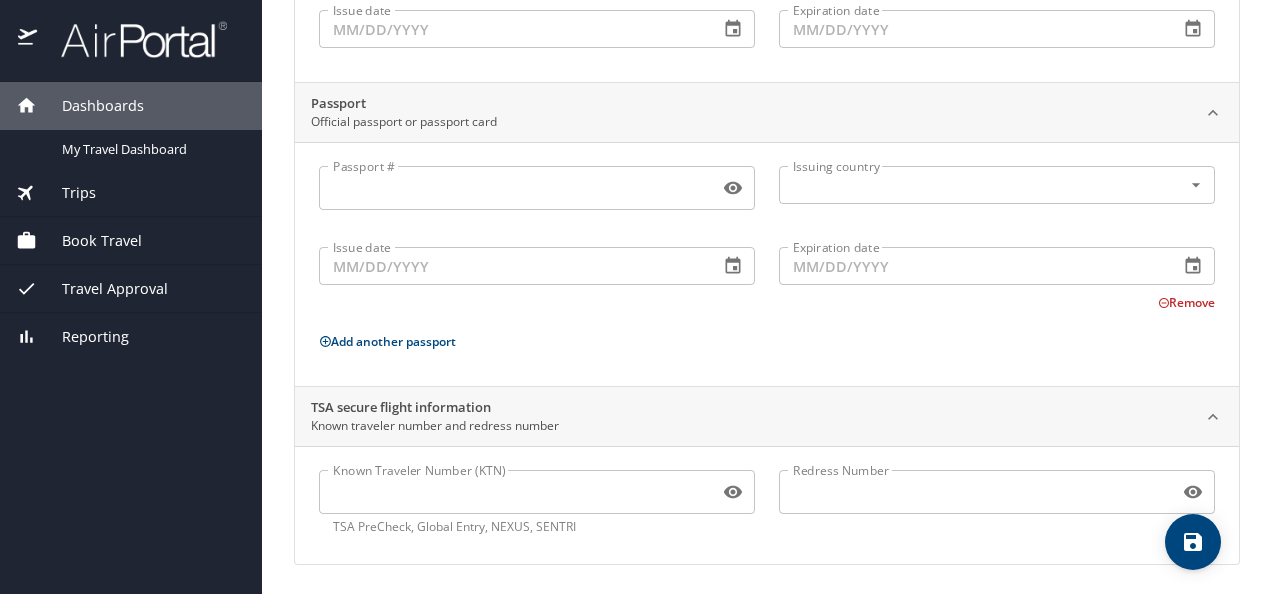 scroll, scrollTop: 16, scrollLeft: 0, axis: vertical 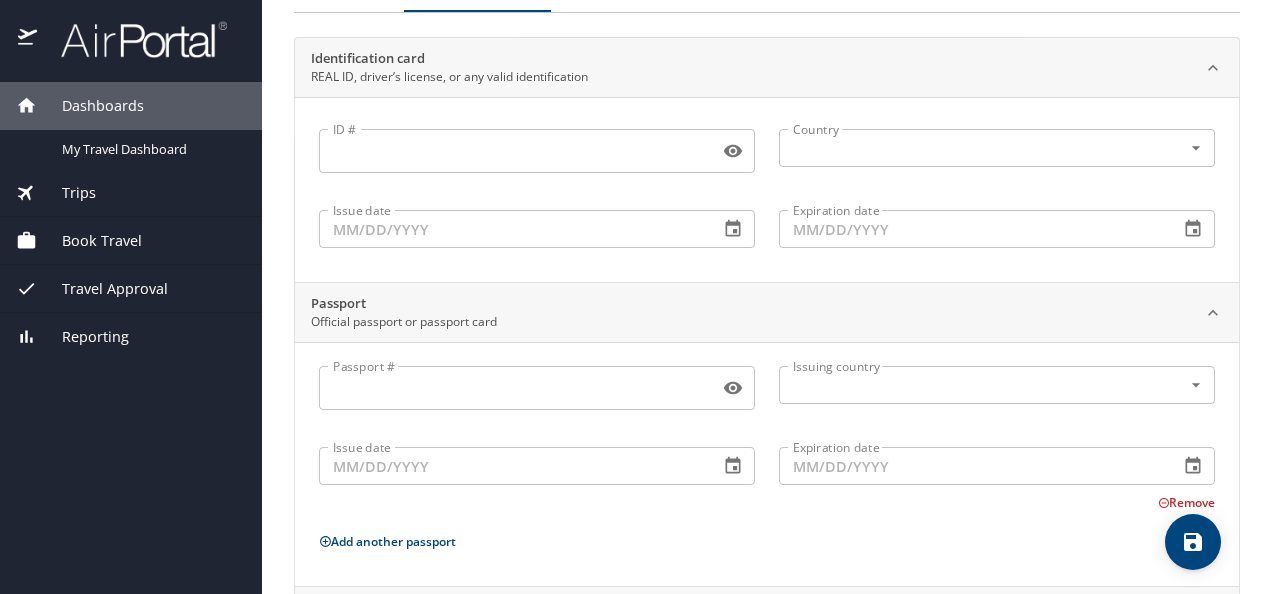 type 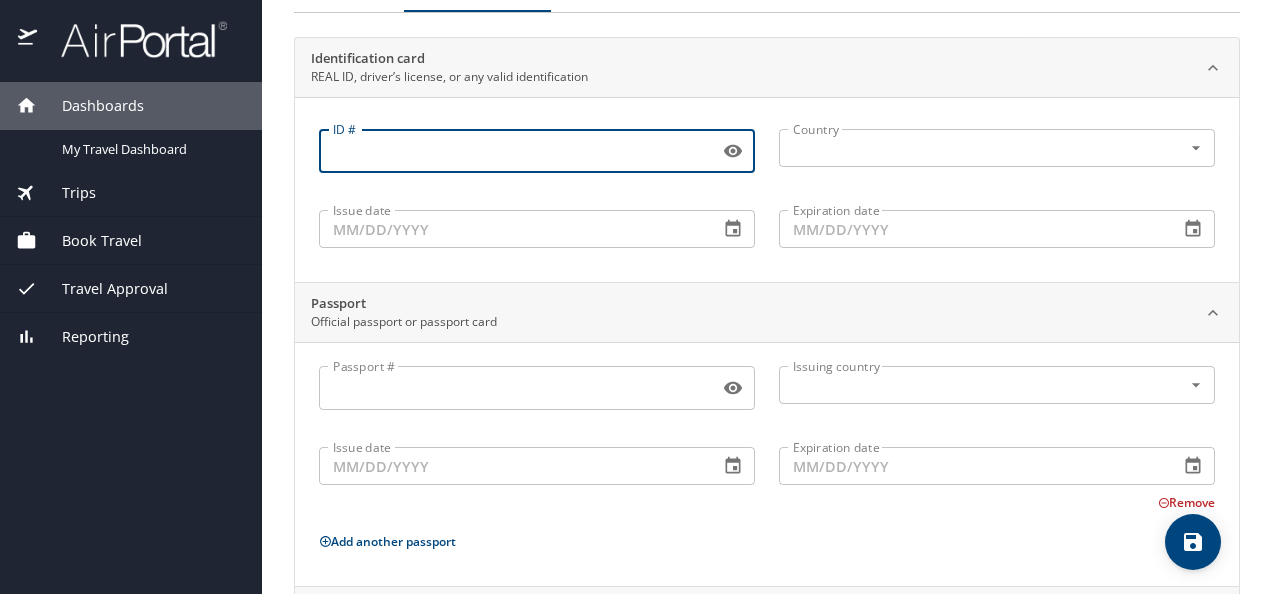 click on "ID #" at bounding box center [515, 151] 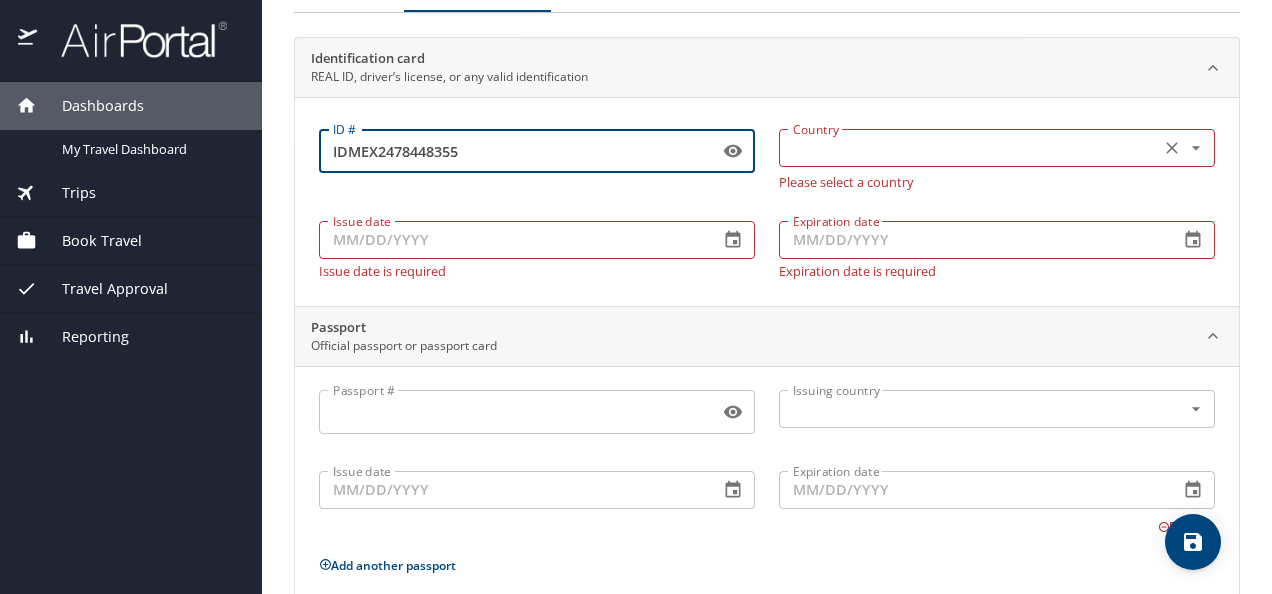 type on "IDMEX2478448355" 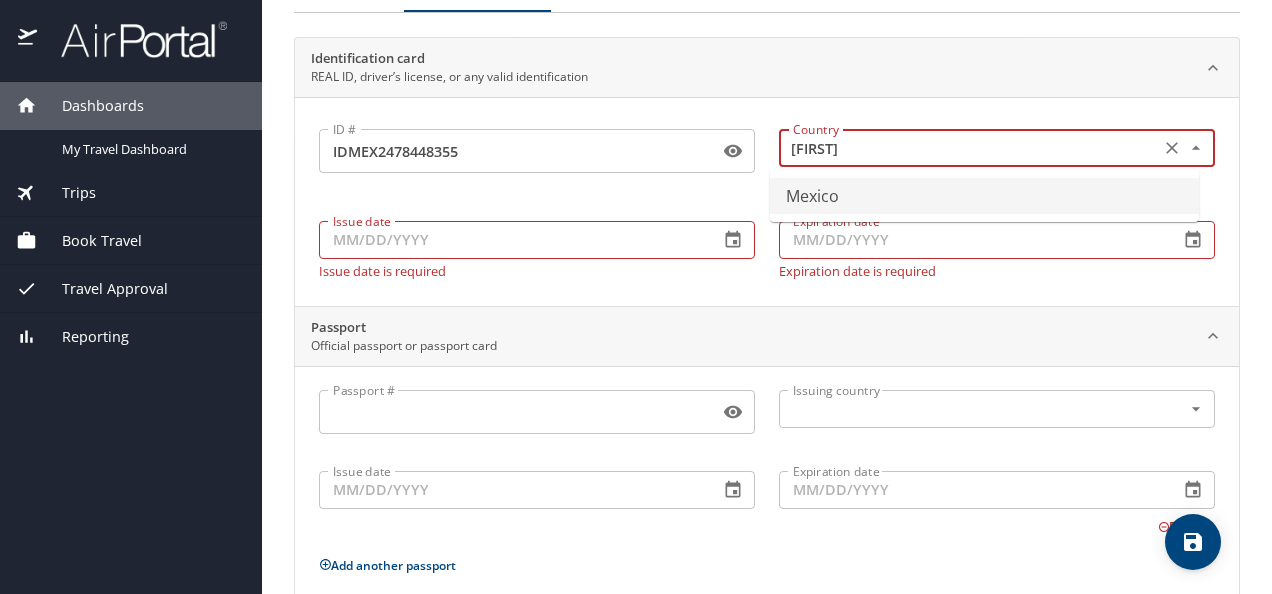 click on "Mexico" at bounding box center (984, 196) 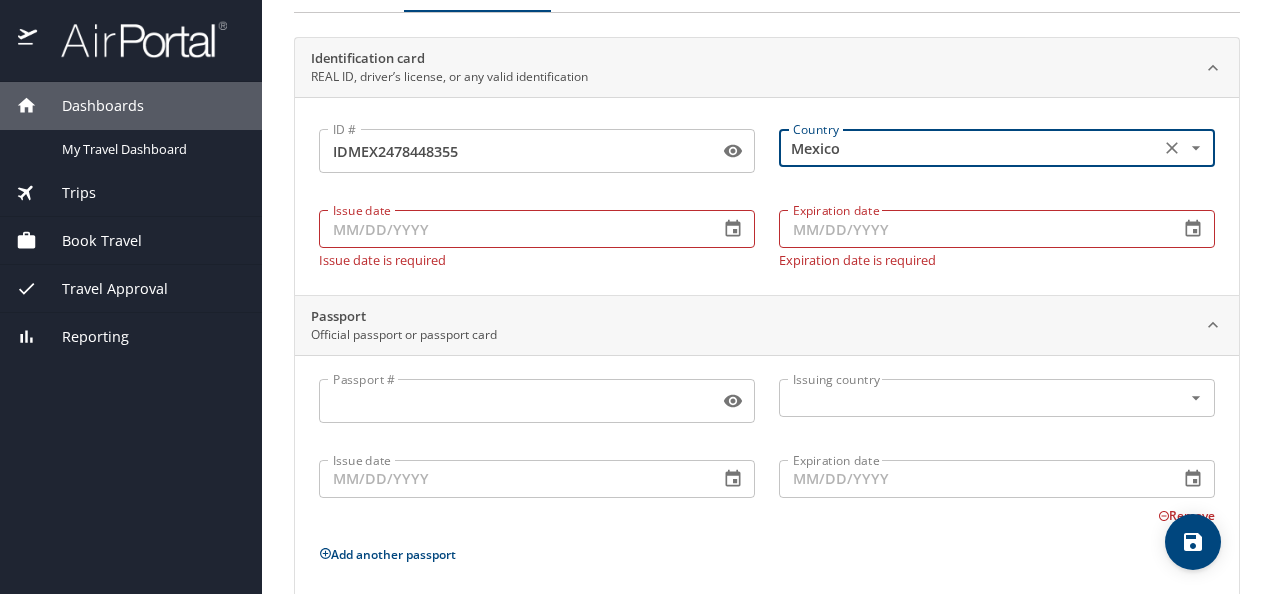 type on "Mexico" 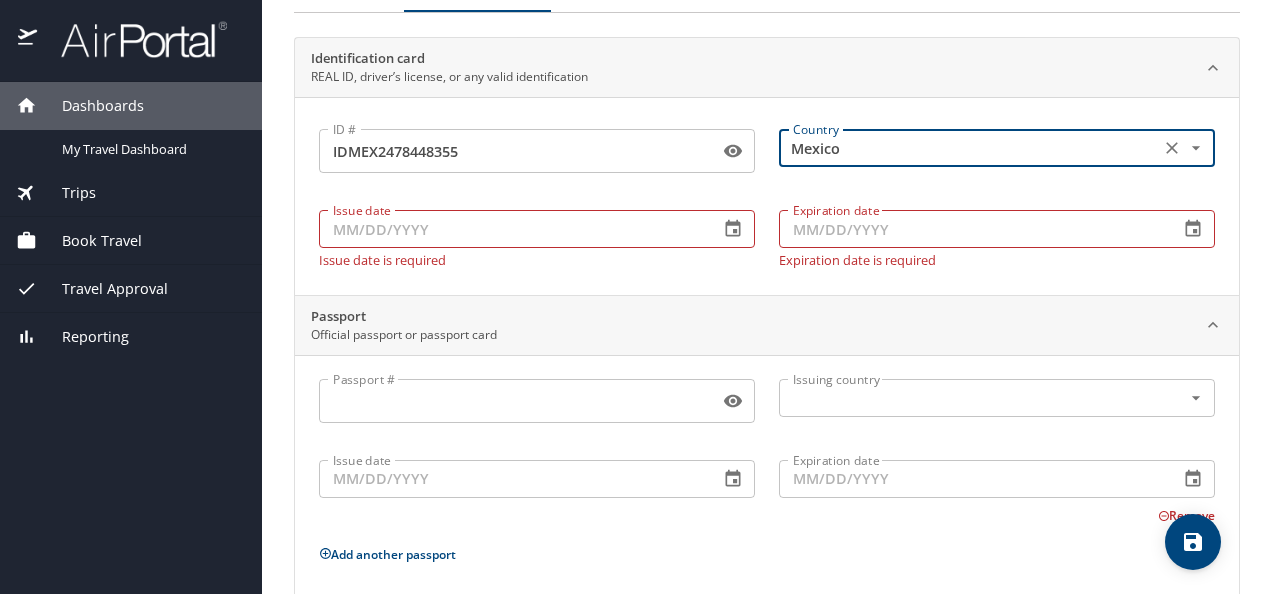 click on "Issue date" at bounding box center (511, 229) 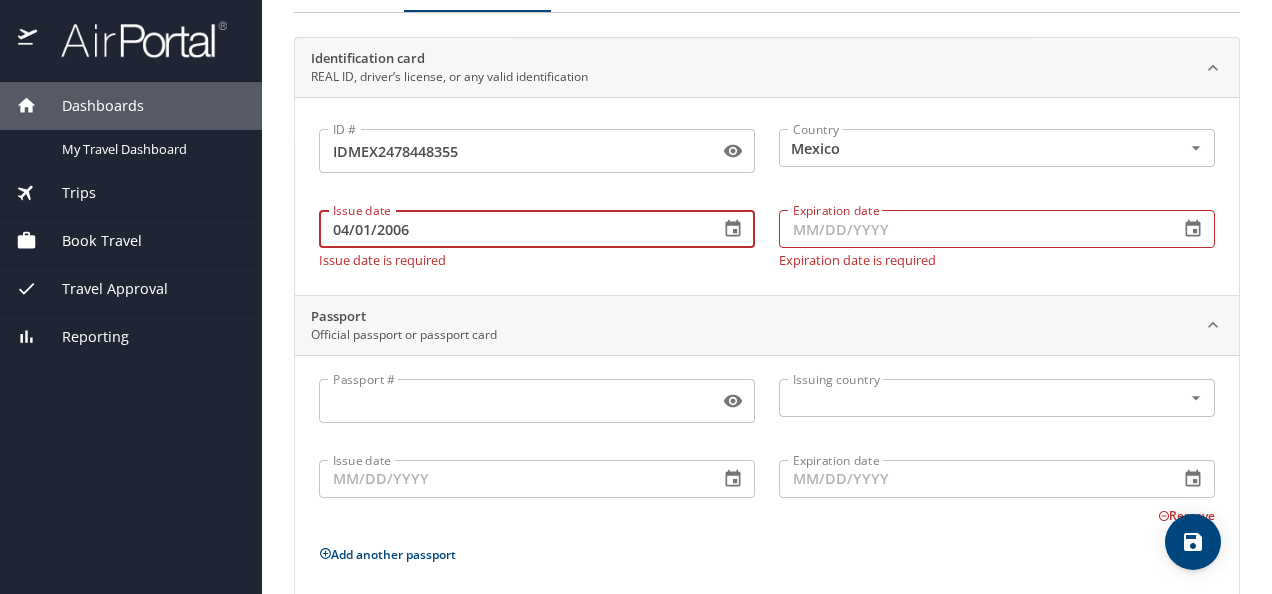 type on "04/01/2006" 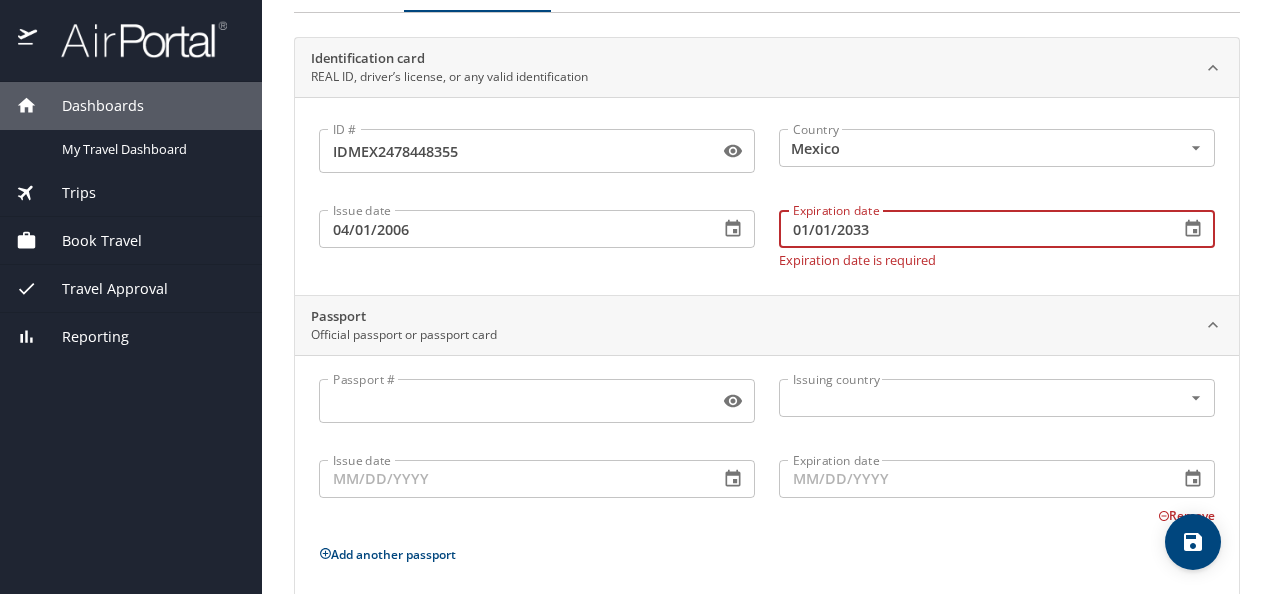 type on "01/01/2033" 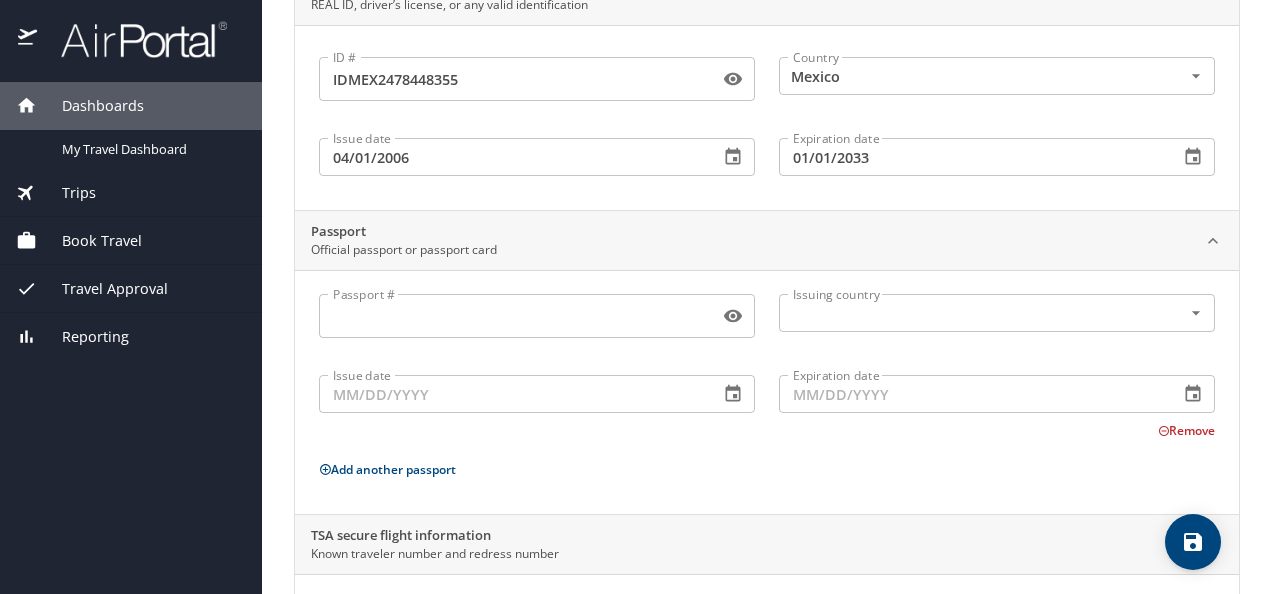 scroll, scrollTop: 216, scrollLeft: 0, axis: vertical 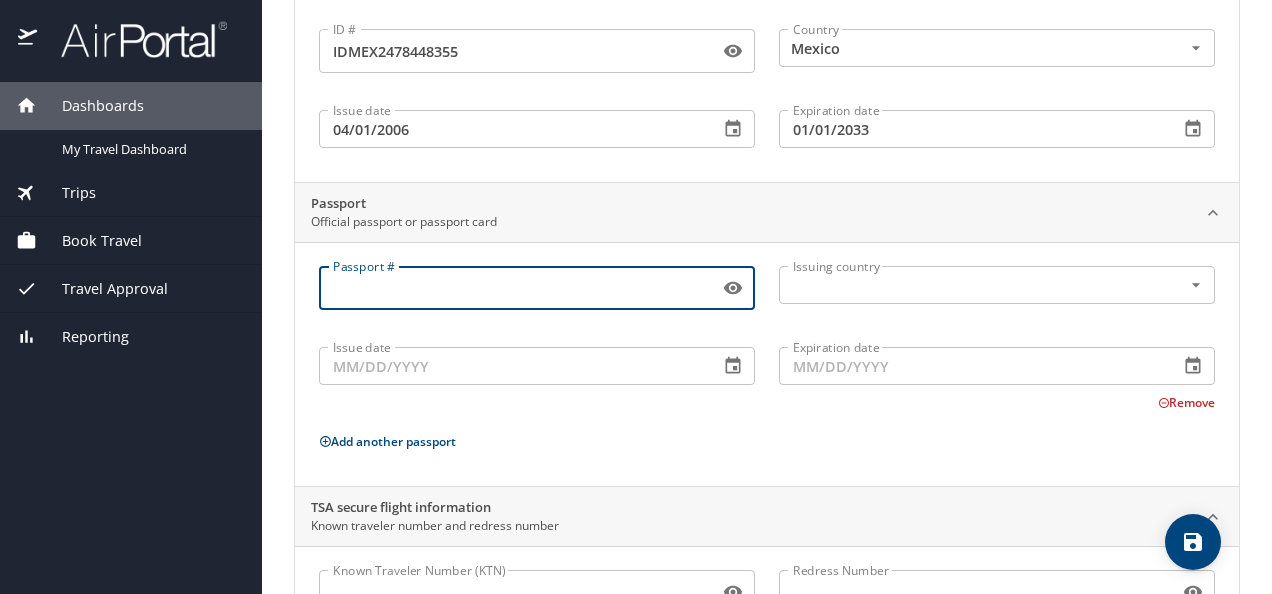 click on "Passport #" at bounding box center (515, 288) 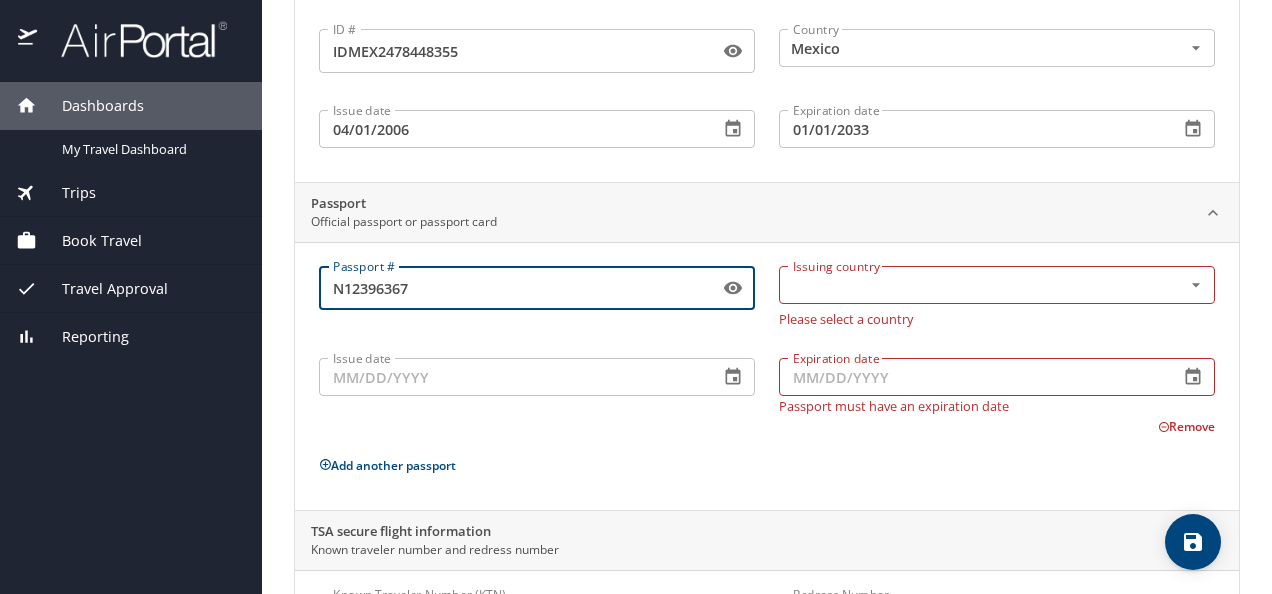 type on "N12396367" 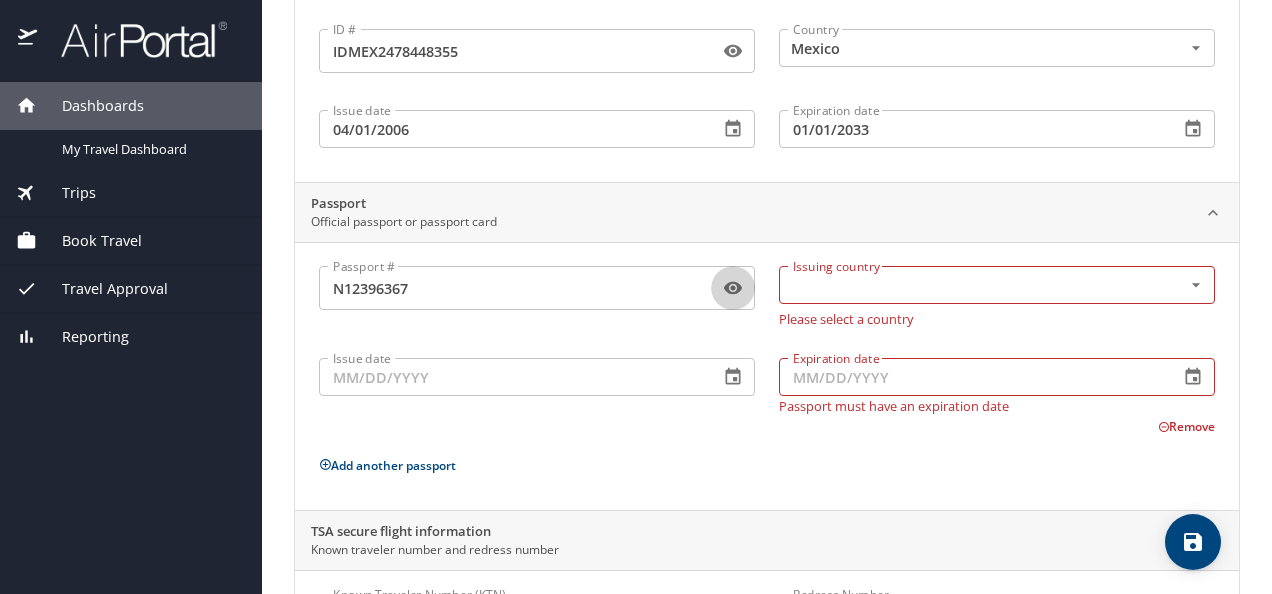 type 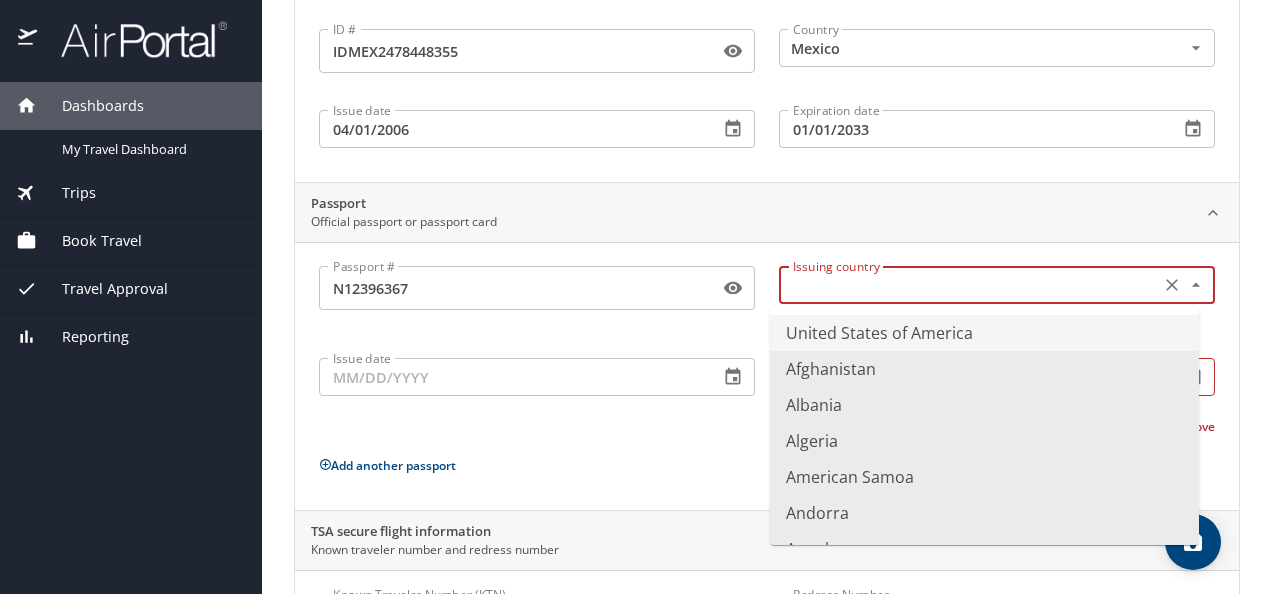 click at bounding box center [967, 285] 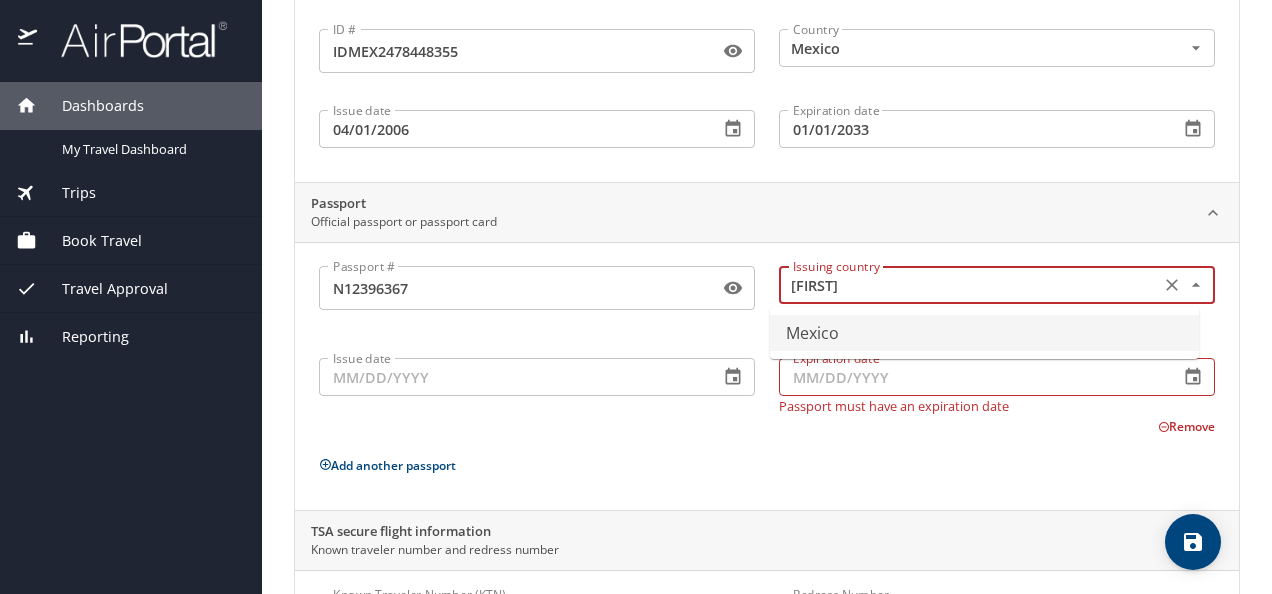 click on "Mexico" at bounding box center (984, 333) 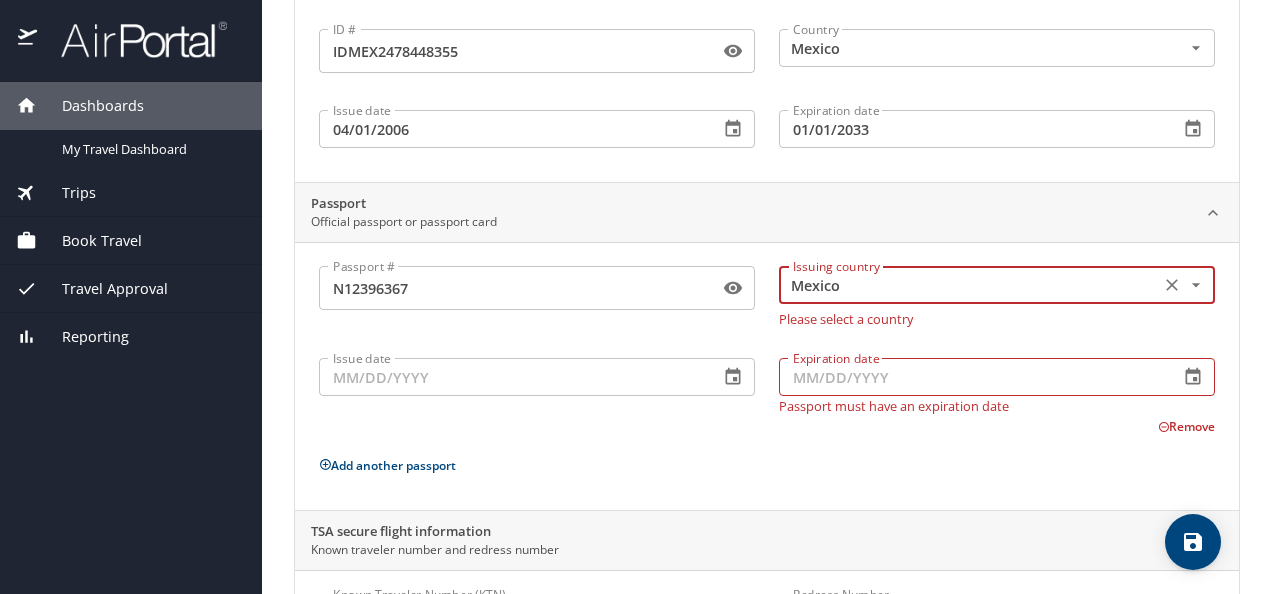 type on "Mexico" 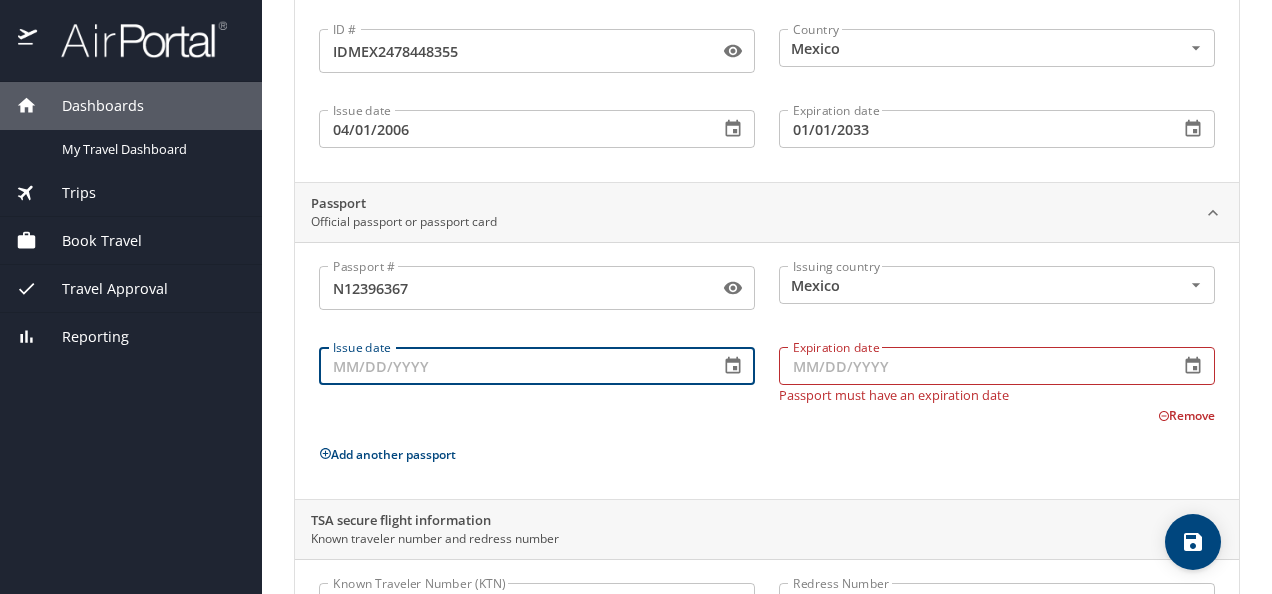 click on "Issue date" at bounding box center [511, 366] 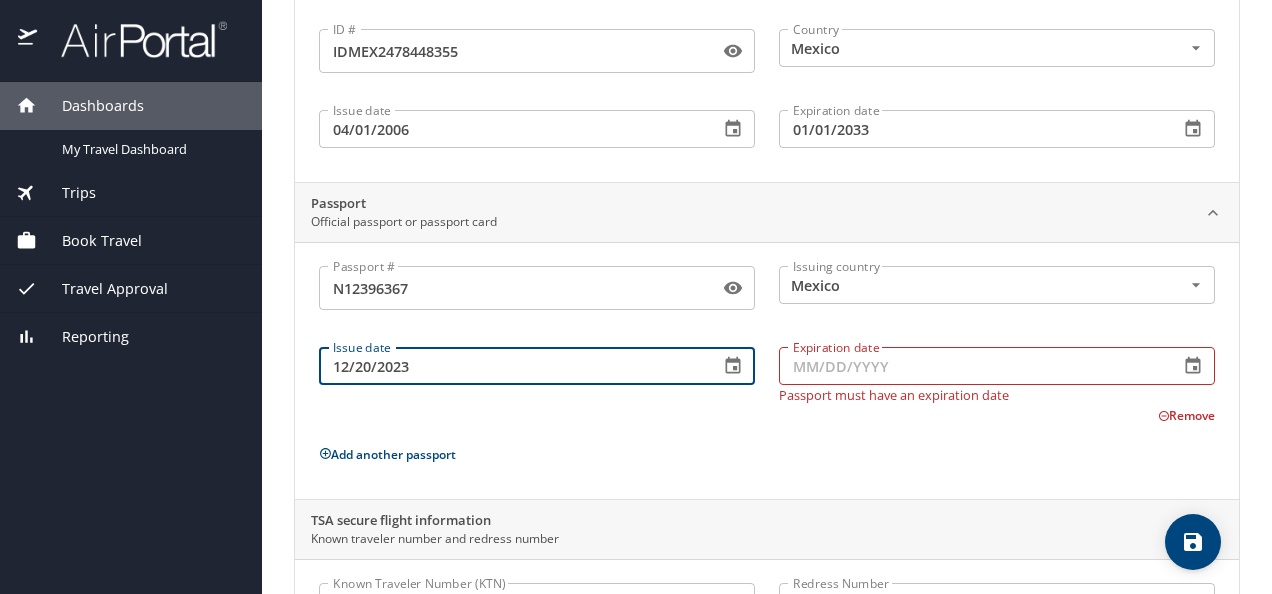 type on "12/20/2023" 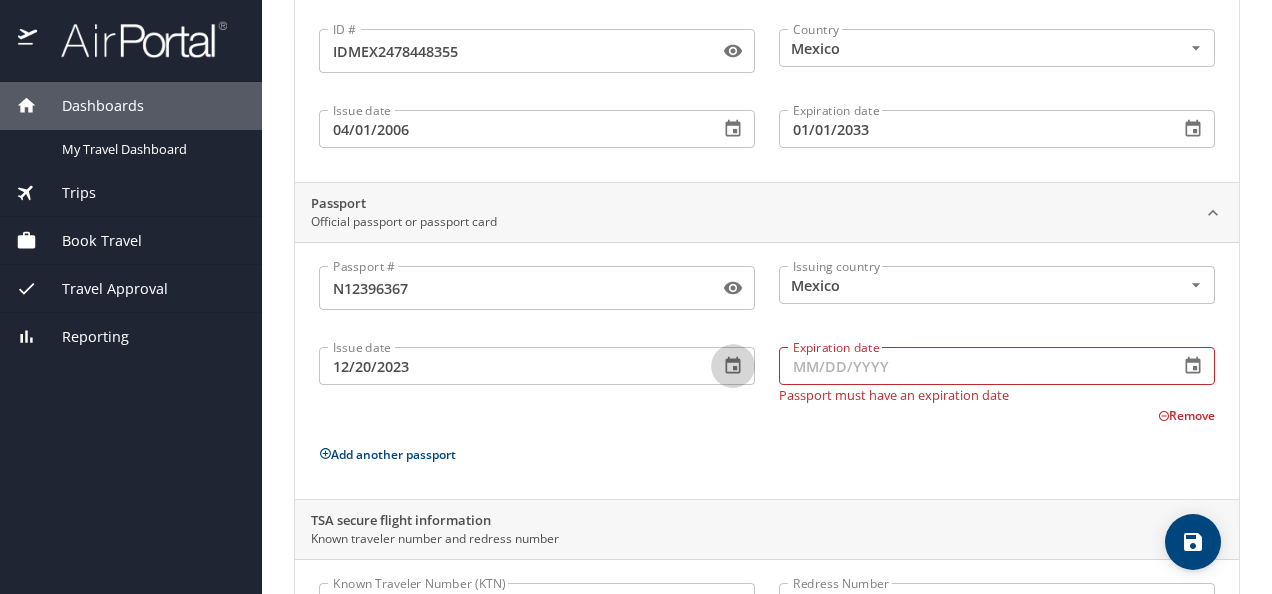 click on "Expiration date" at bounding box center (971, 366) 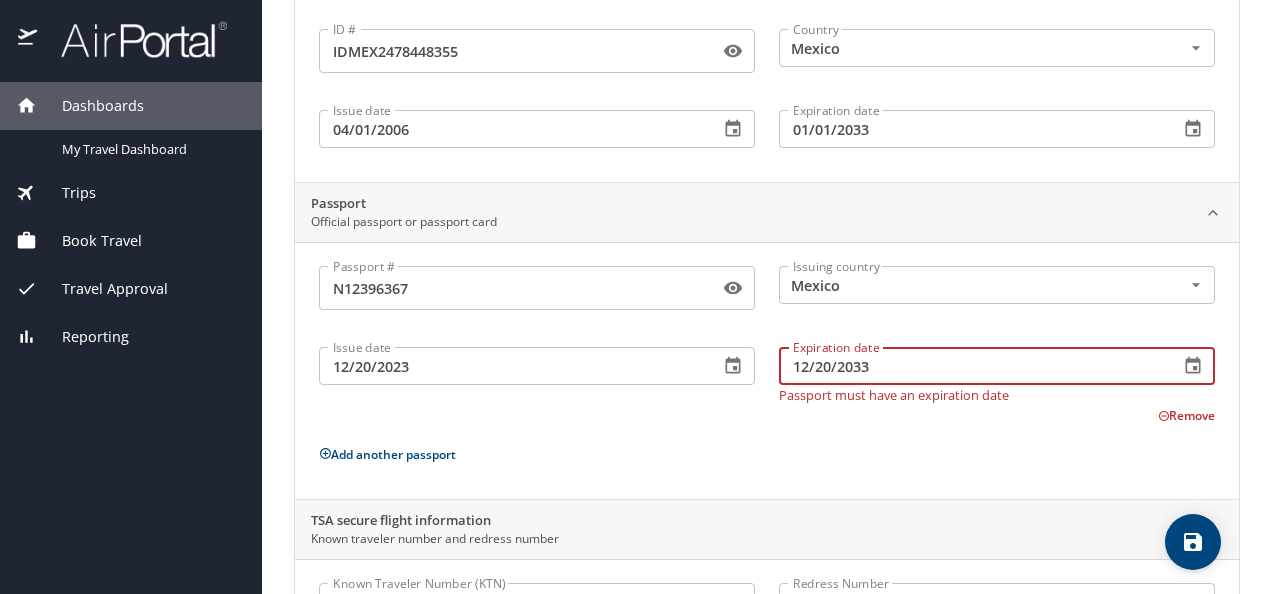 type on "12/20/2033" 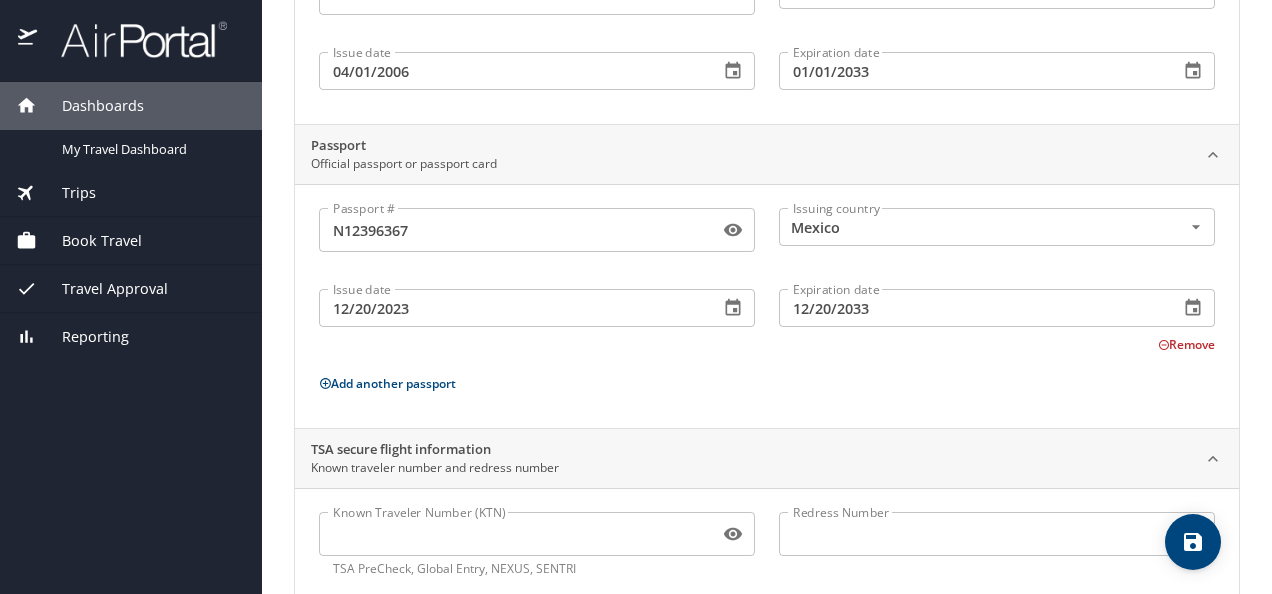 scroll, scrollTop: 316, scrollLeft: 0, axis: vertical 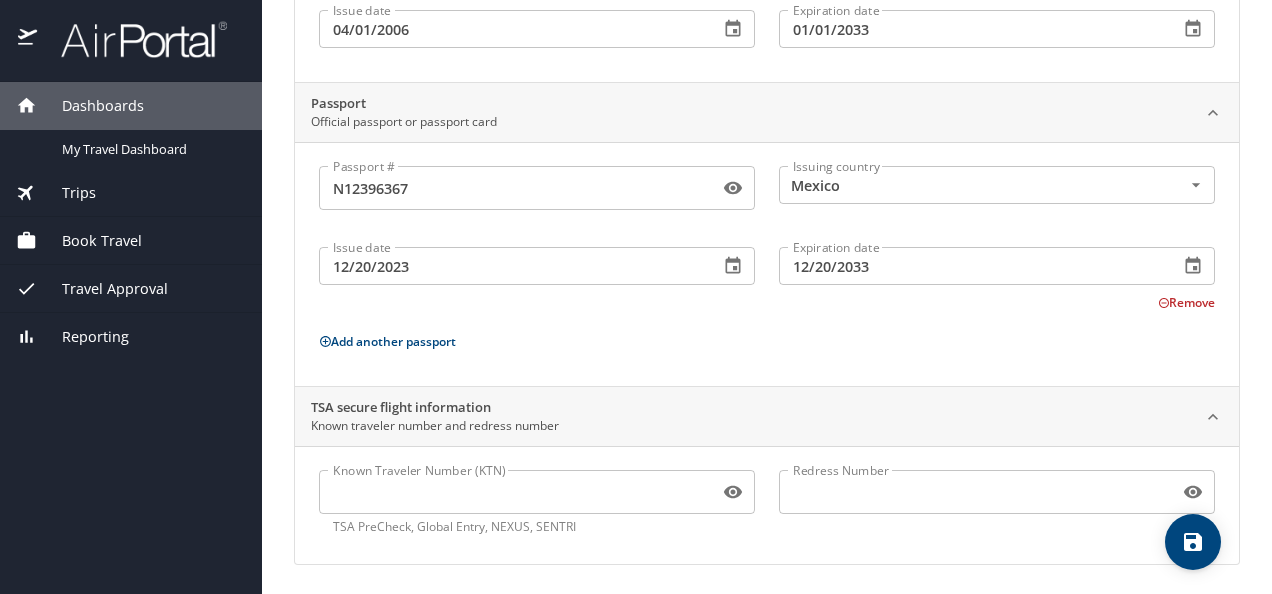 click at bounding box center (1193, 542) 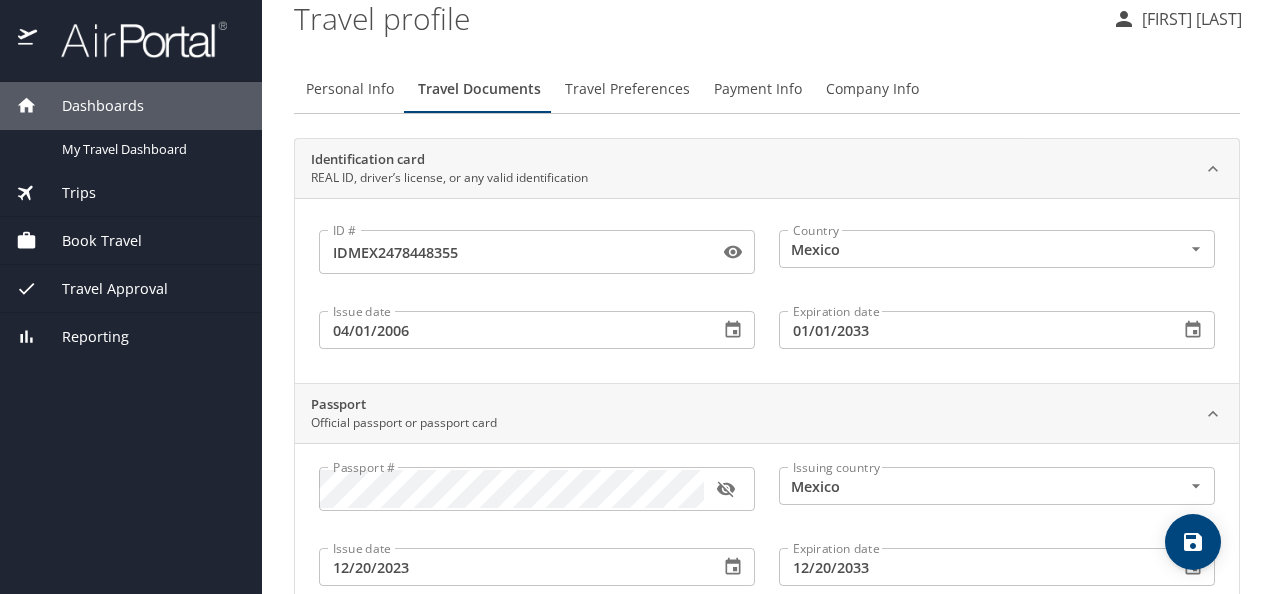 scroll, scrollTop: 0, scrollLeft: 0, axis: both 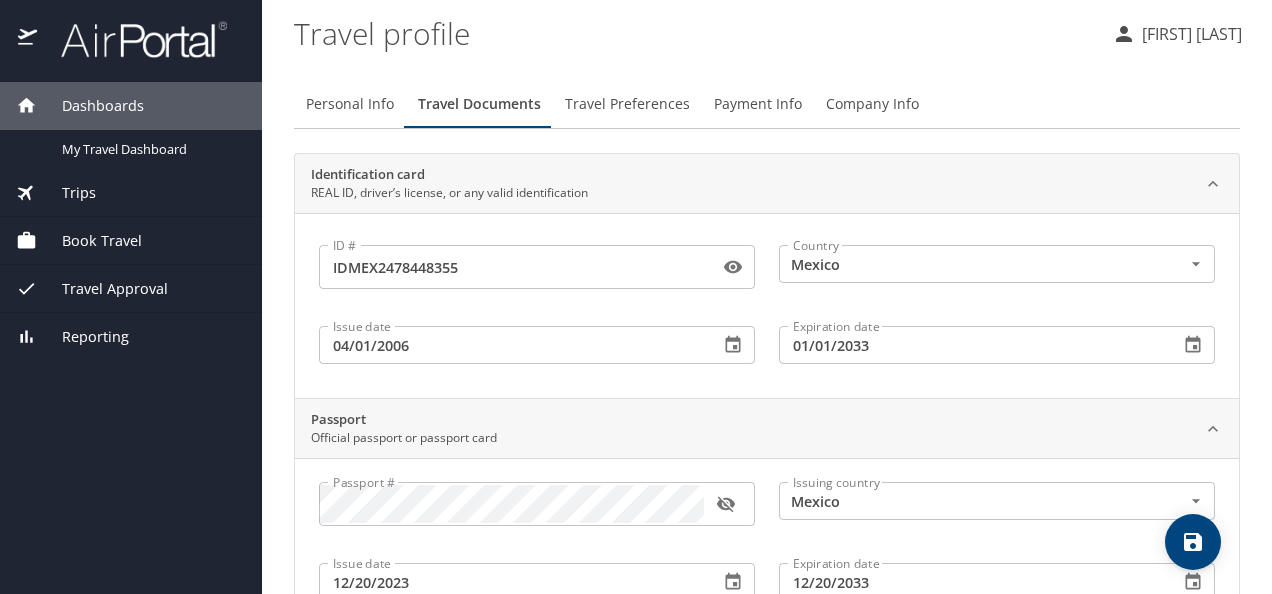 click on "Travel Preferences" at bounding box center [627, 104] 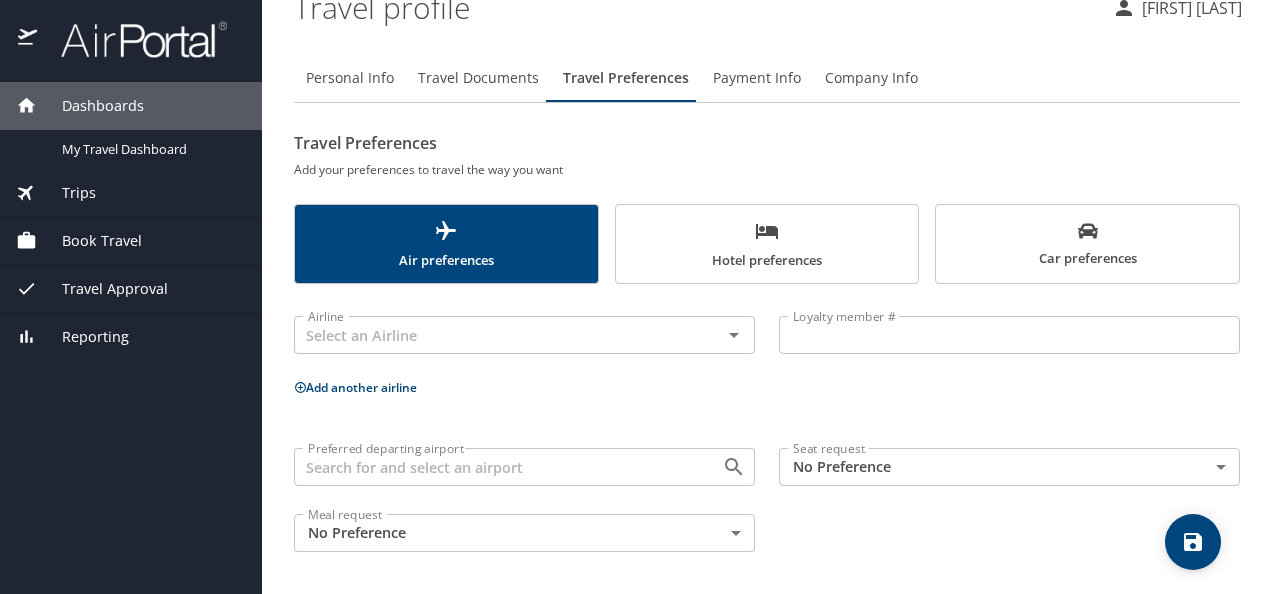 scroll, scrollTop: 0, scrollLeft: 0, axis: both 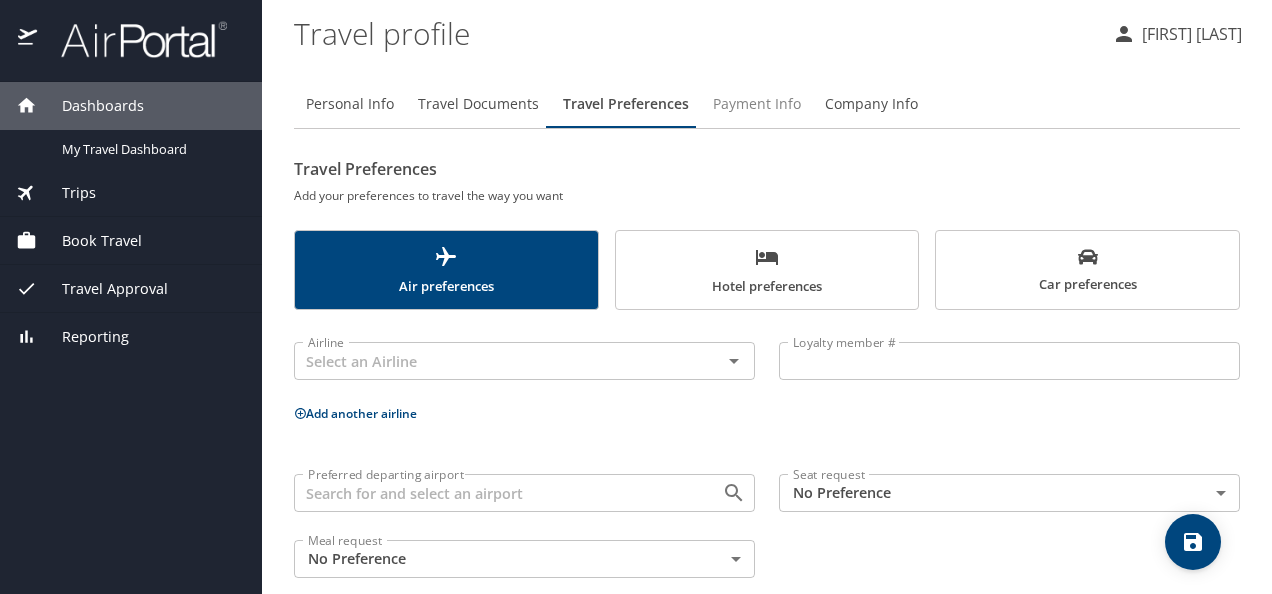 click on "Payment Info" at bounding box center [757, 104] 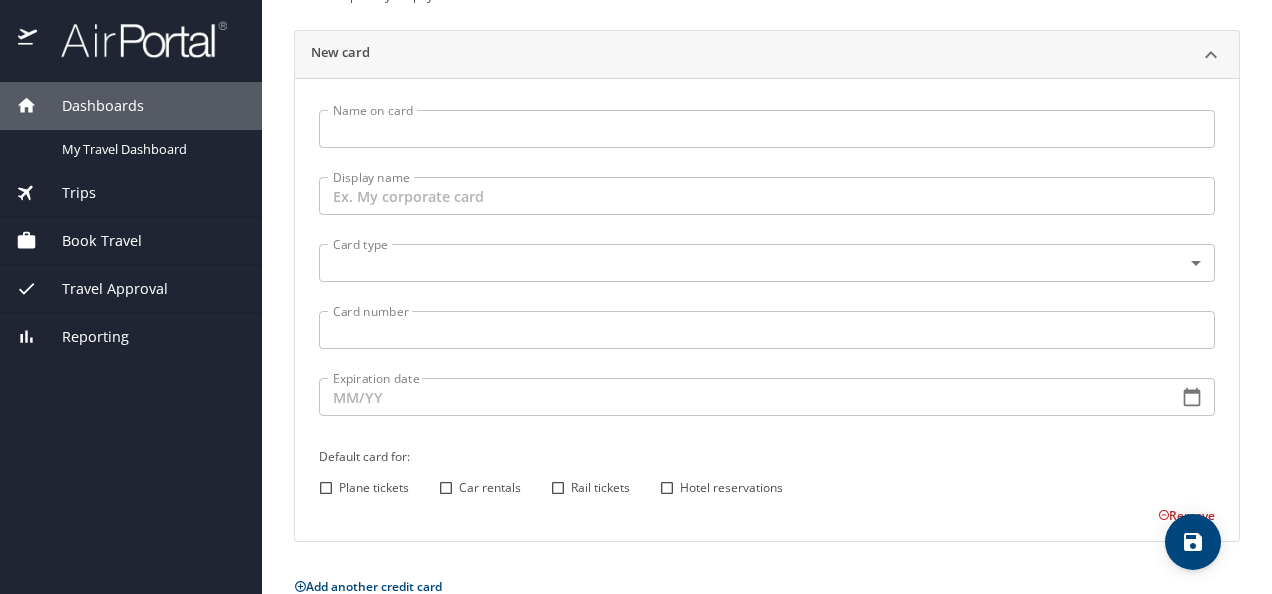 scroll, scrollTop: 100, scrollLeft: 0, axis: vertical 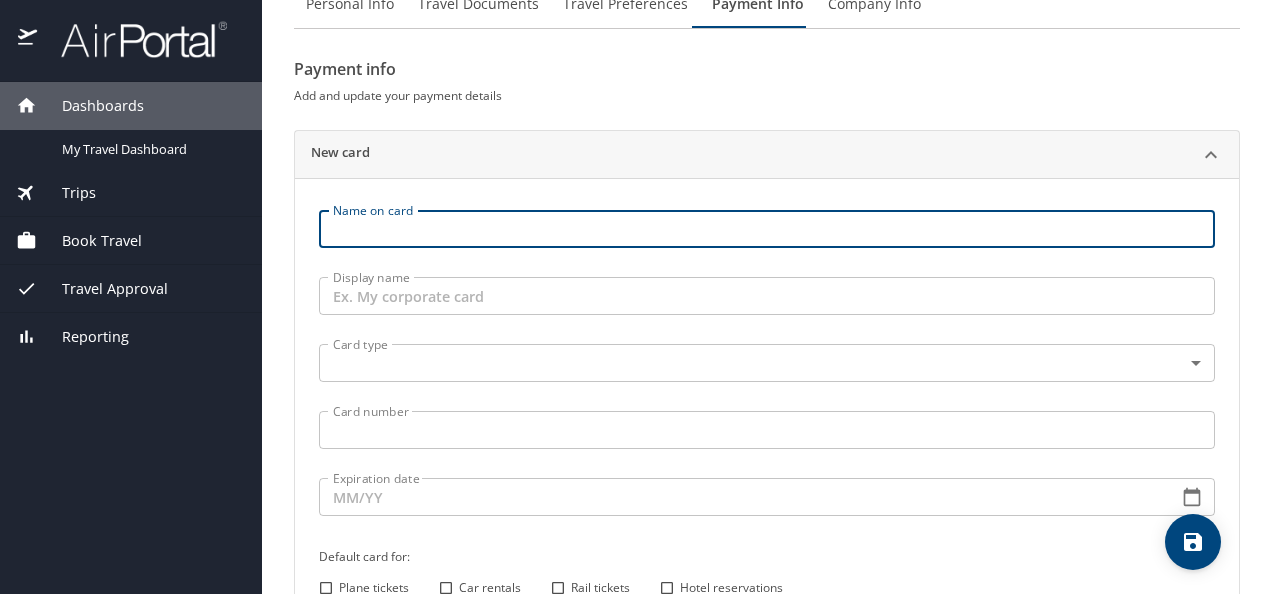 click on "Name on card" at bounding box center (767, 229) 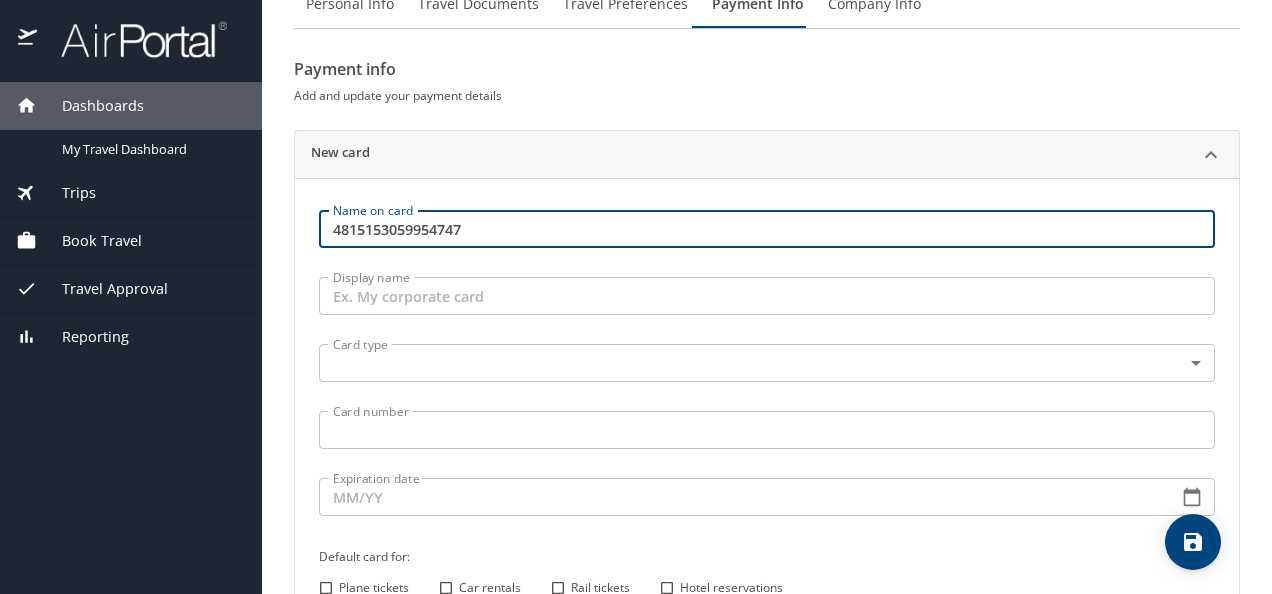 type on "4815153059954747" 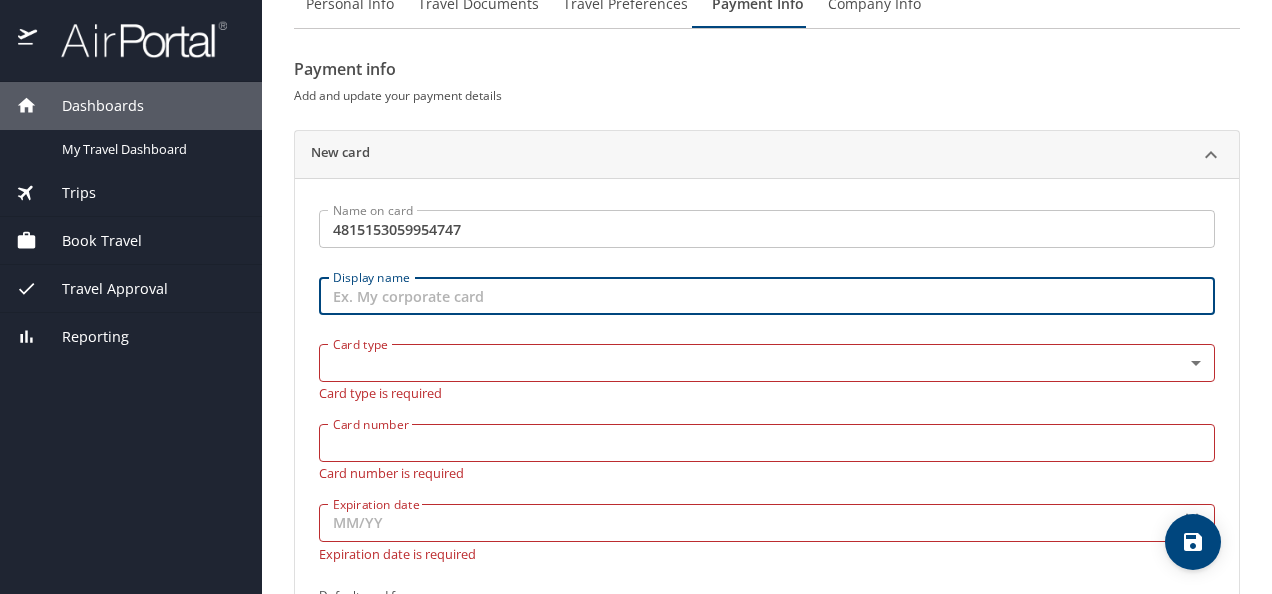 click on "Display name" at bounding box center (767, 296) 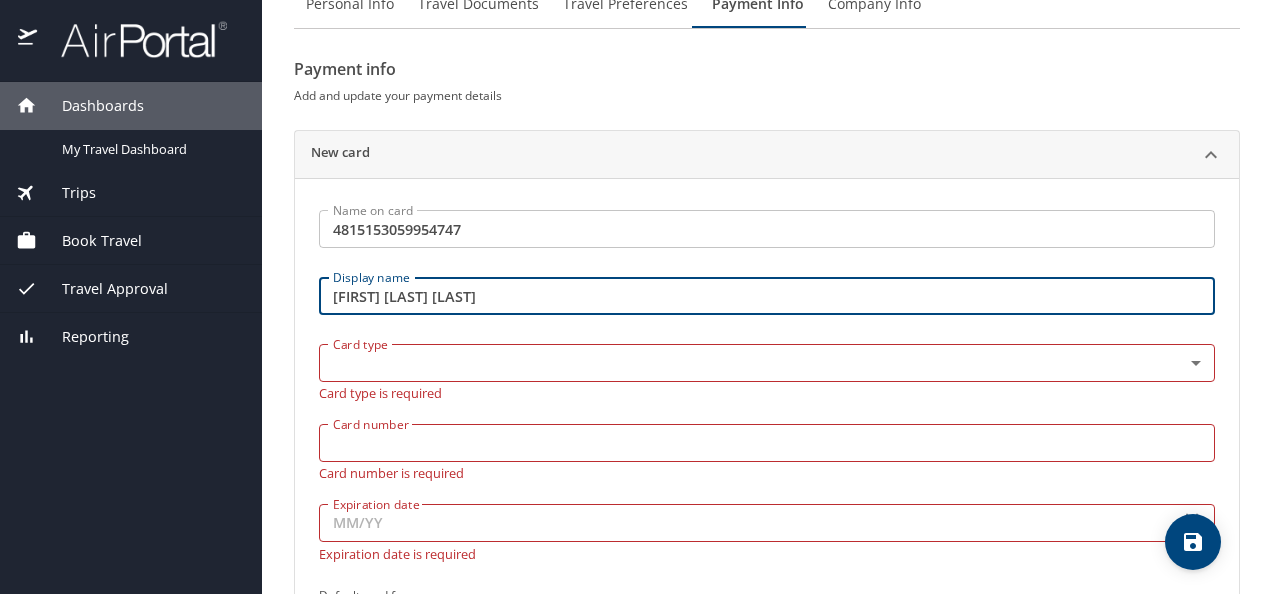 type on "[FIRST] [LAST] [LAST]" 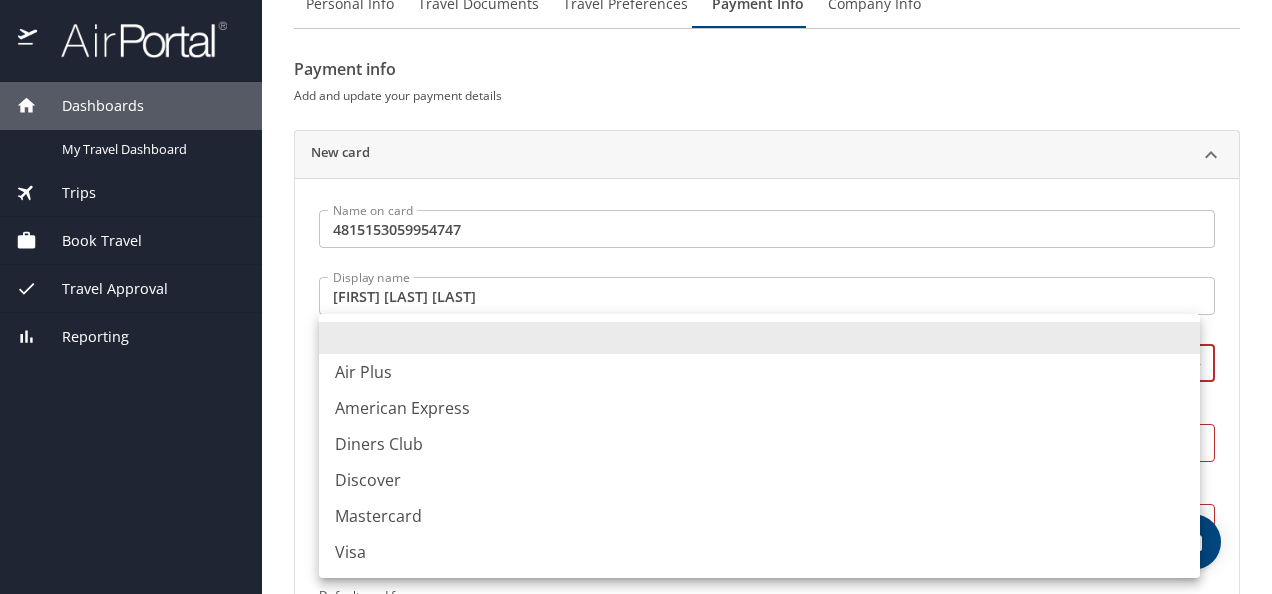 click on "Visa" at bounding box center (759, 552) 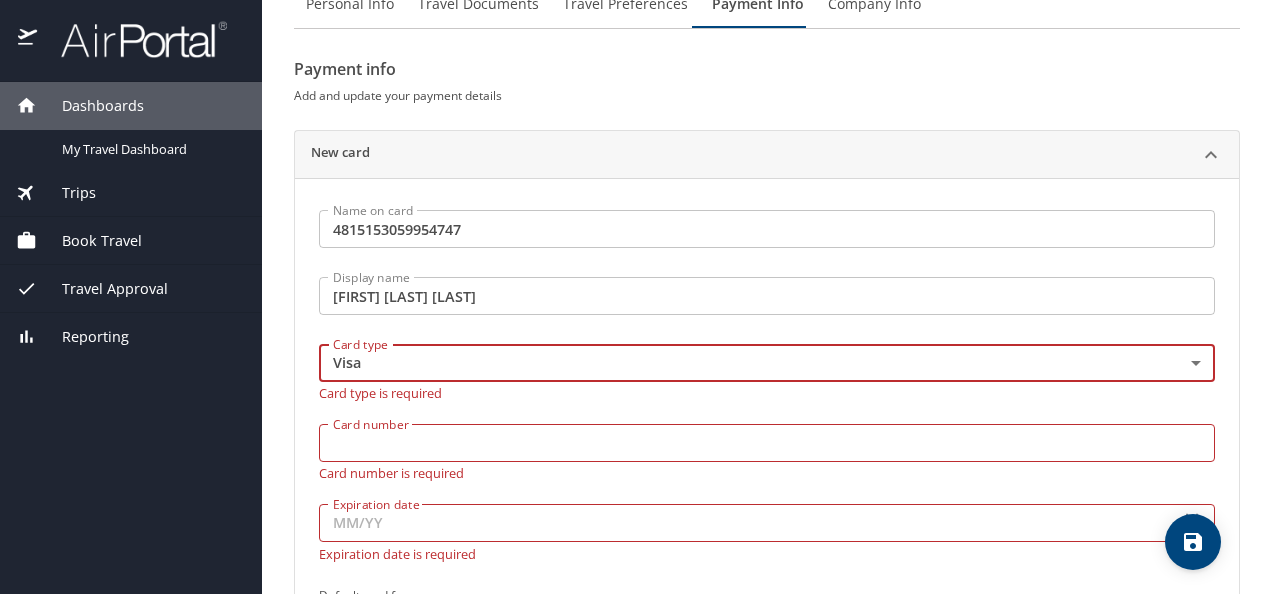 type on "VI" 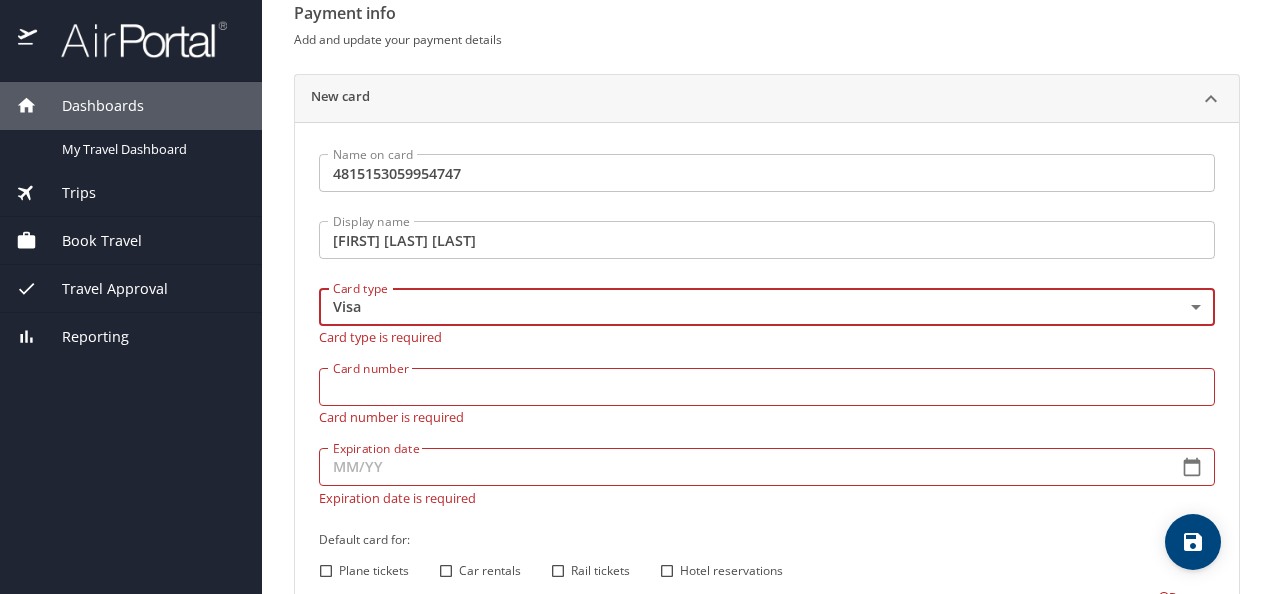 scroll, scrollTop: 200, scrollLeft: 0, axis: vertical 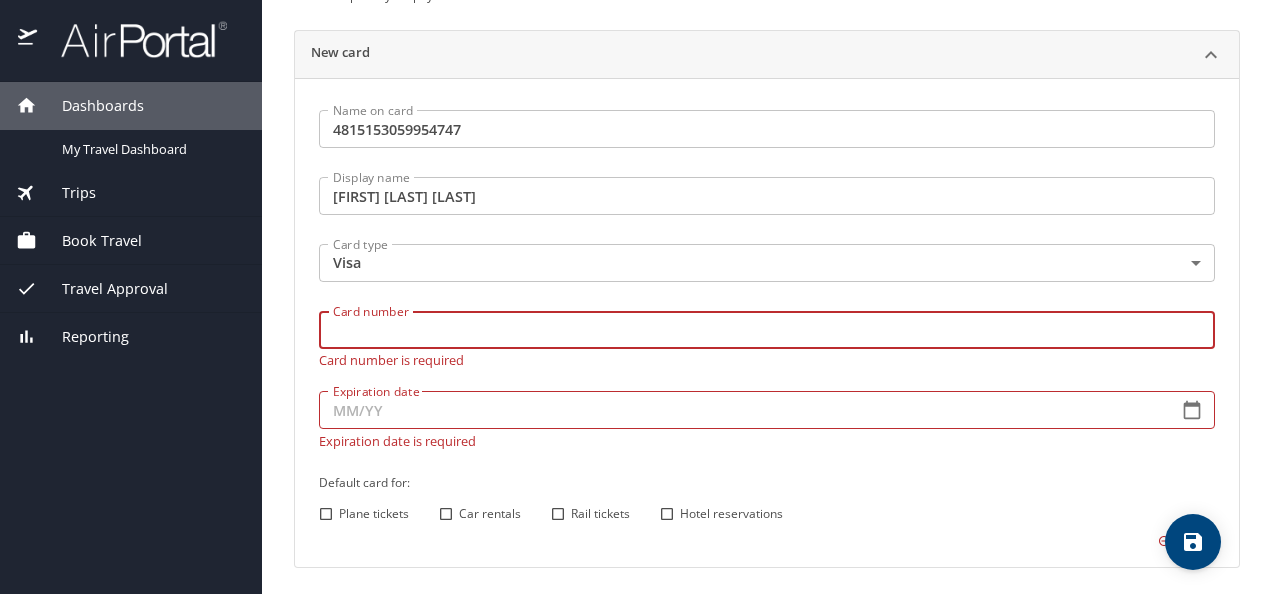 click on "Card number Card number Card number is required" at bounding box center [767, 339] 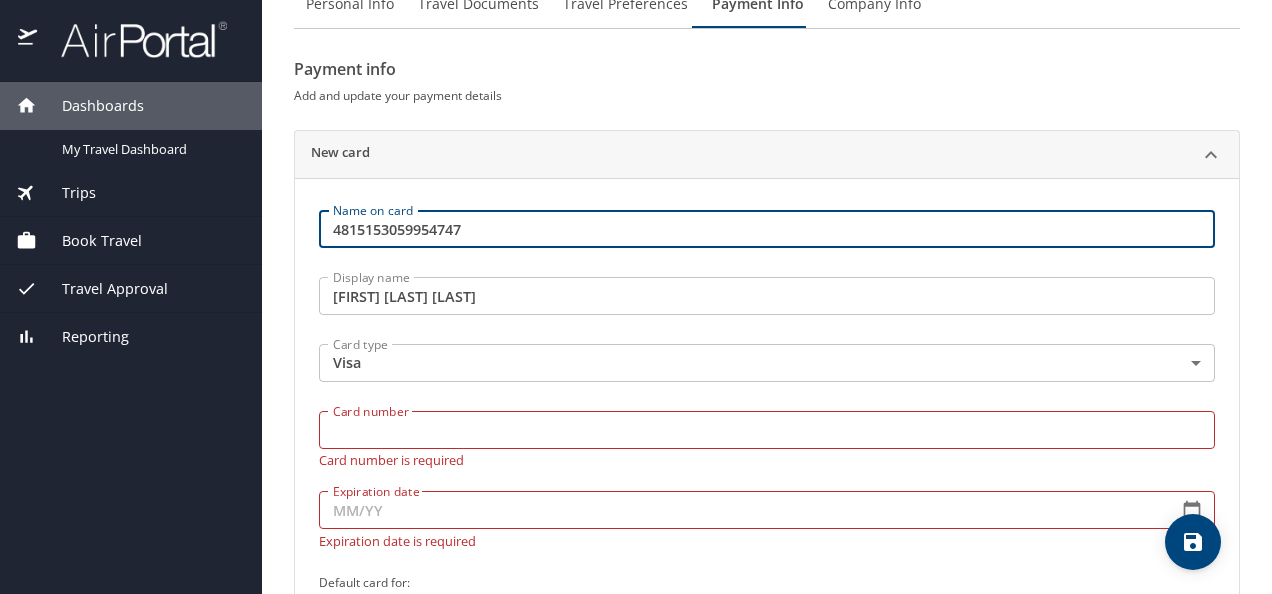 drag, startPoint x: 484, startPoint y: 228, endPoint x: 282, endPoint y: 229, distance: 202.00247 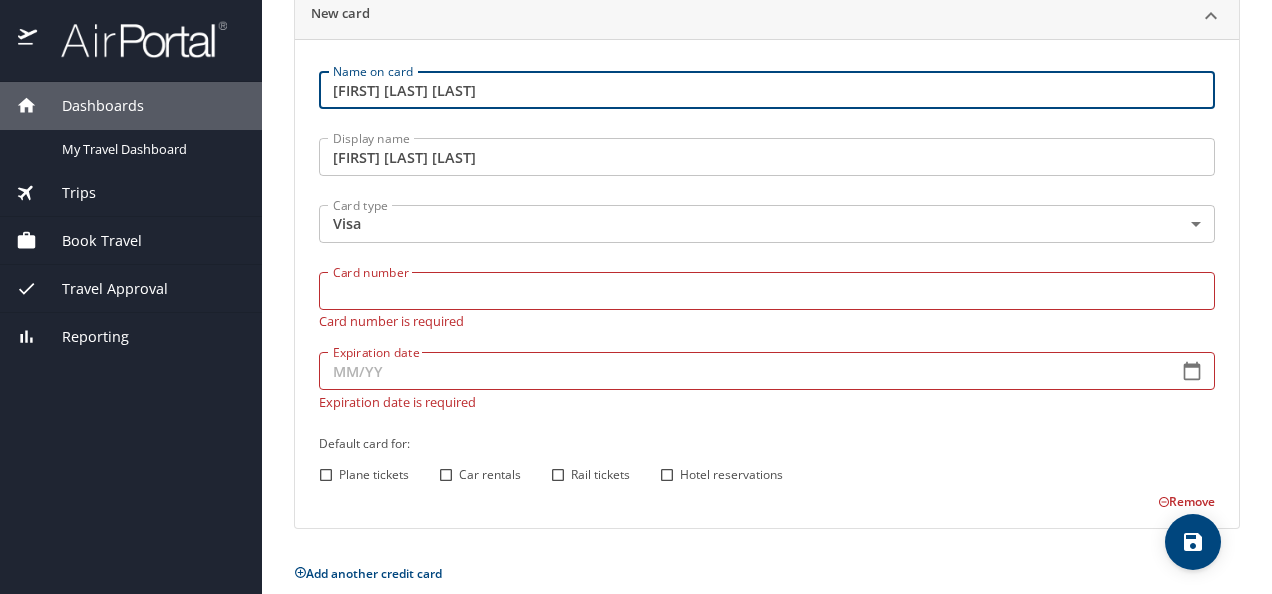 scroll, scrollTop: 260, scrollLeft: 0, axis: vertical 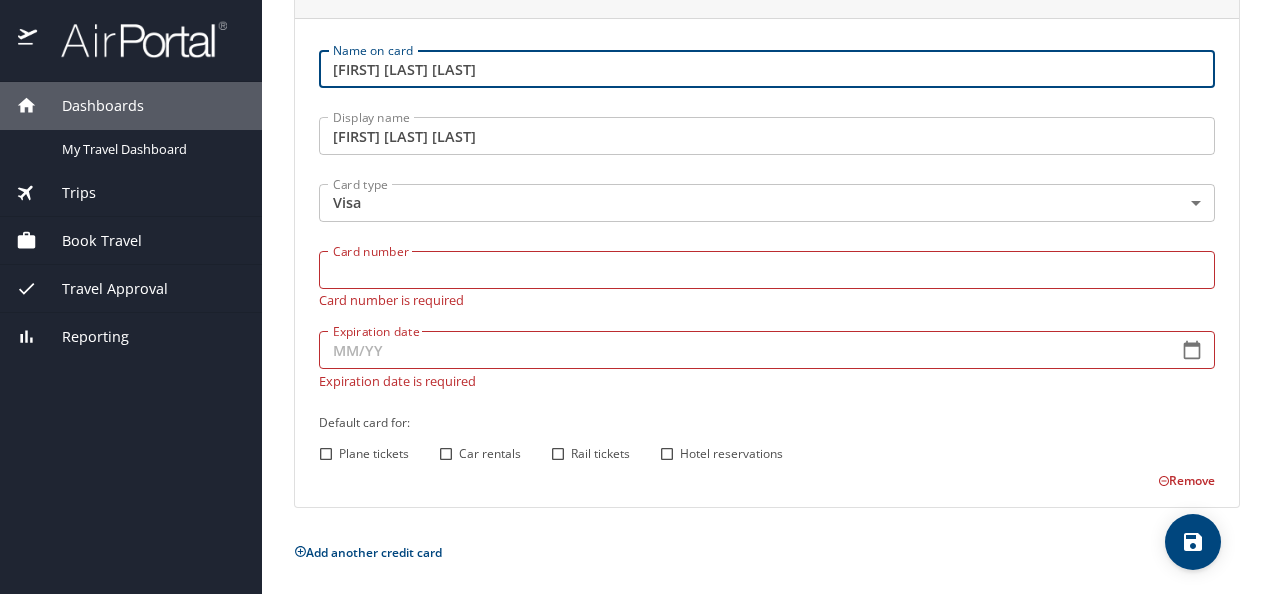 type on "[FIRST] [LAST] [LAST]" 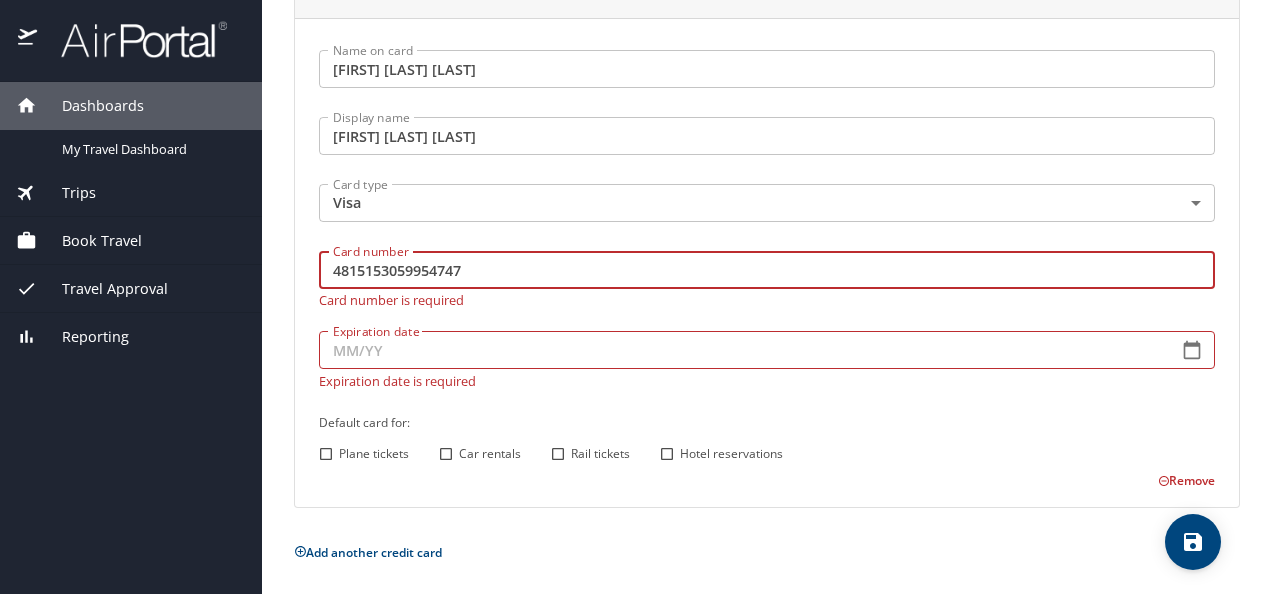 type on "4815153059954747" 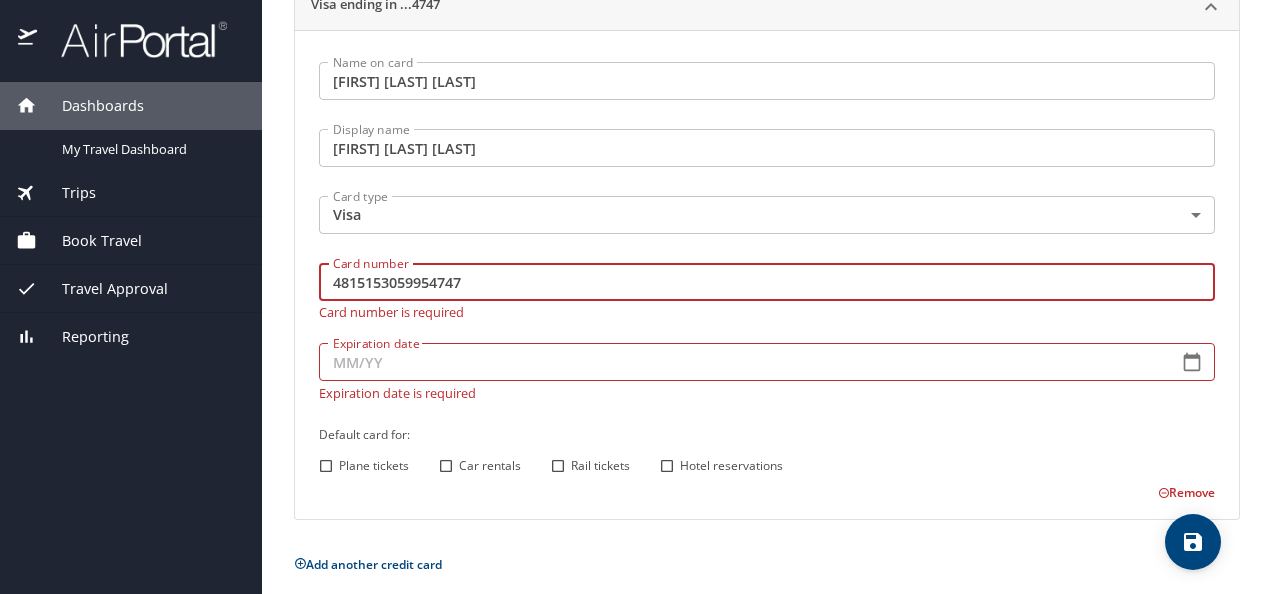 click on "Expiration date" at bounding box center [740, 362] 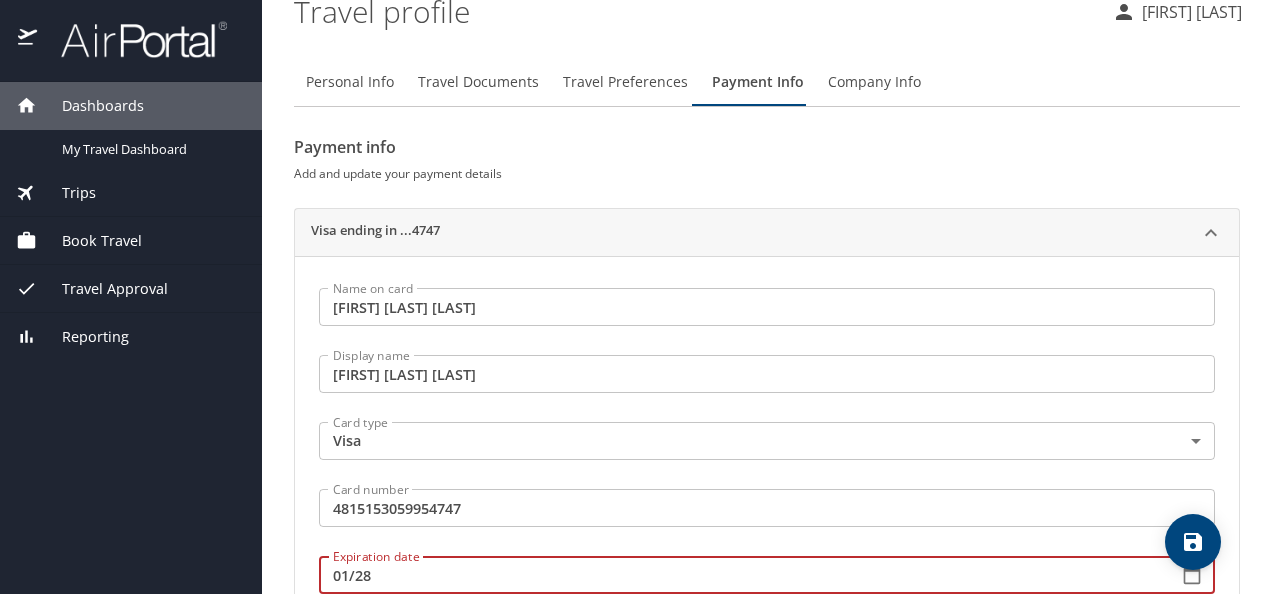 scroll, scrollTop: 0, scrollLeft: 0, axis: both 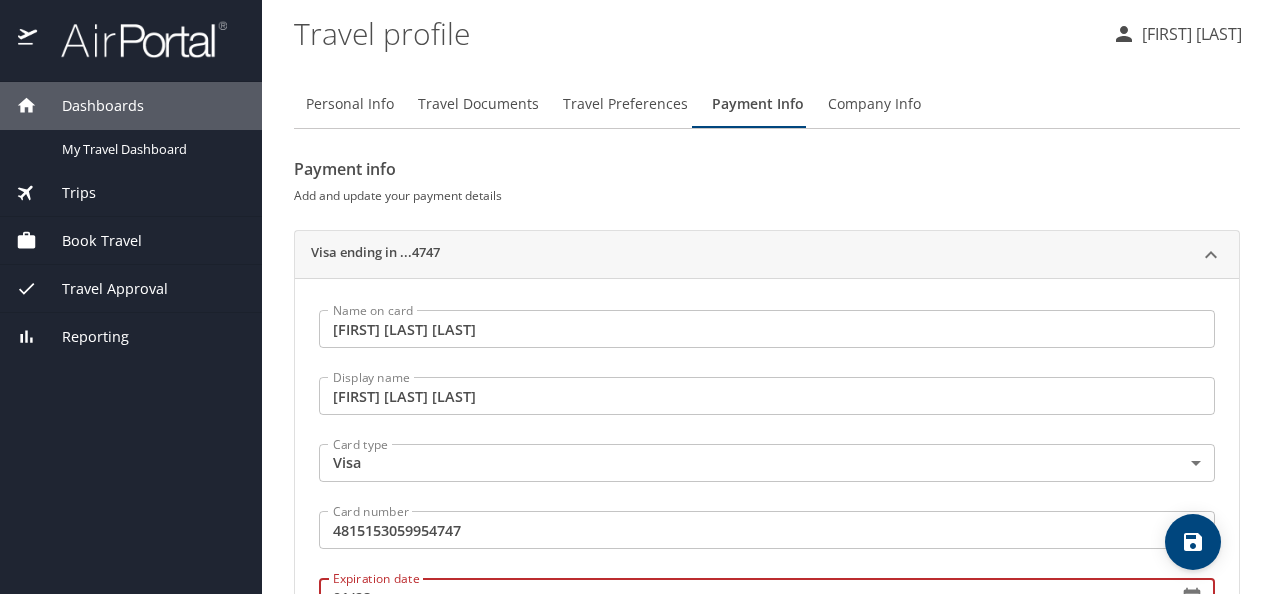 type on "01/28" 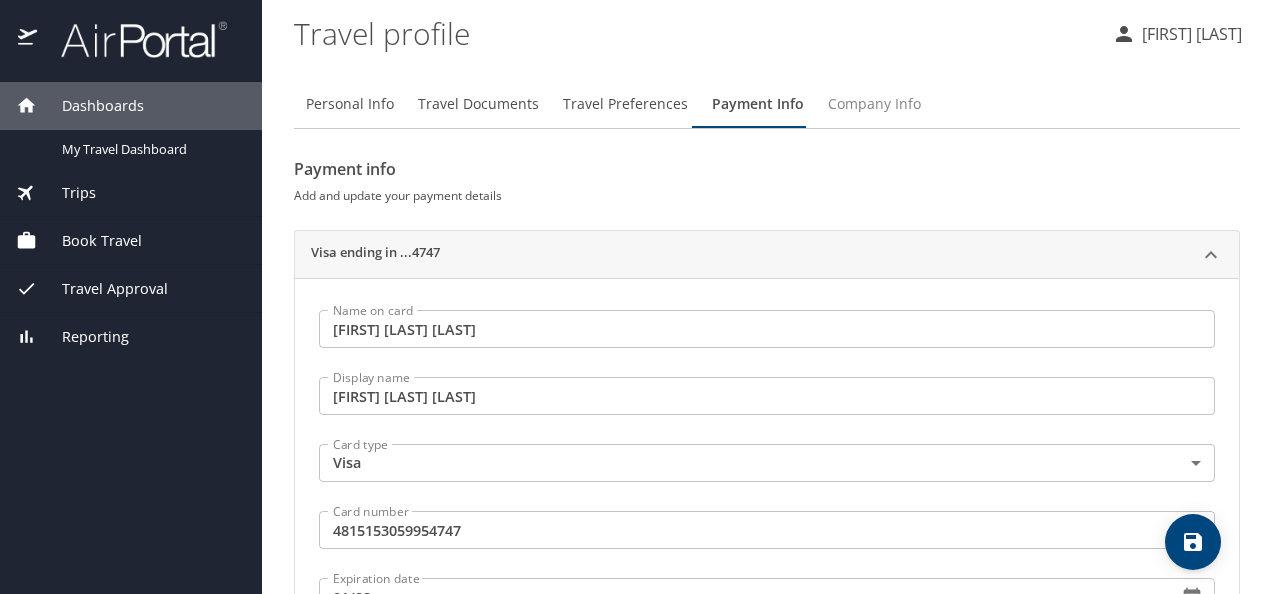 click on "Company Info" at bounding box center (874, 104) 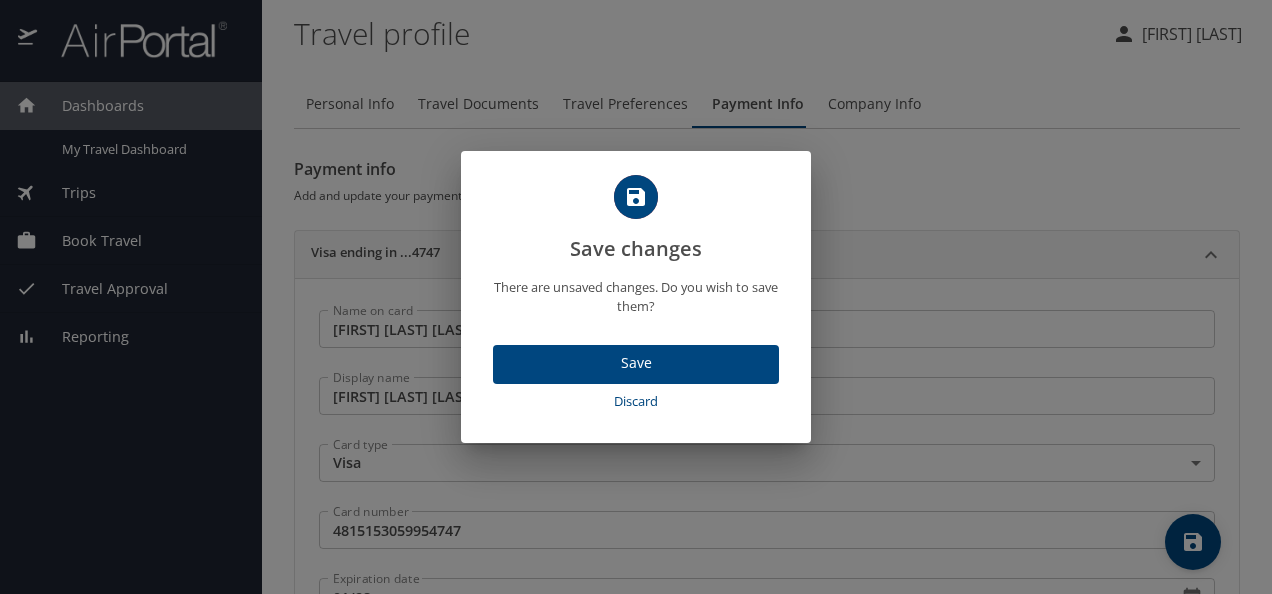 click on "Save" at bounding box center [636, 363] 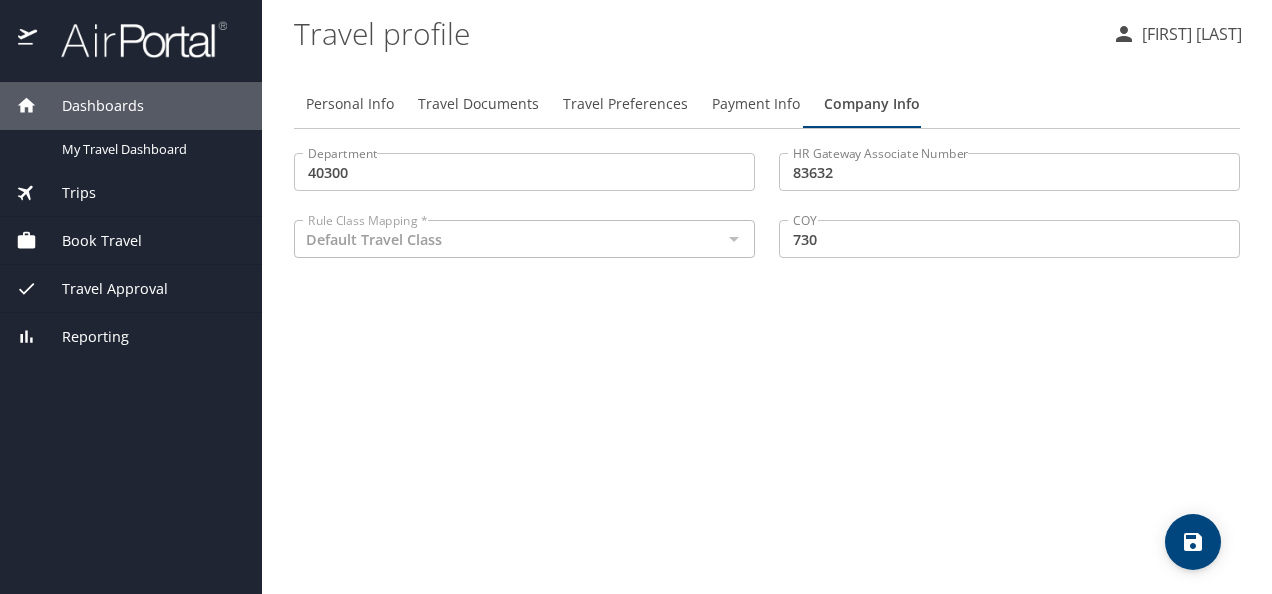 click on "[FIRST] [LAST]" at bounding box center [1189, 34] 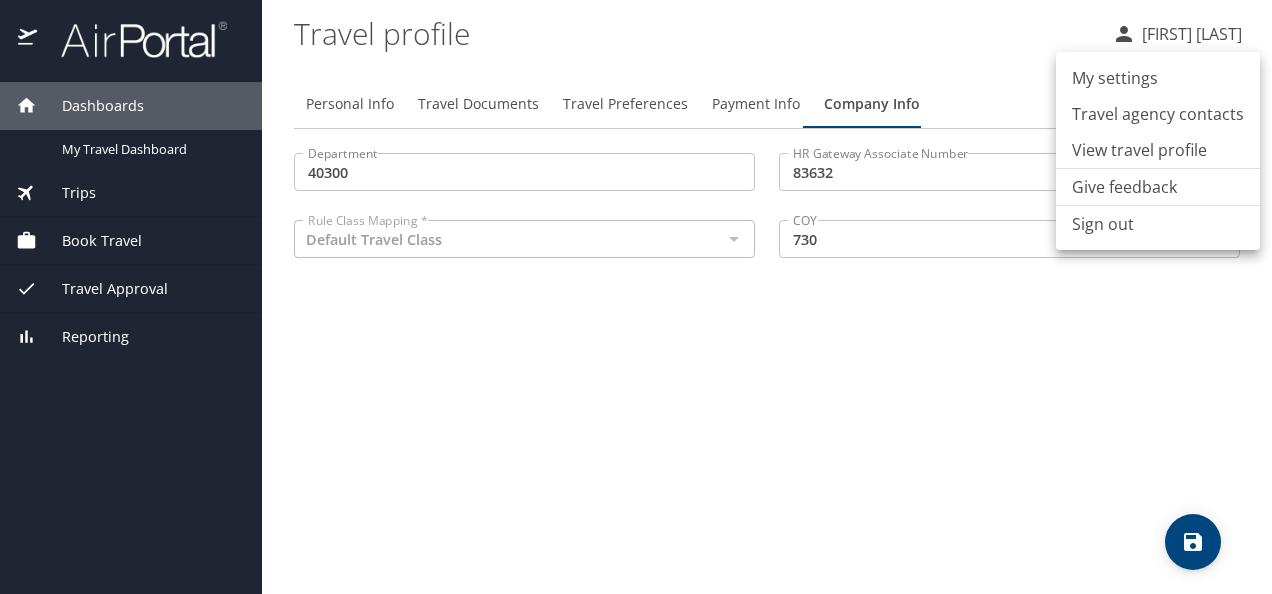 click on "My settings" at bounding box center (1158, 78) 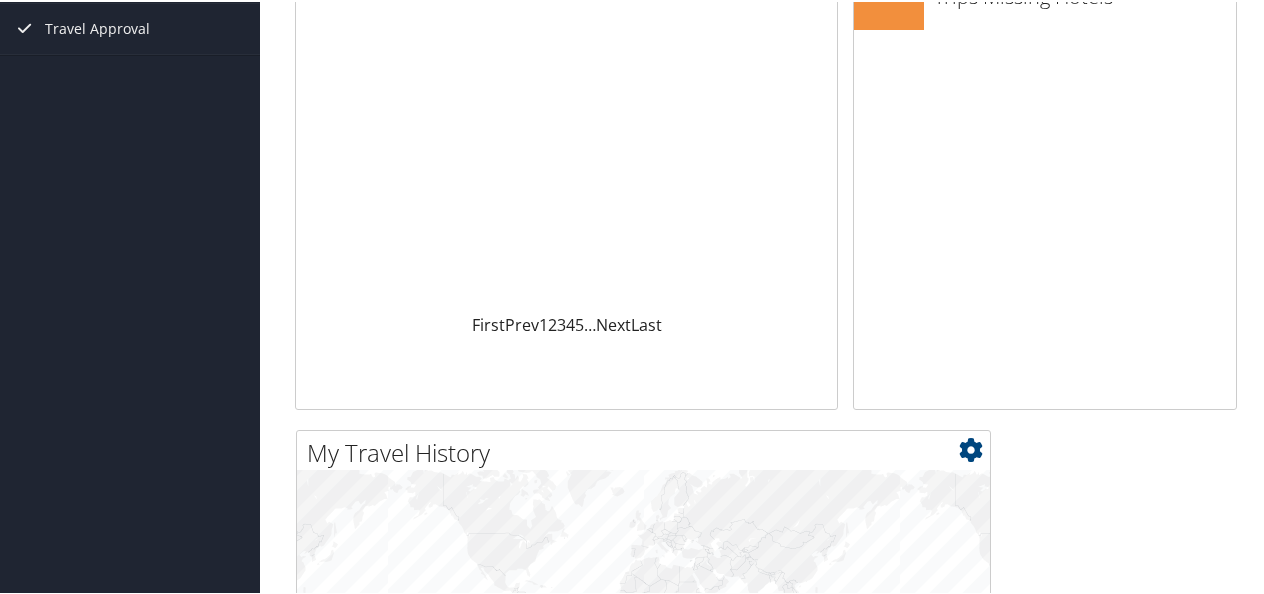 scroll, scrollTop: 0, scrollLeft: 0, axis: both 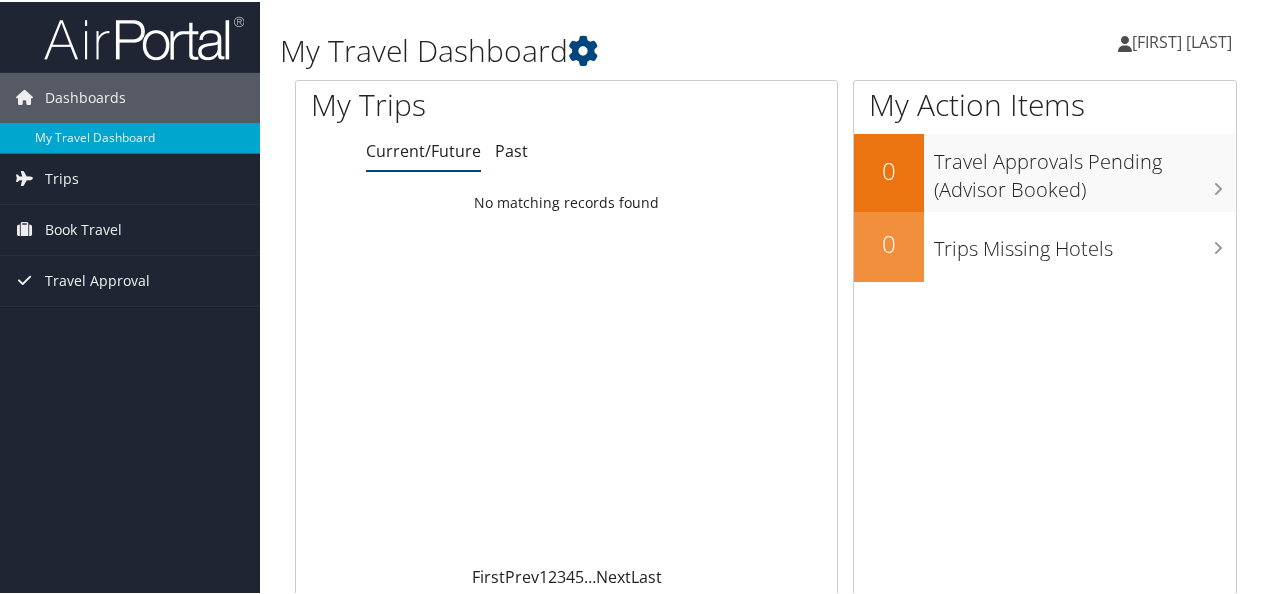 click on "Jaen Arizmendi" at bounding box center [1182, 40] 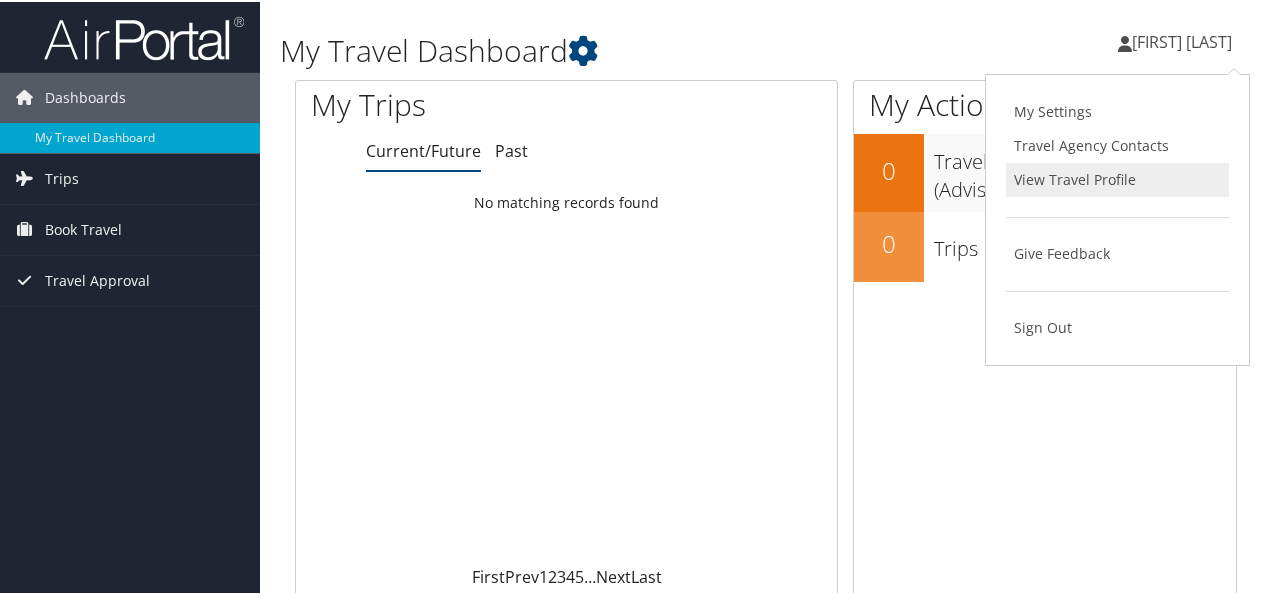 click on "View Travel Profile" at bounding box center (1117, 178) 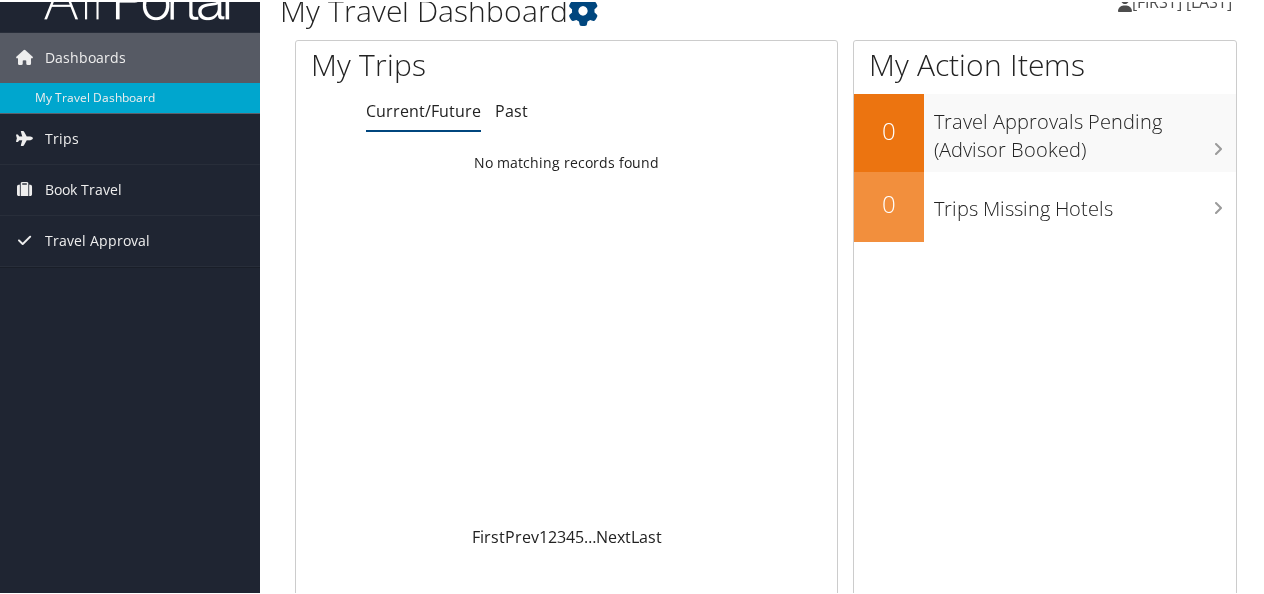 scroll, scrollTop: 0, scrollLeft: 0, axis: both 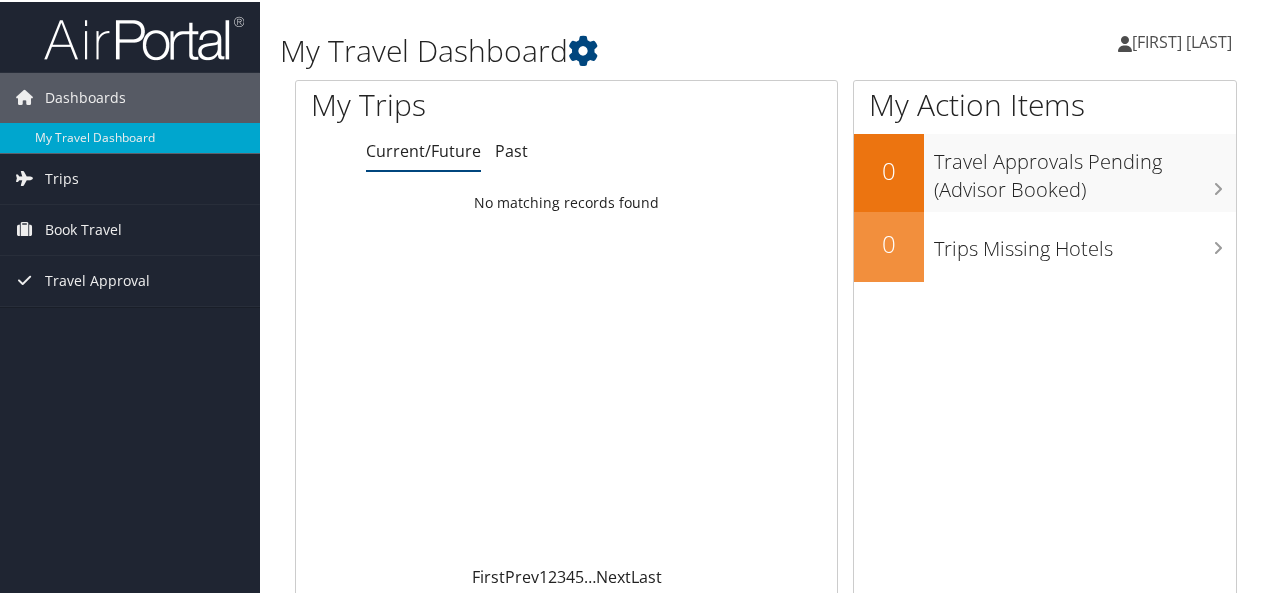 click on "Jaen Arizmendi" at bounding box center [1182, 40] 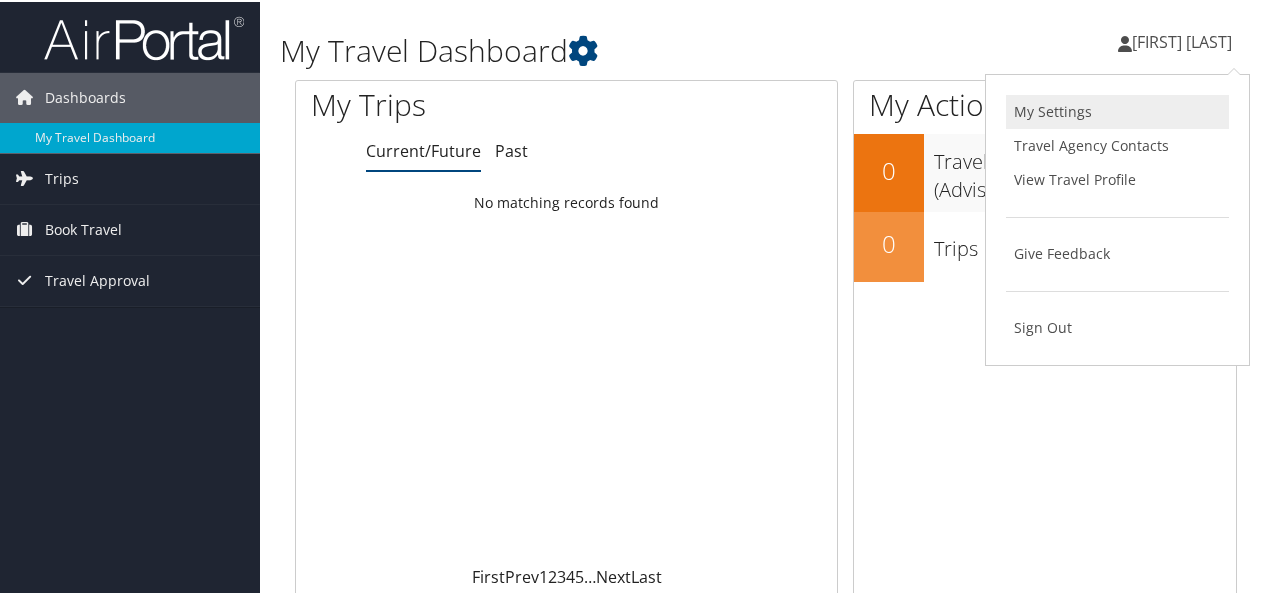 click on "My Settings" at bounding box center [1117, 110] 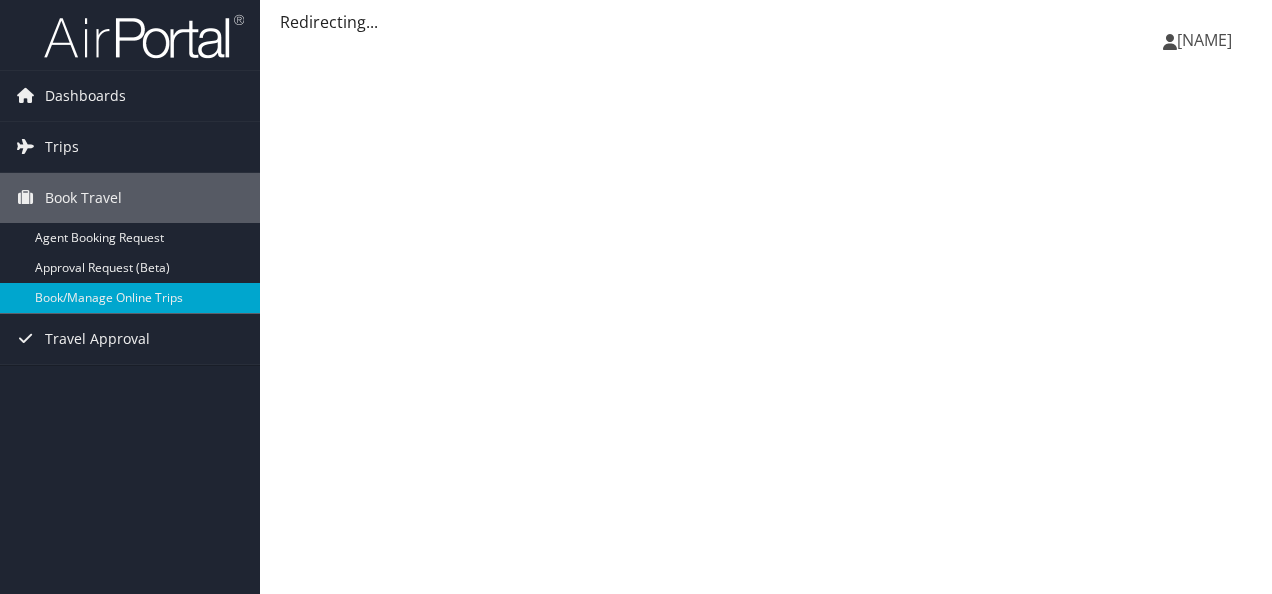 scroll, scrollTop: 0, scrollLeft: 0, axis: both 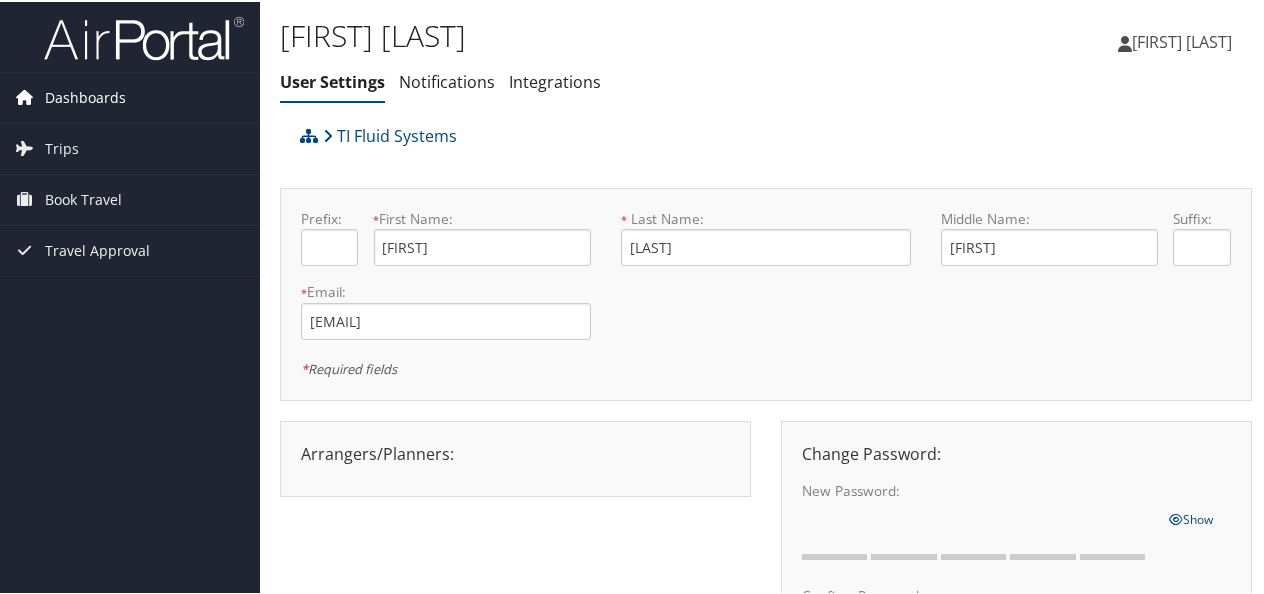 click on "Dashboards" at bounding box center [85, 96] 